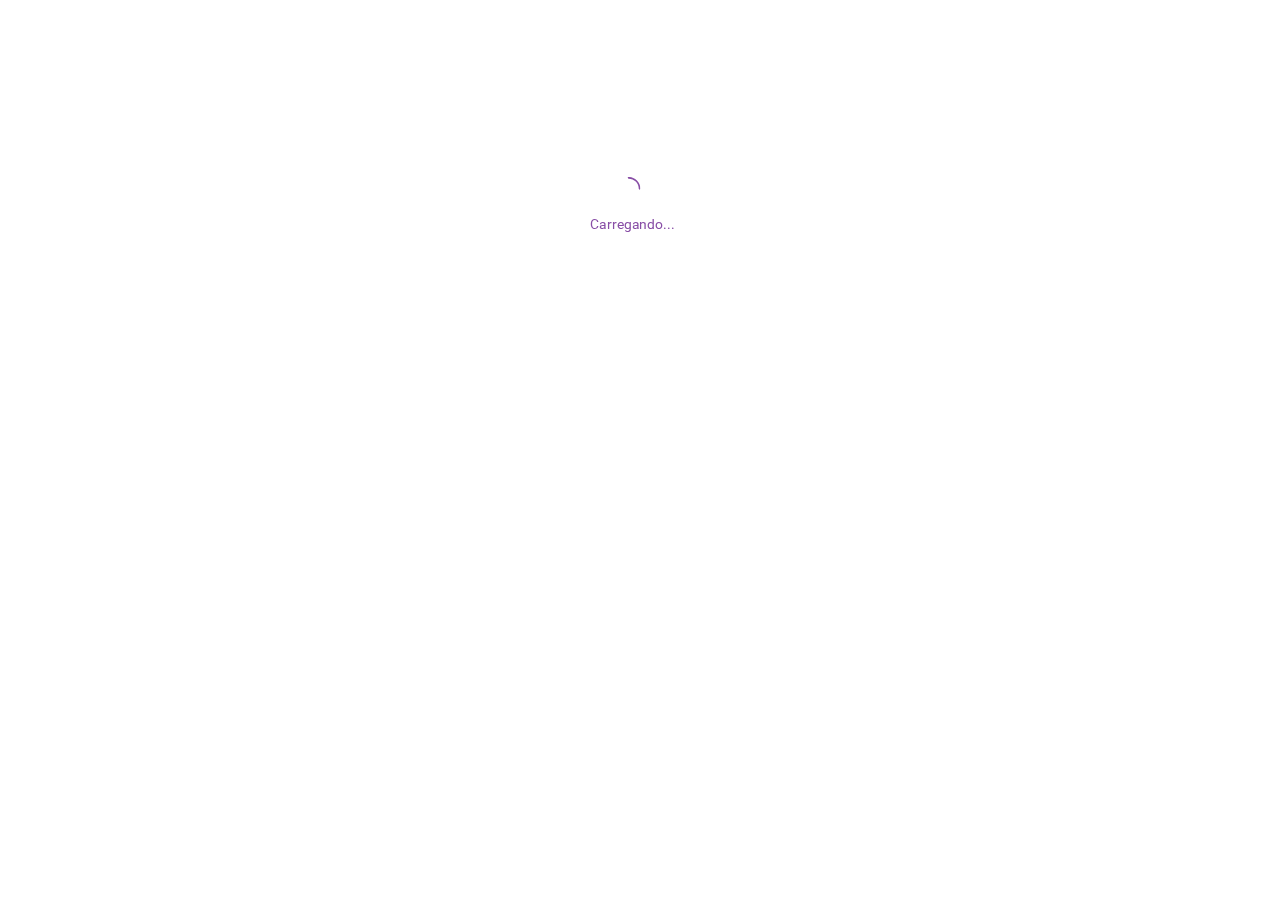scroll, scrollTop: 0, scrollLeft: 0, axis: both 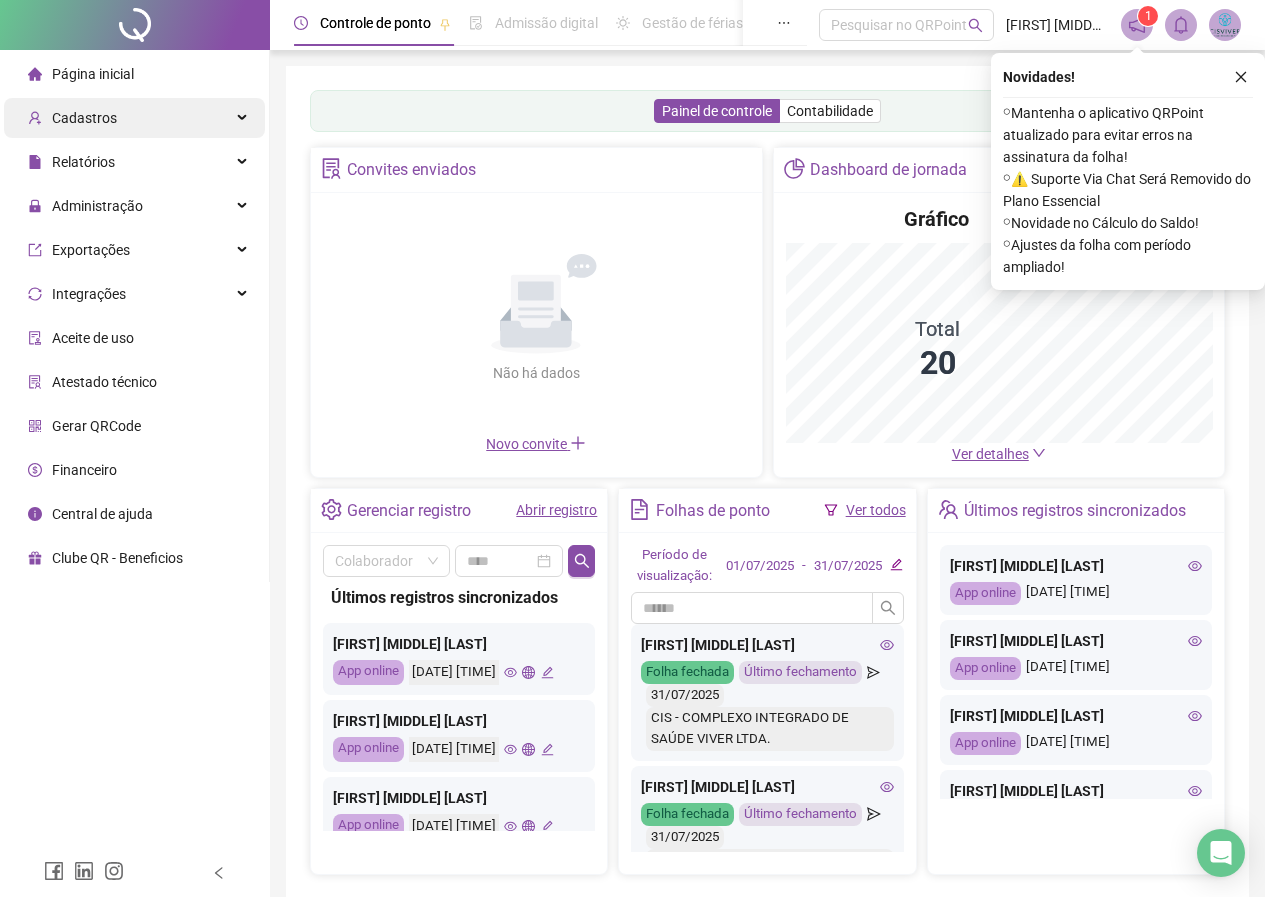 click on "Cadastros" at bounding box center [84, 118] 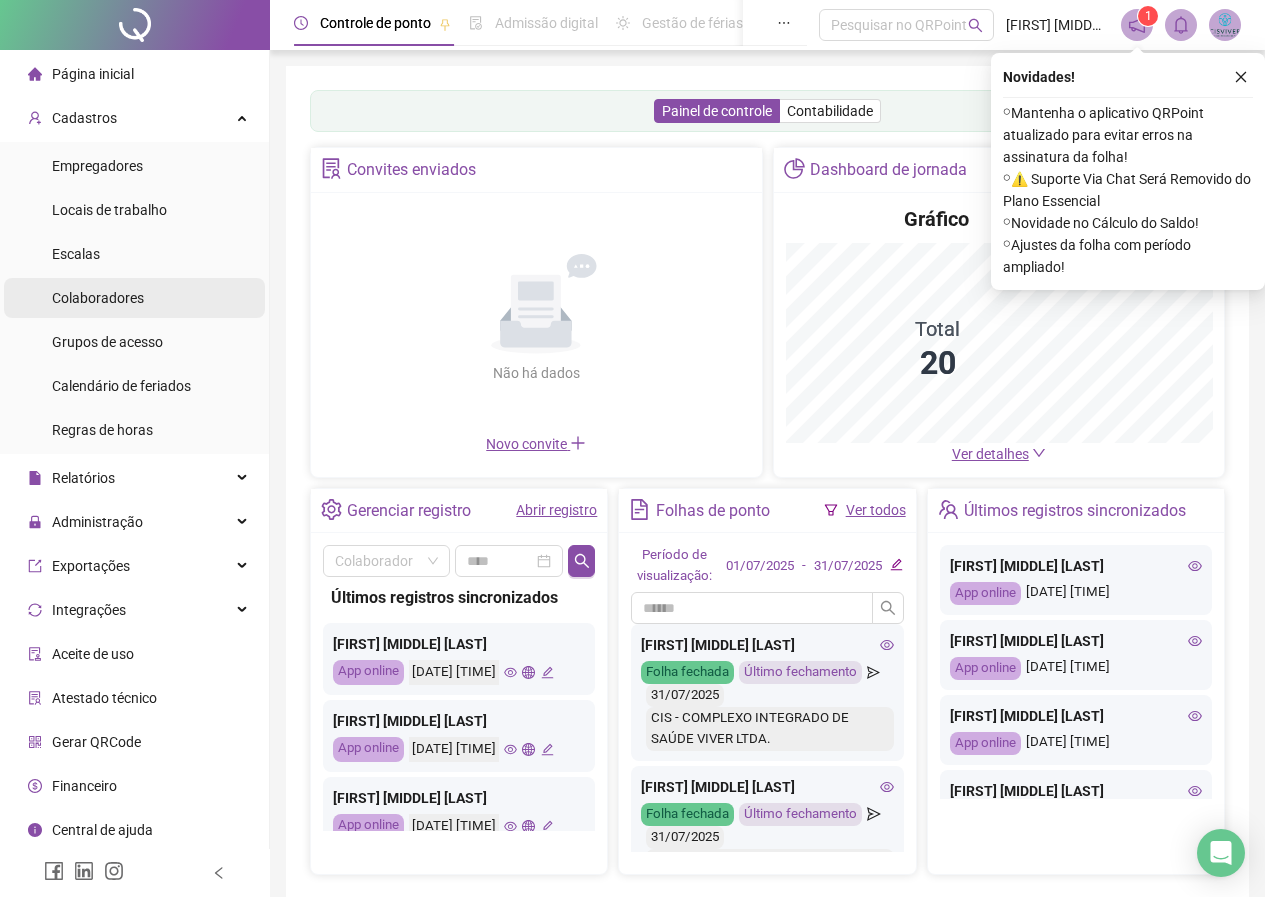 click on "Colaboradores" at bounding box center (98, 298) 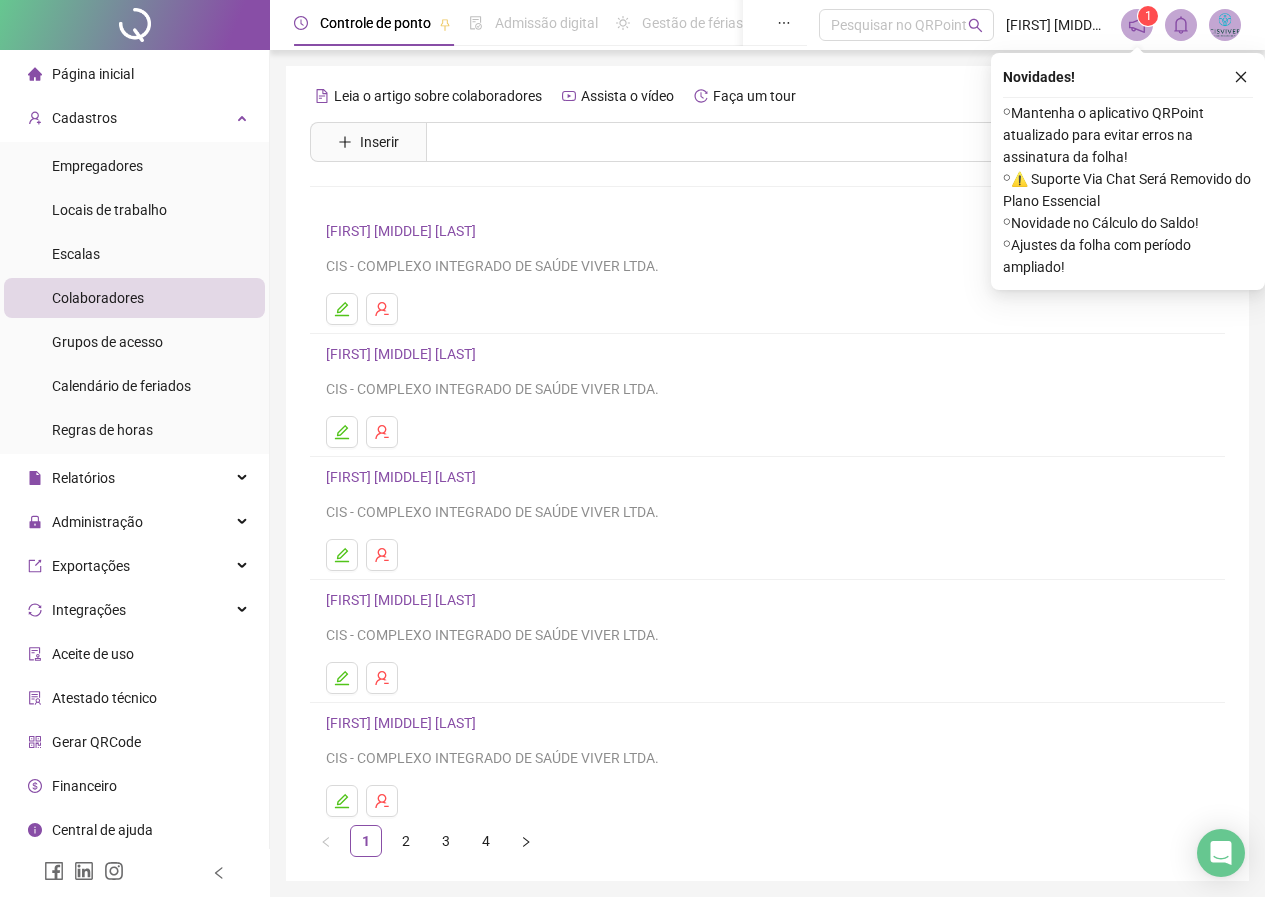 click on "[FIRST] [MIDDLE] [LAST]" at bounding box center (767, 354) 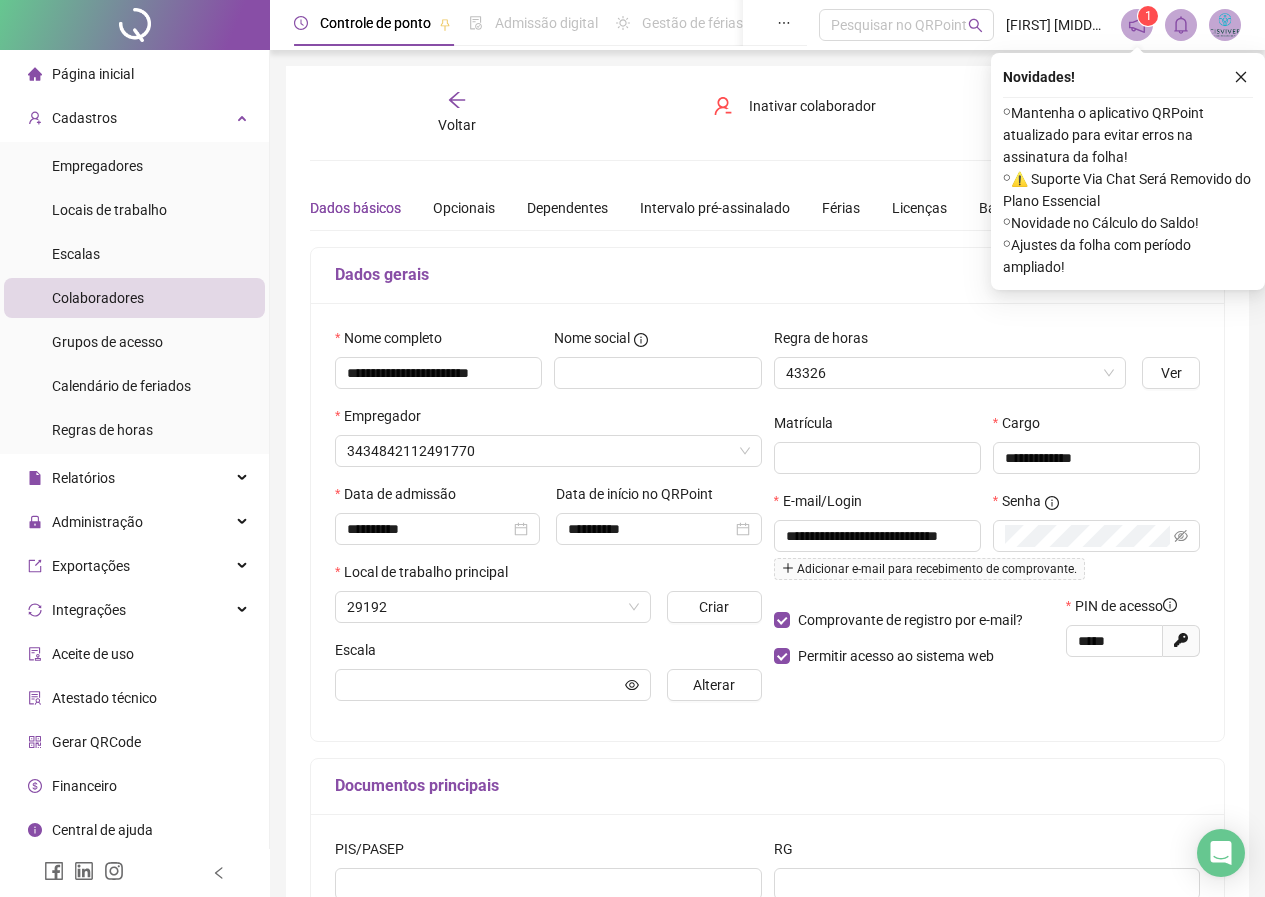 type on "**********" 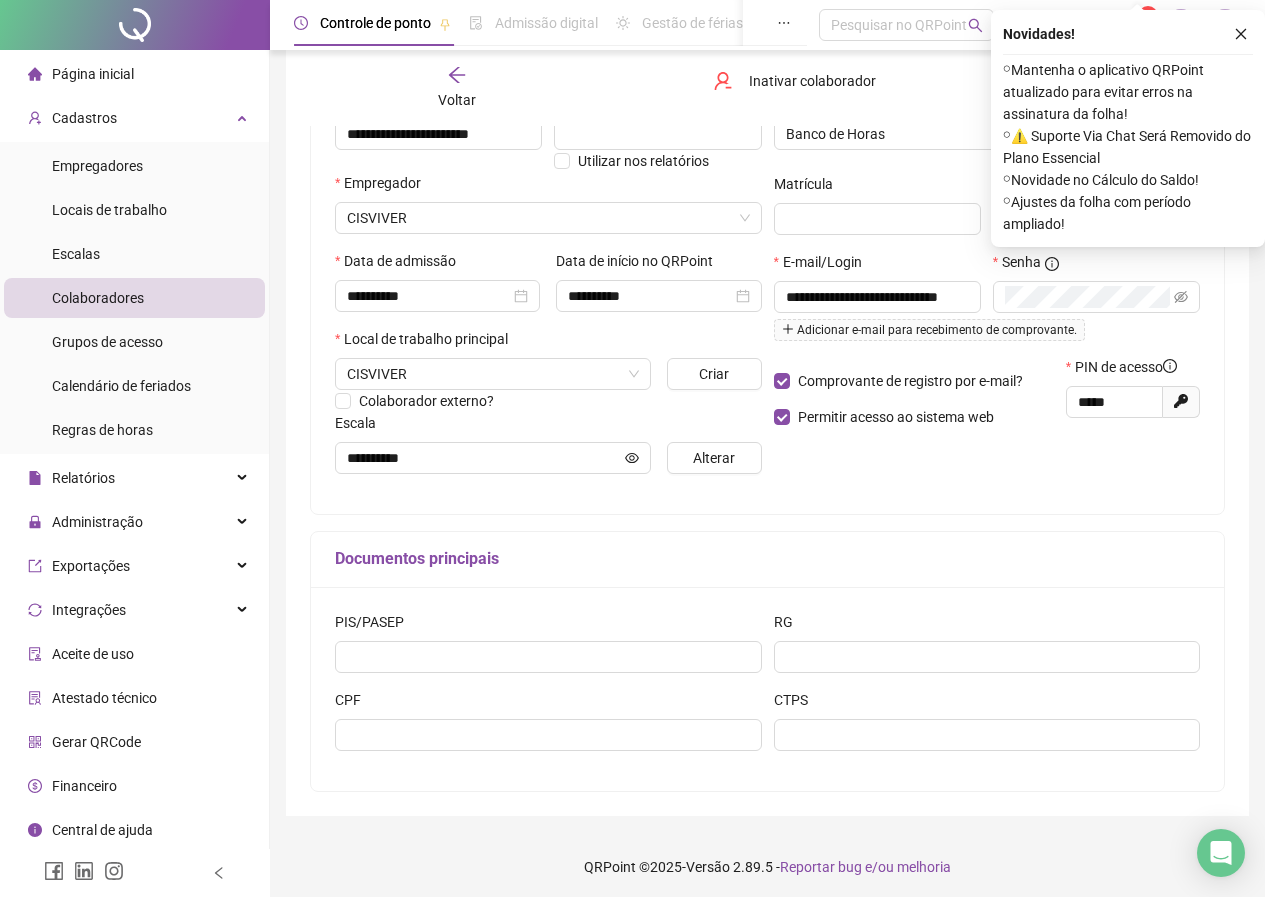 scroll, scrollTop: 244, scrollLeft: 0, axis: vertical 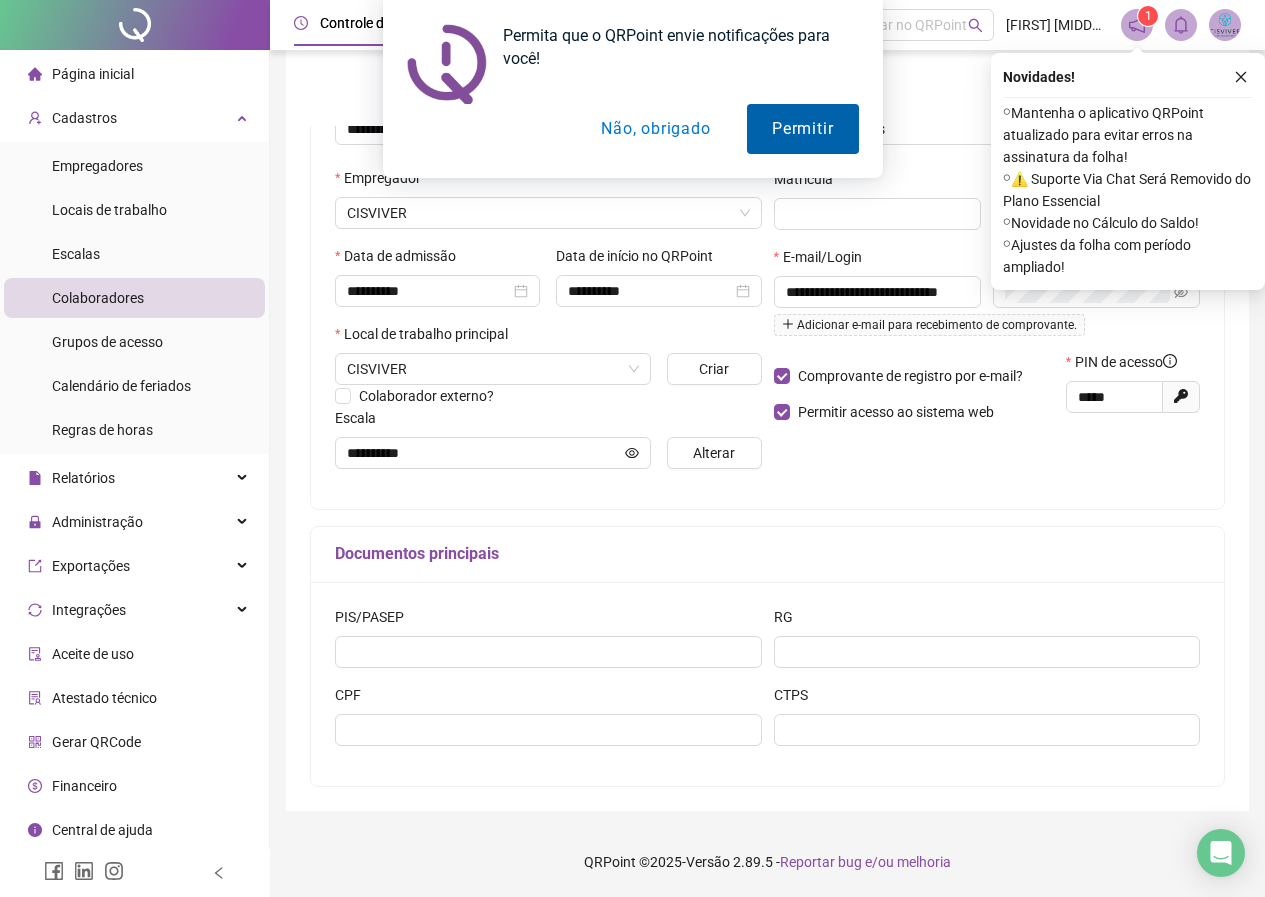 click on "Permitir" at bounding box center [802, 129] 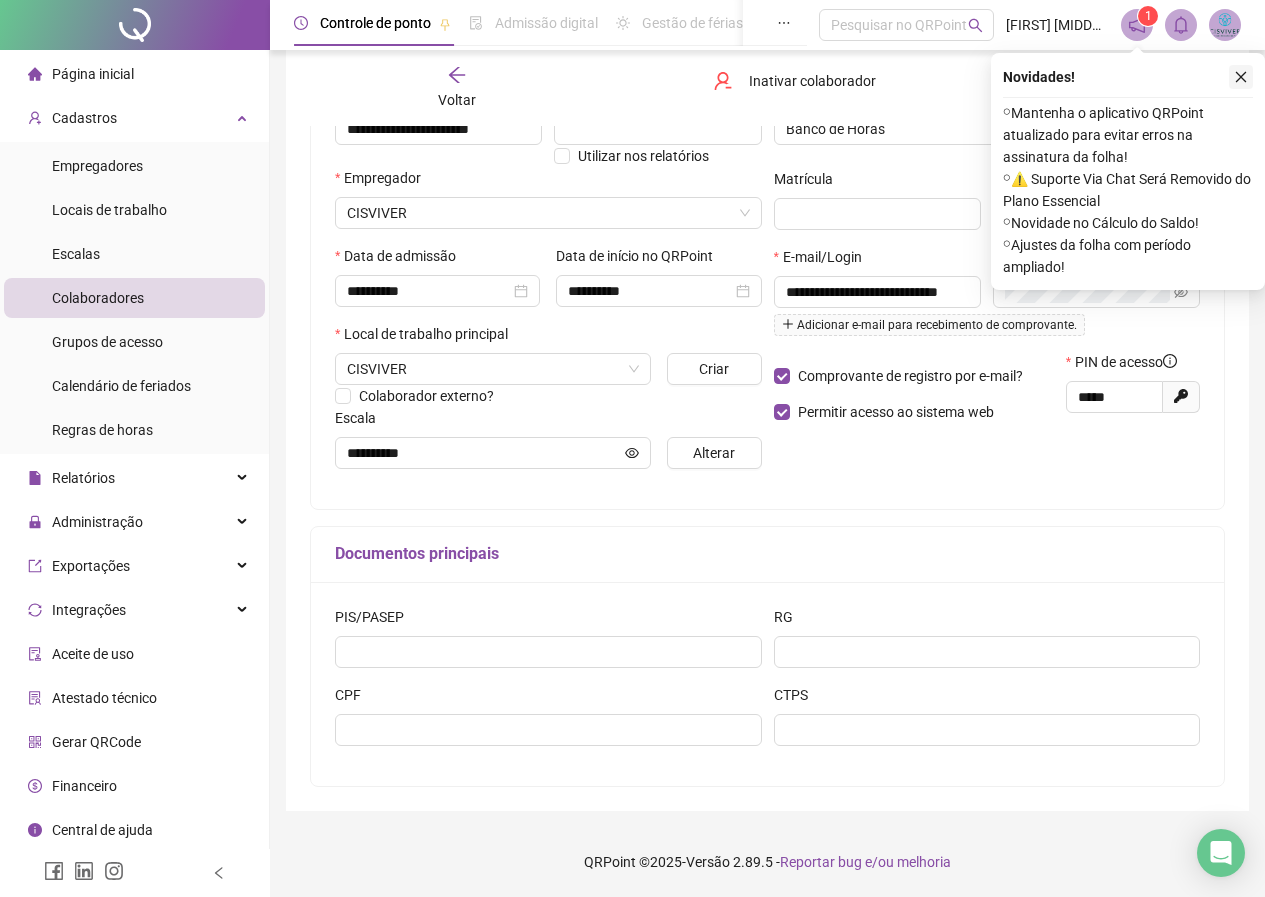 click 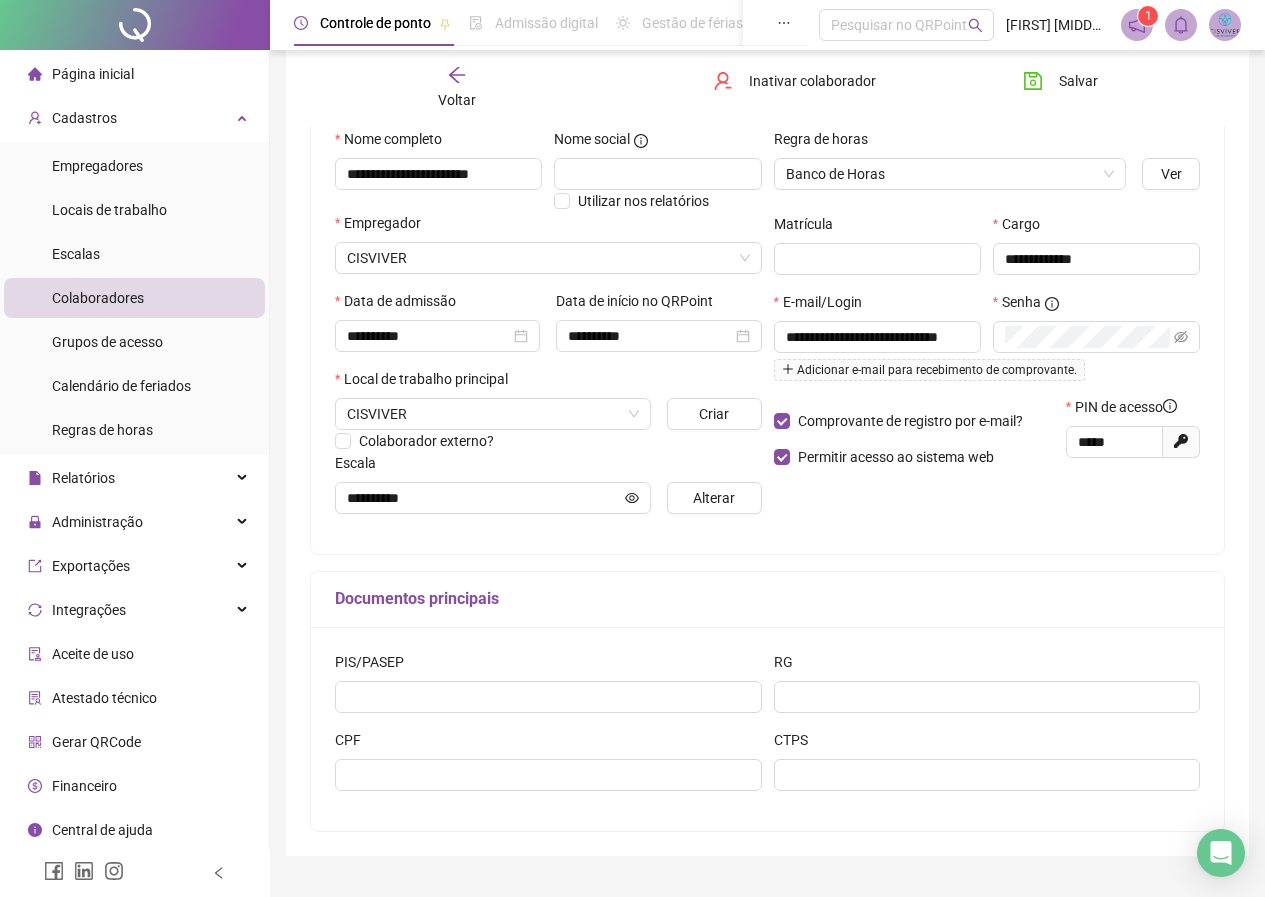 scroll, scrollTop: 200, scrollLeft: 0, axis: vertical 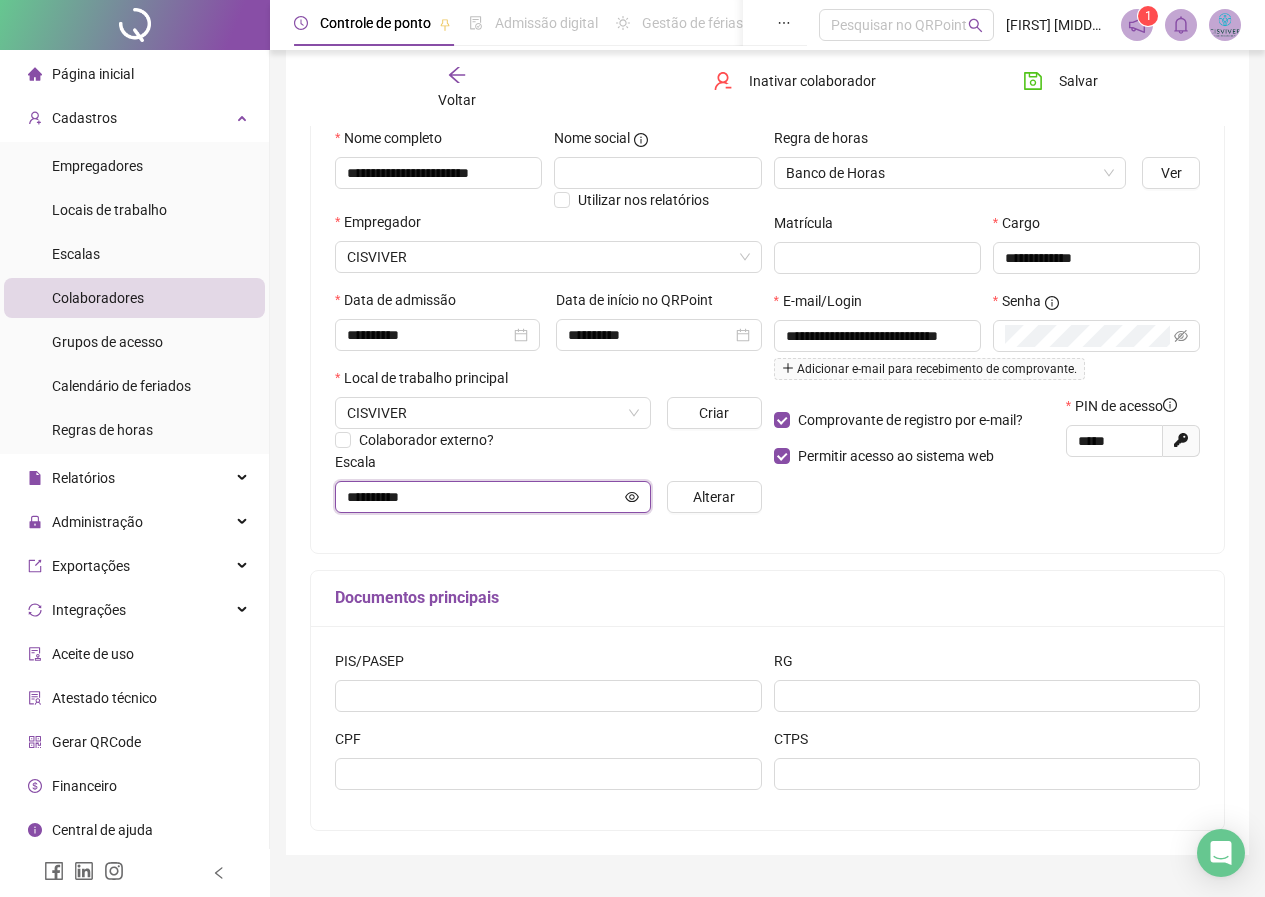 click 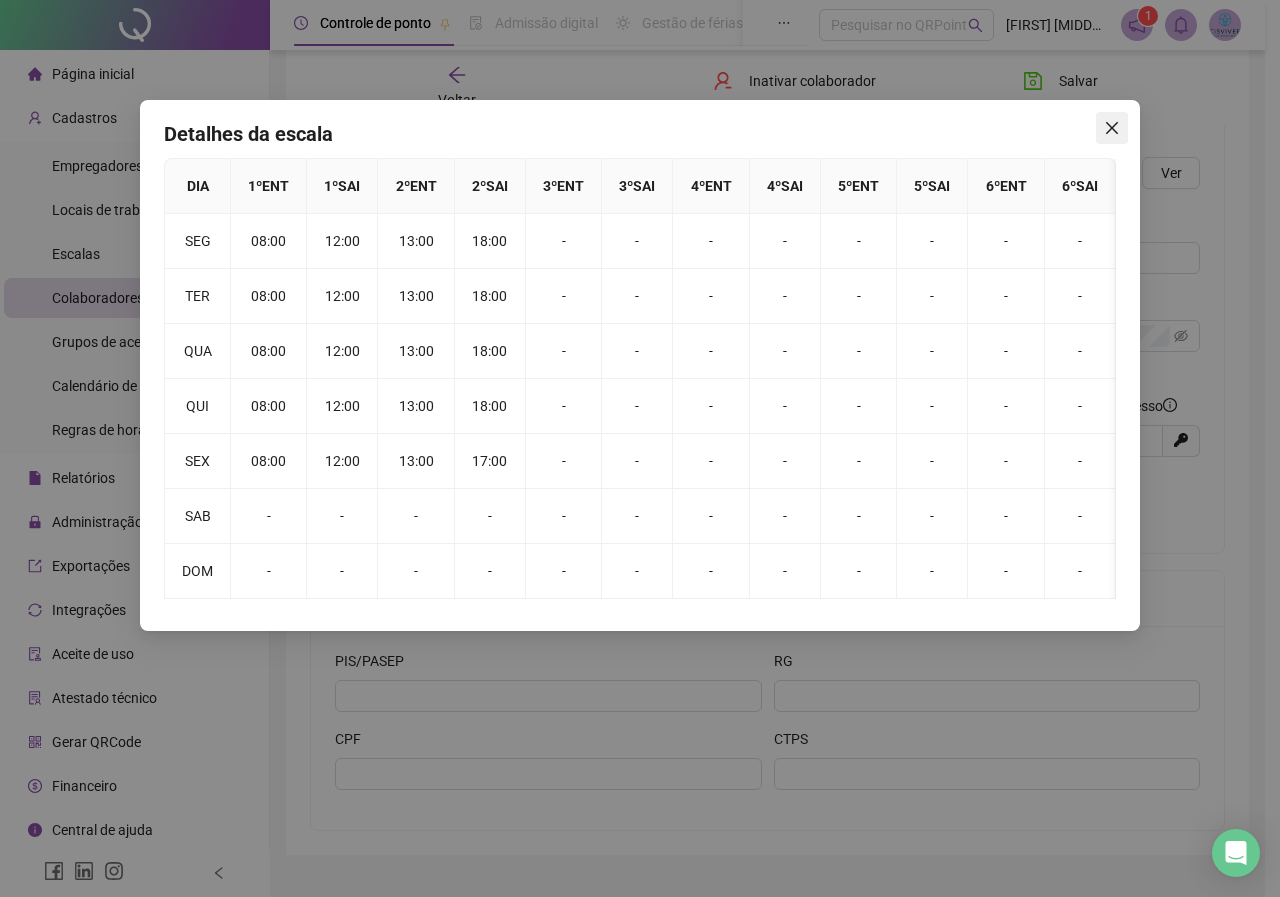 click 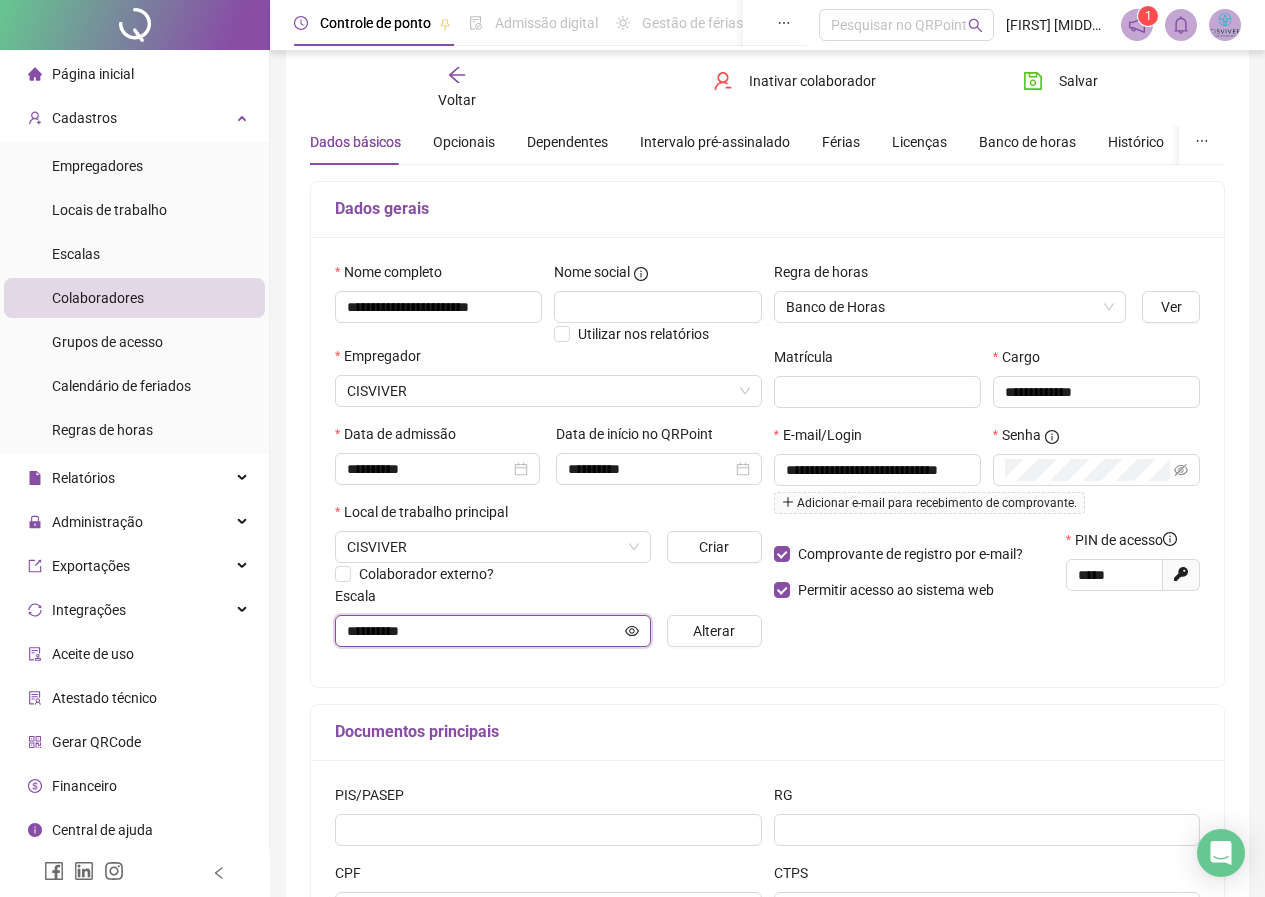scroll, scrollTop: 0, scrollLeft: 0, axis: both 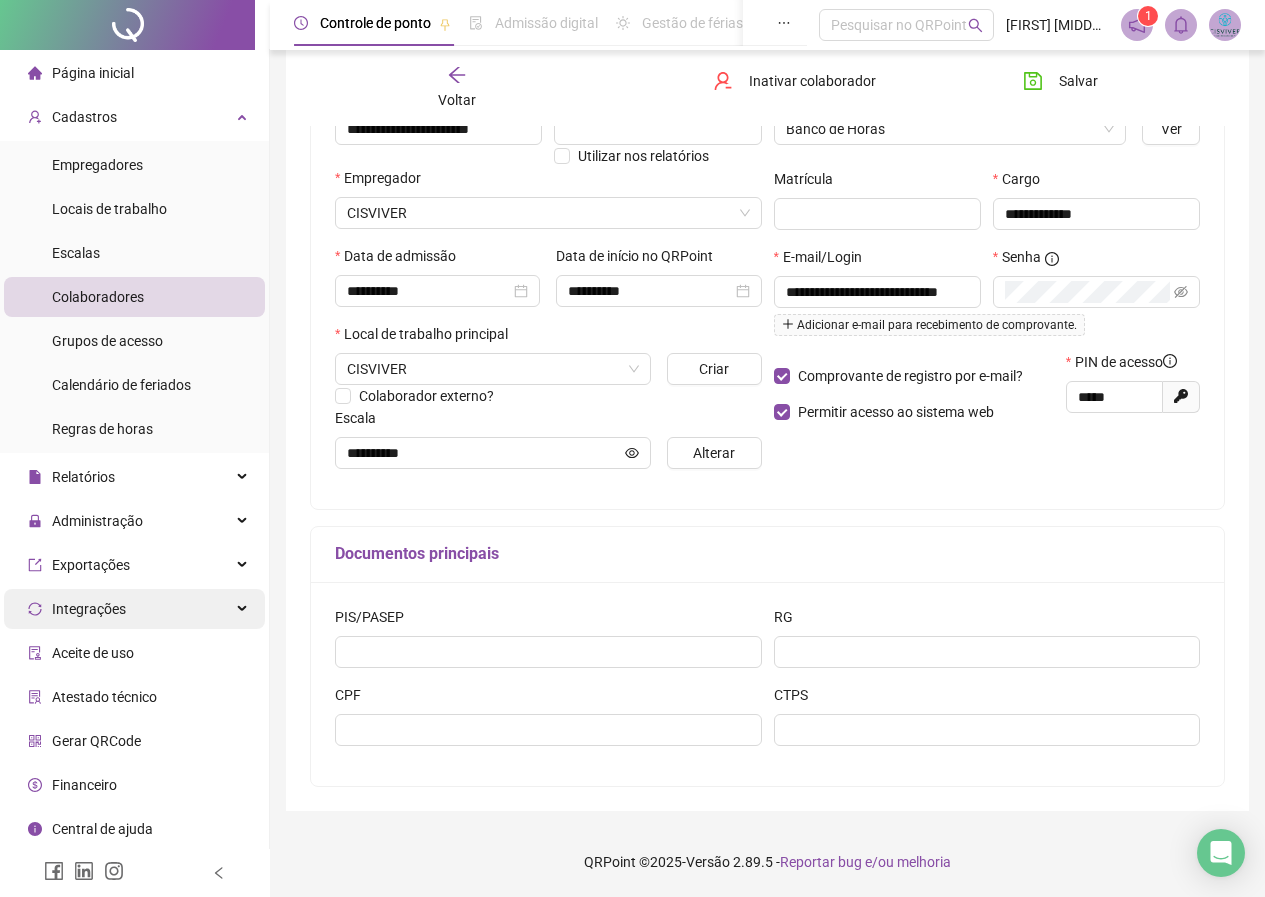 click on "Integrações" at bounding box center (134, 609) 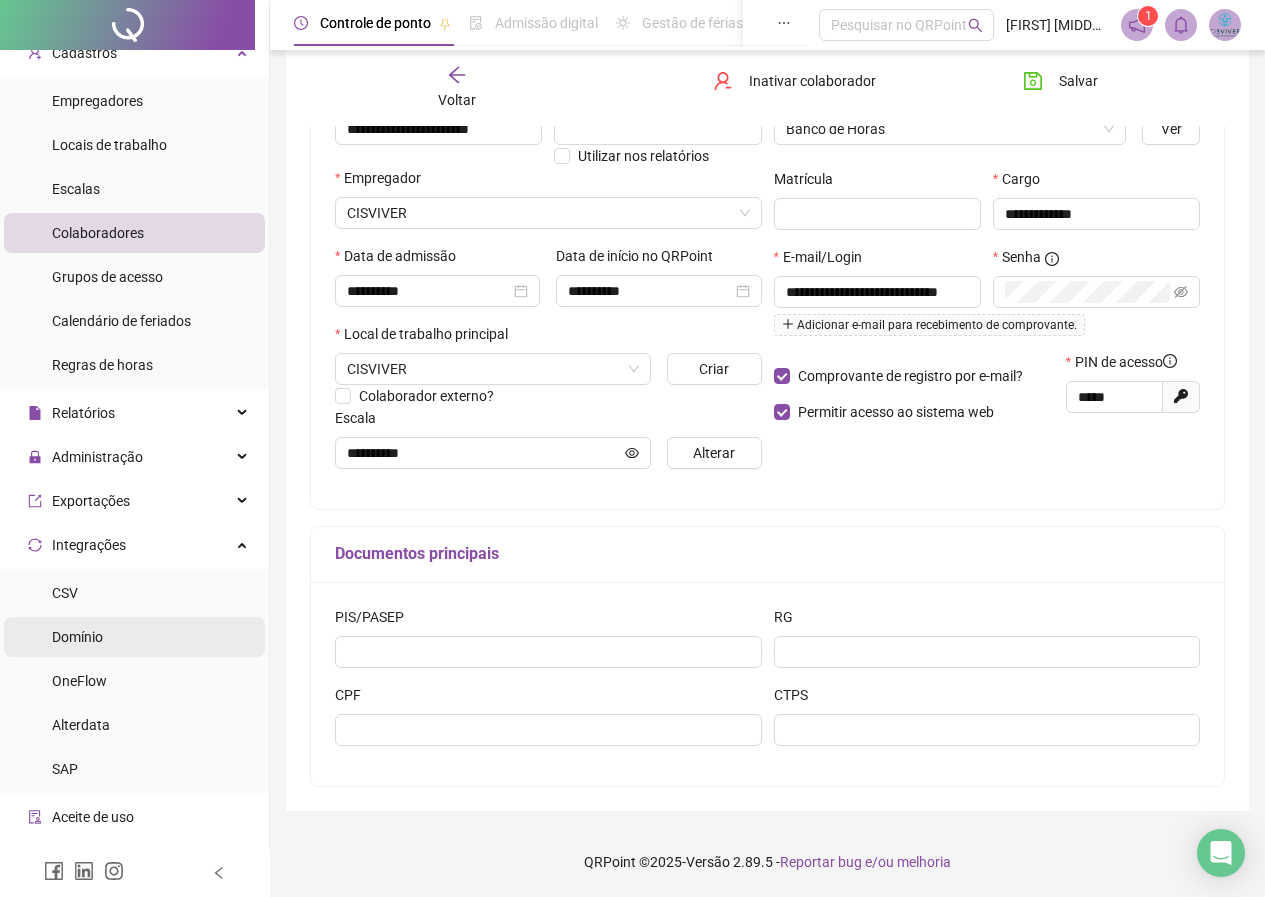 scroll, scrollTop: 101, scrollLeft: 0, axis: vertical 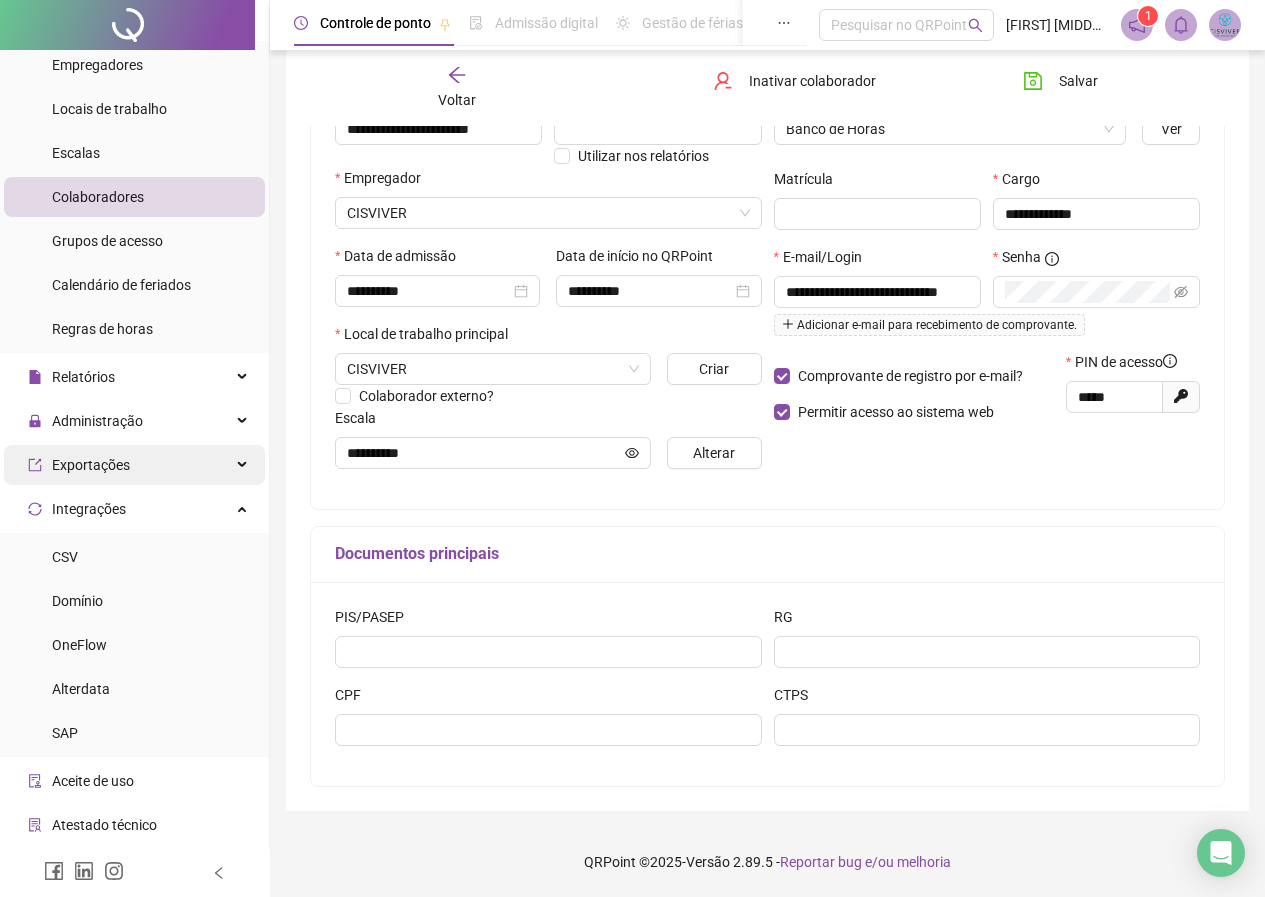 click on "Exportações" at bounding box center (134, 465) 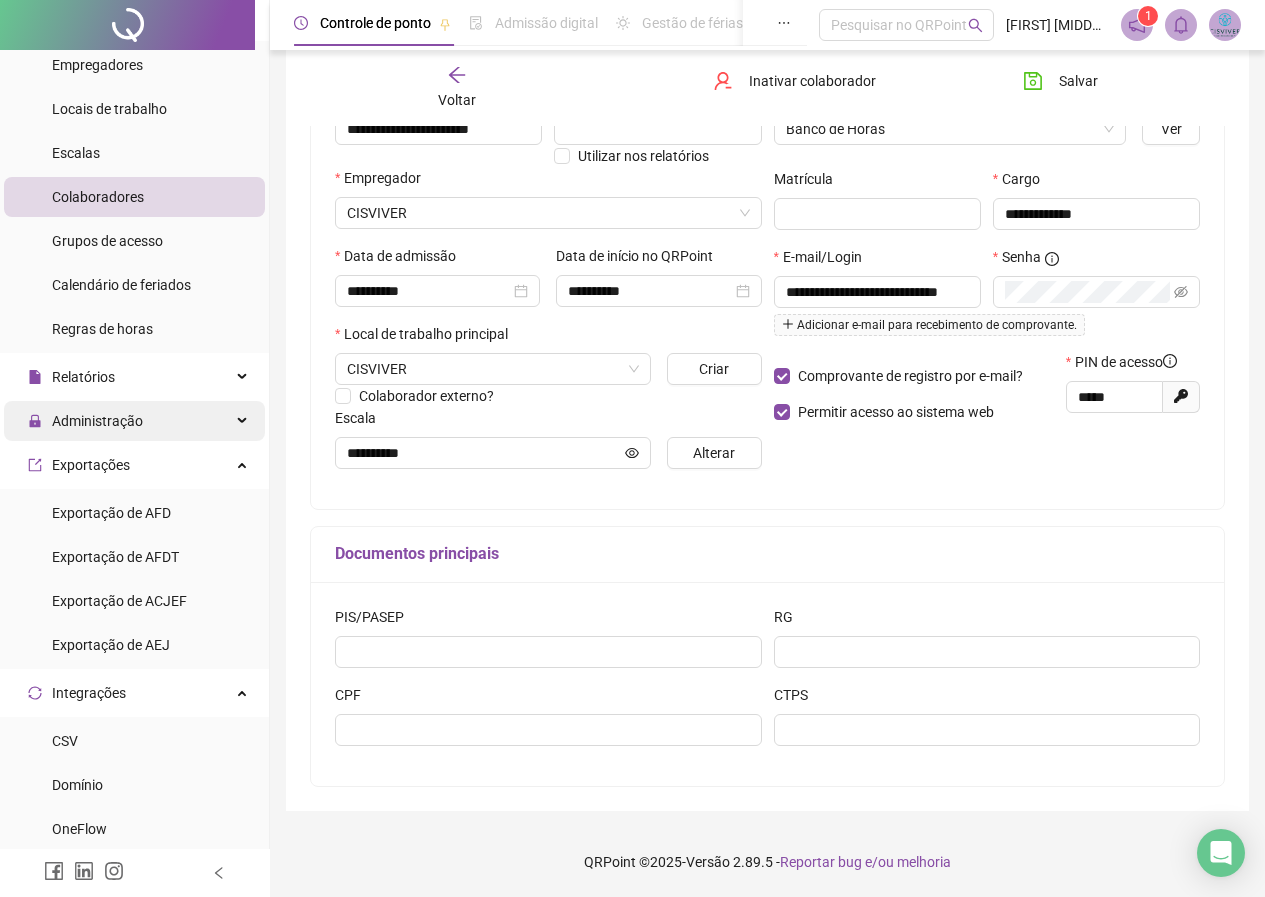 click on "Administração" at bounding box center (97, 421) 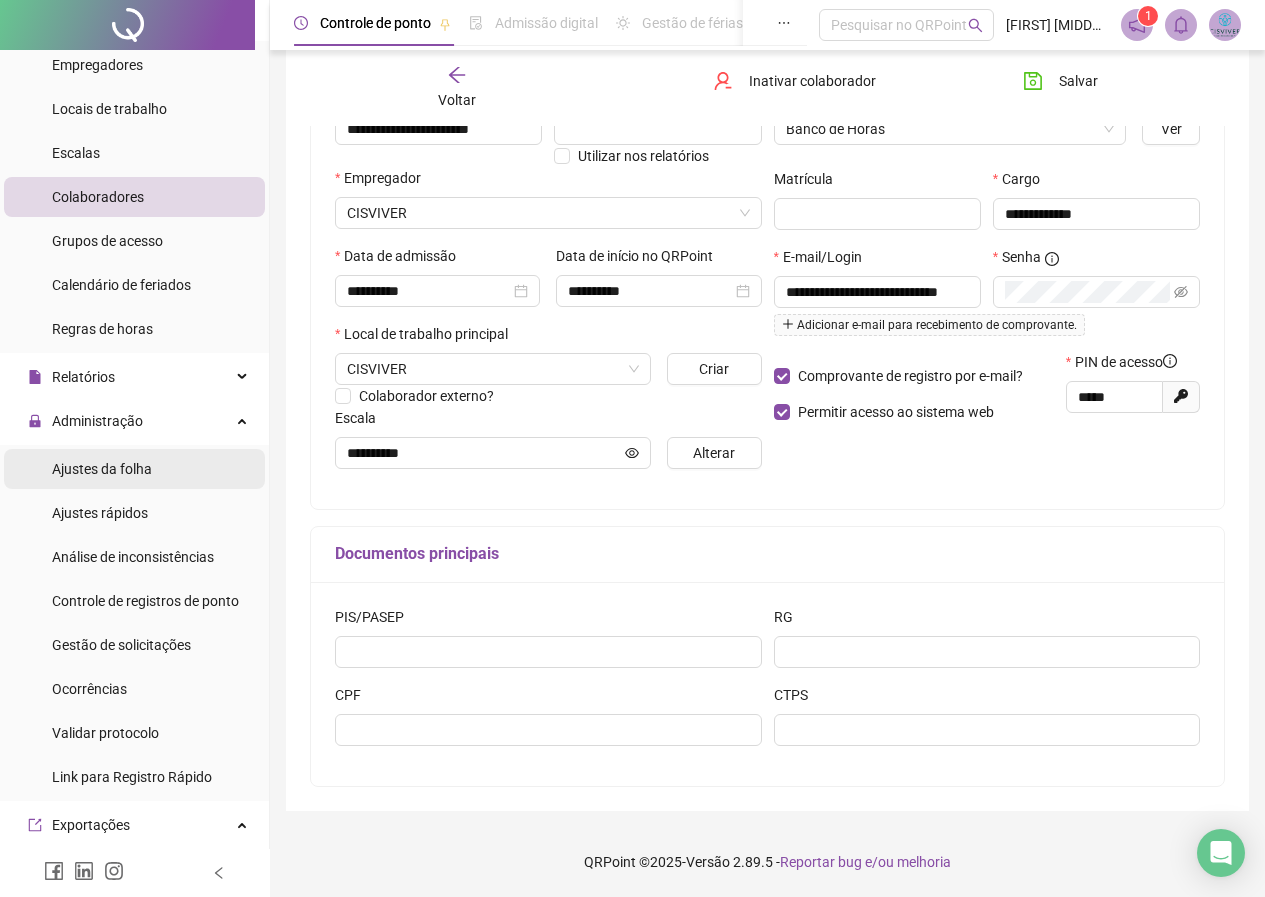 scroll, scrollTop: 301, scrollLeft: 0, axis: vertical 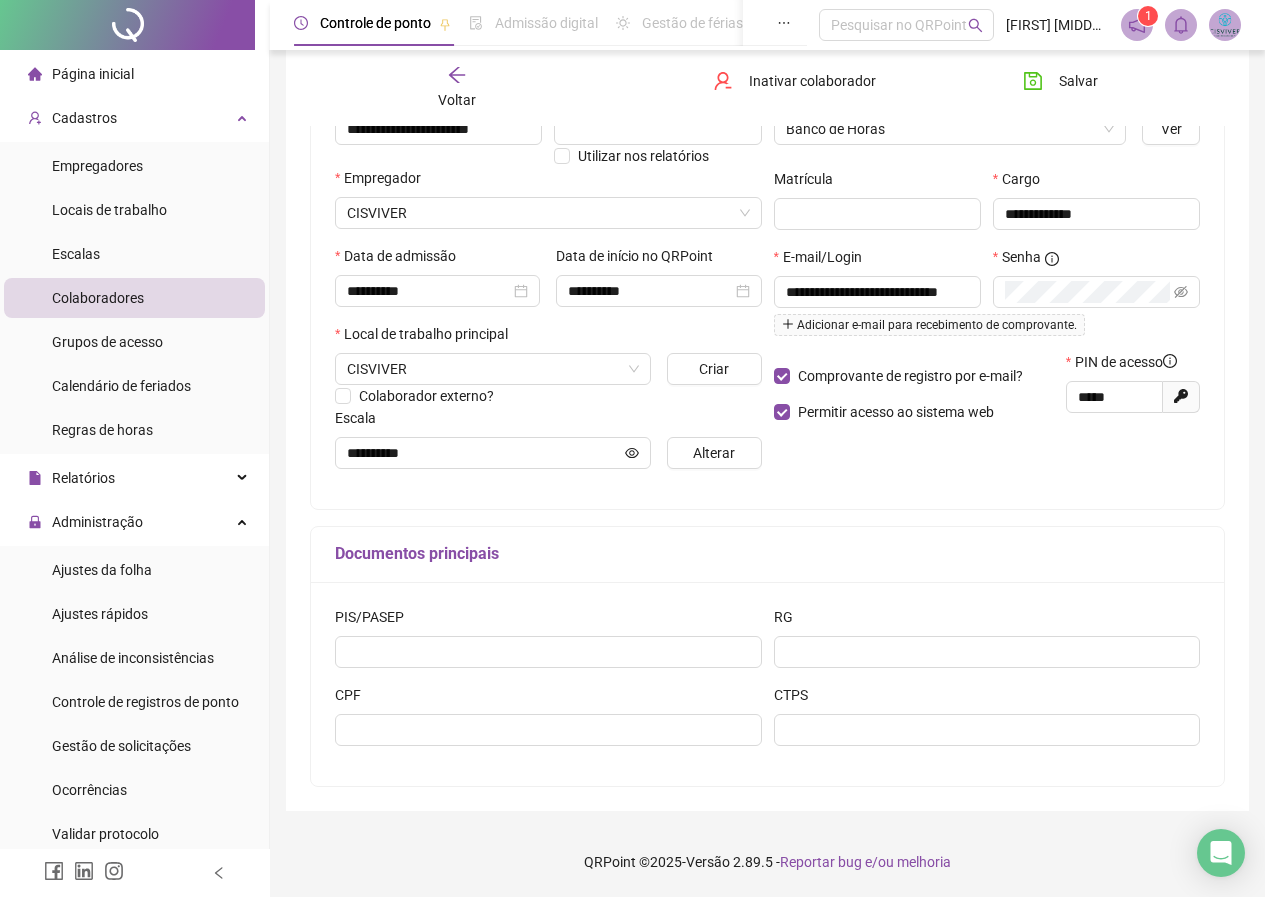click on "Empregadores Locais de trabalho Escalas Colaboradores Grupos de acesso Calendário de feriados Regras de horas" at bounding box center [134, 298] 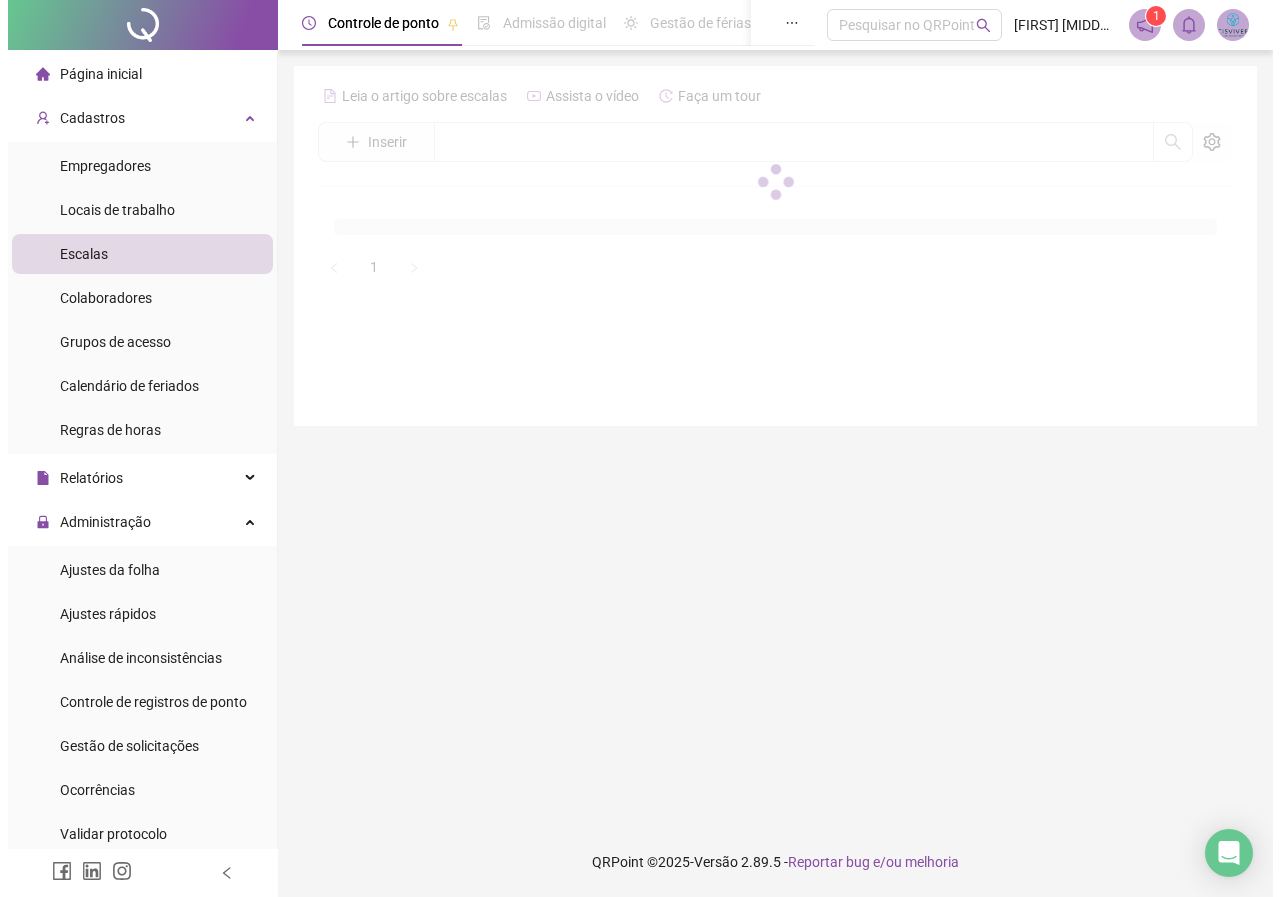 scroll, scrollTop: 0, scrollLeft: 0, axis: both 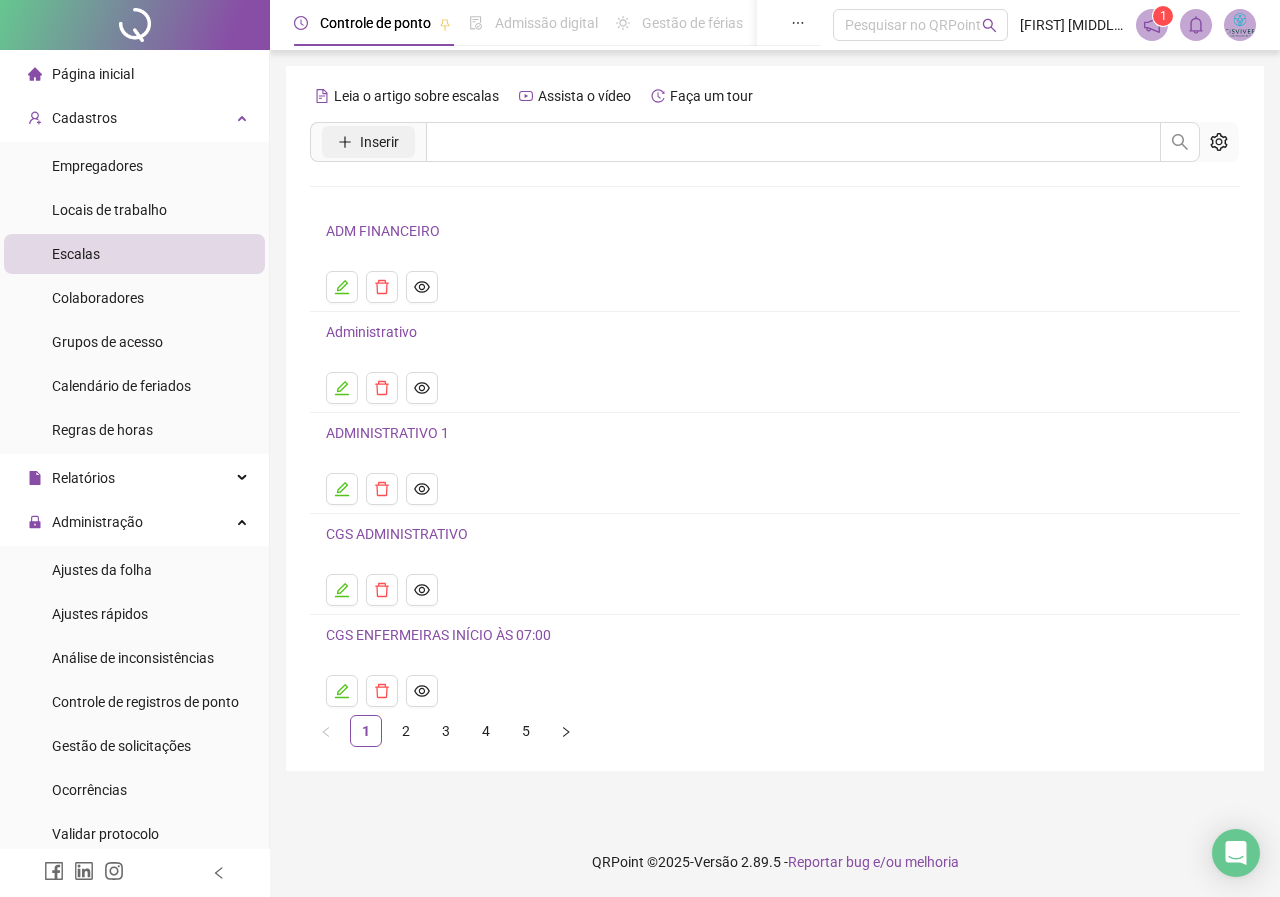 click on "Inserir" at bounding box center [379, 142] 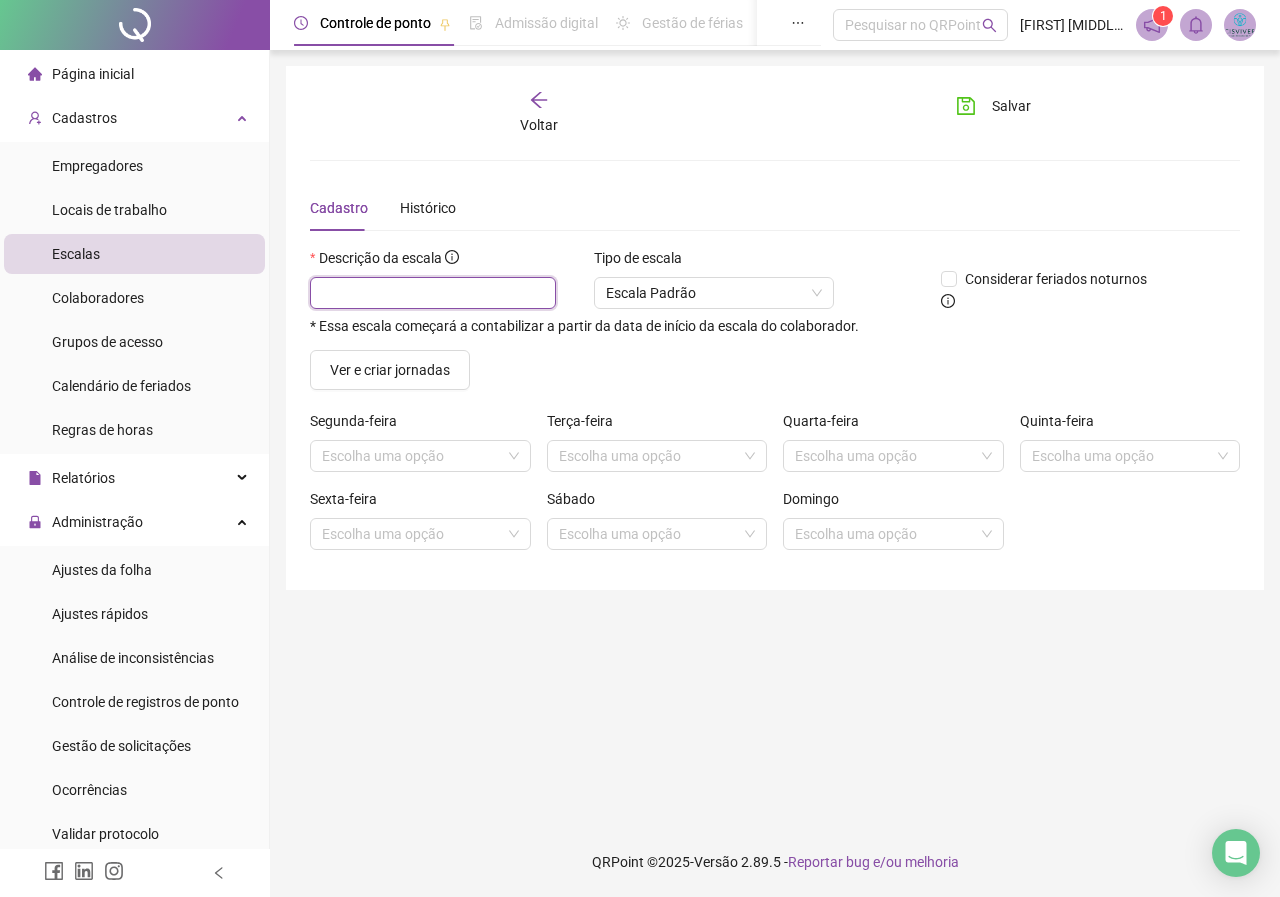 click at bounding box center (433, 293) 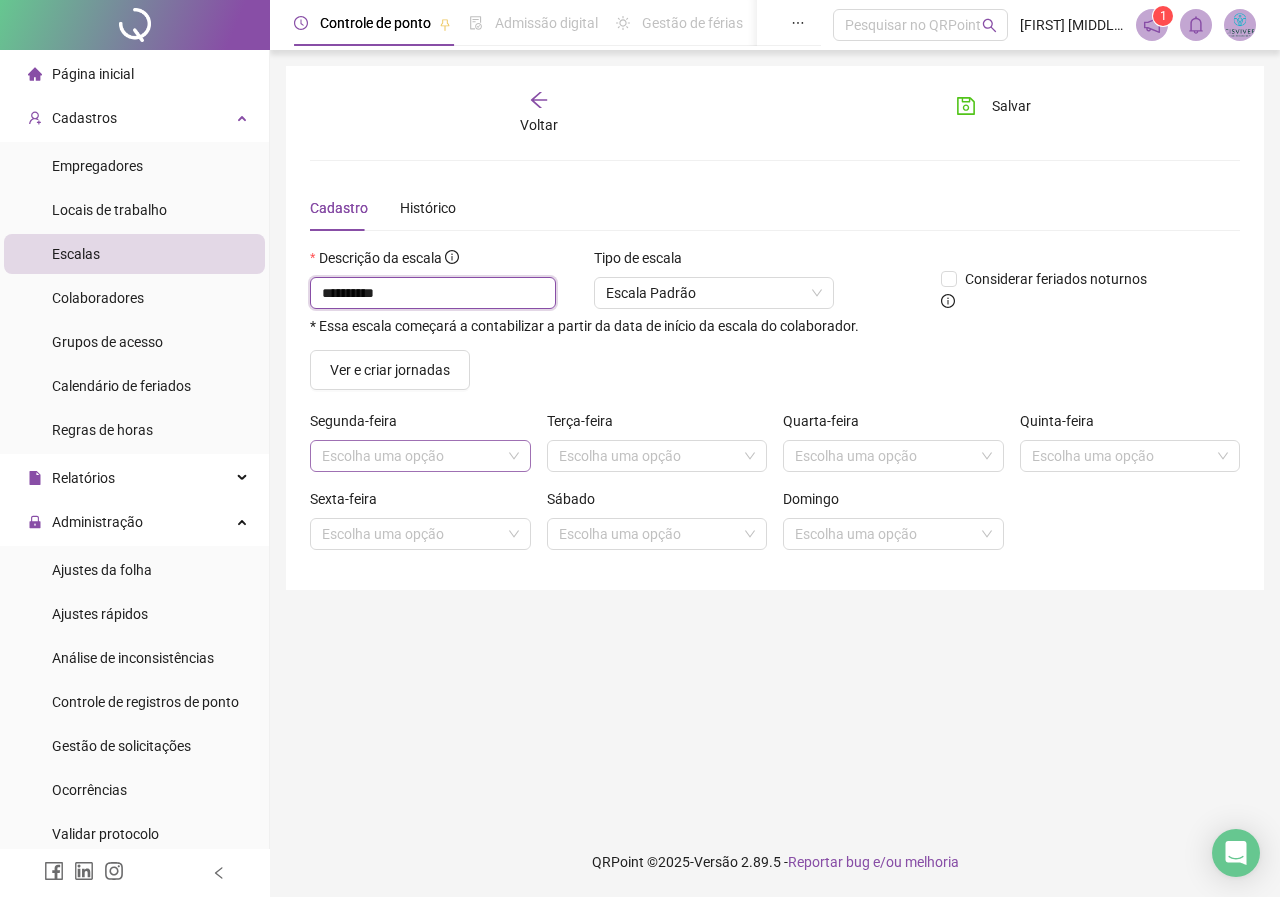 type on "**********" 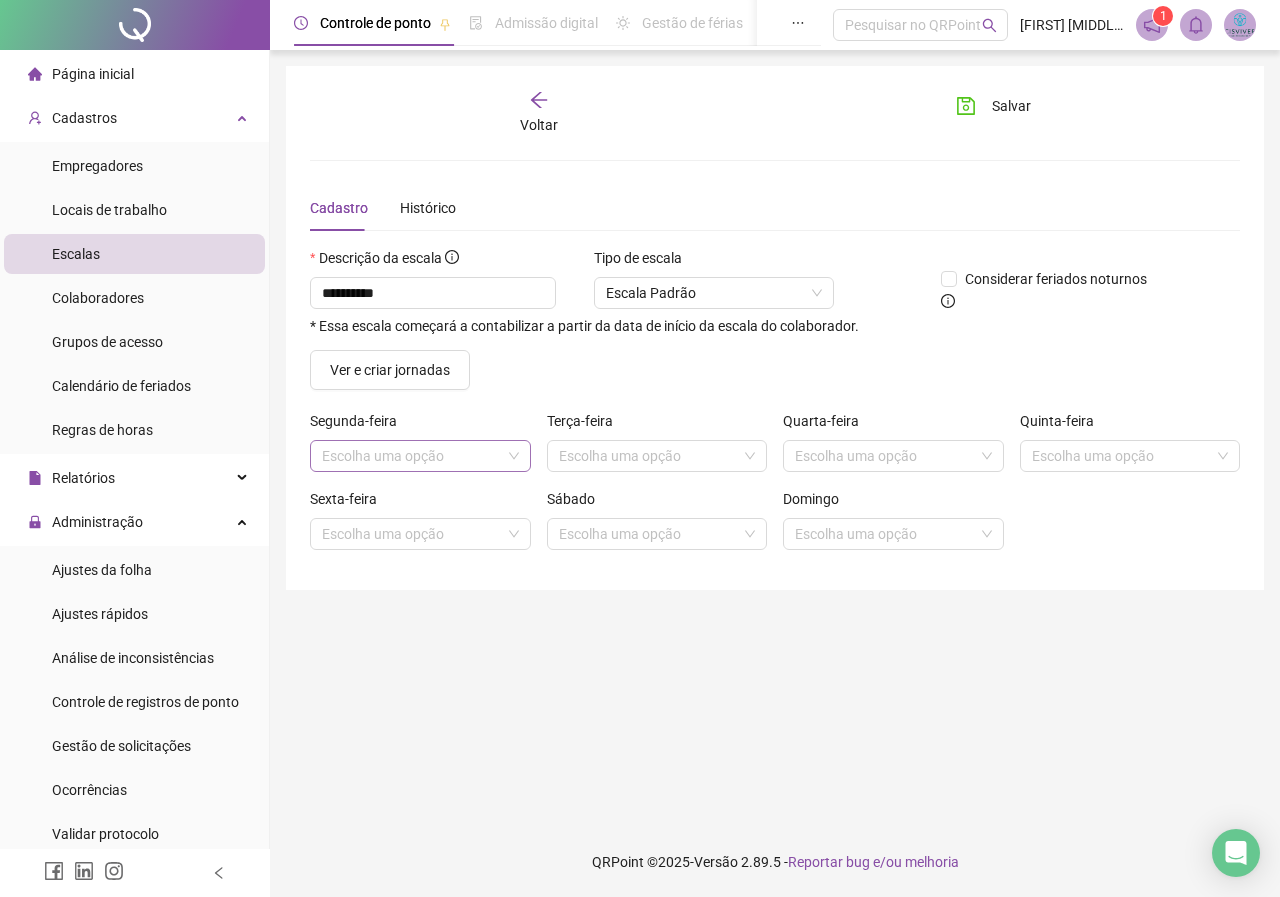 click at bounding box center [411, 456] 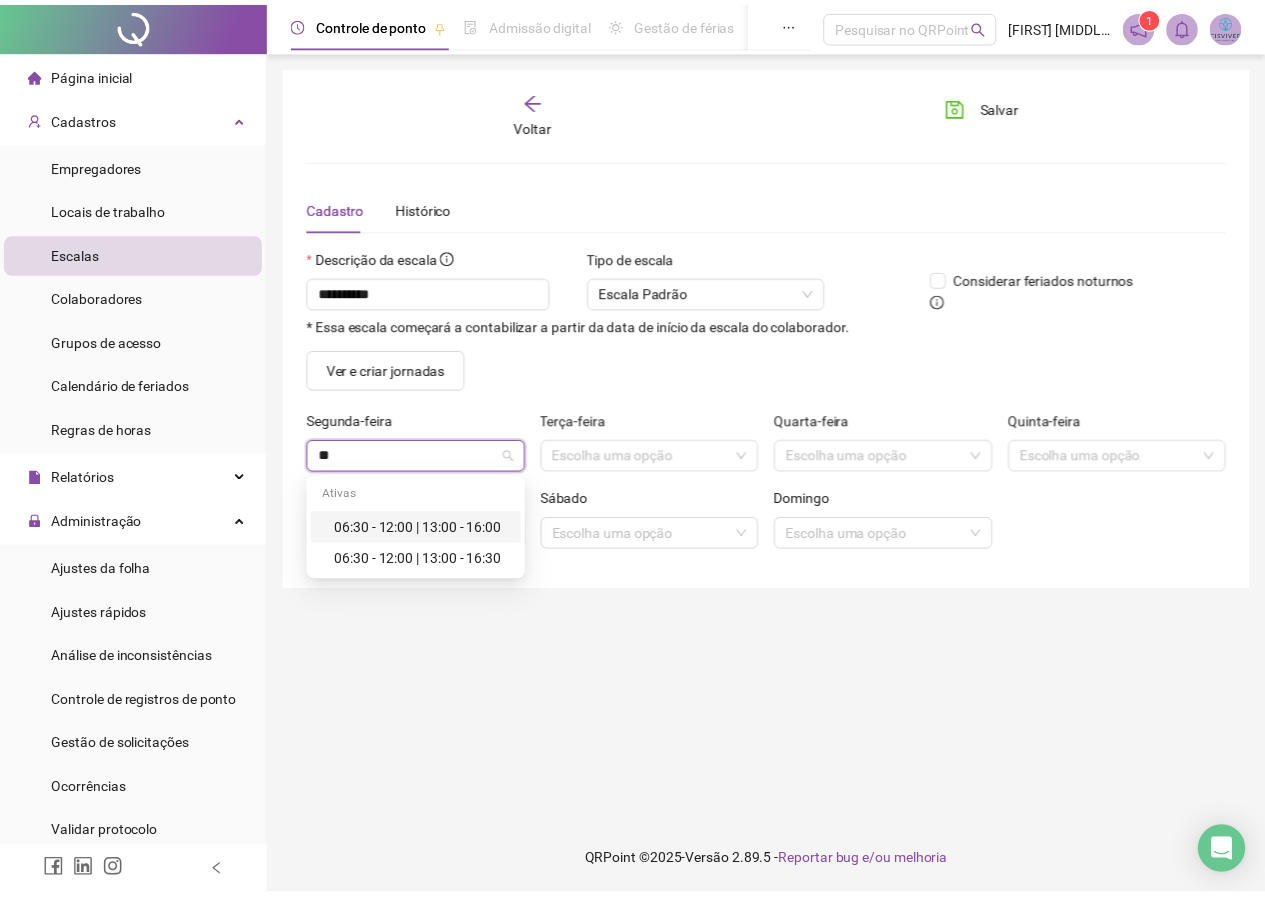 scroll, scrollTop: 0, scrollLeft: 0, axis: both 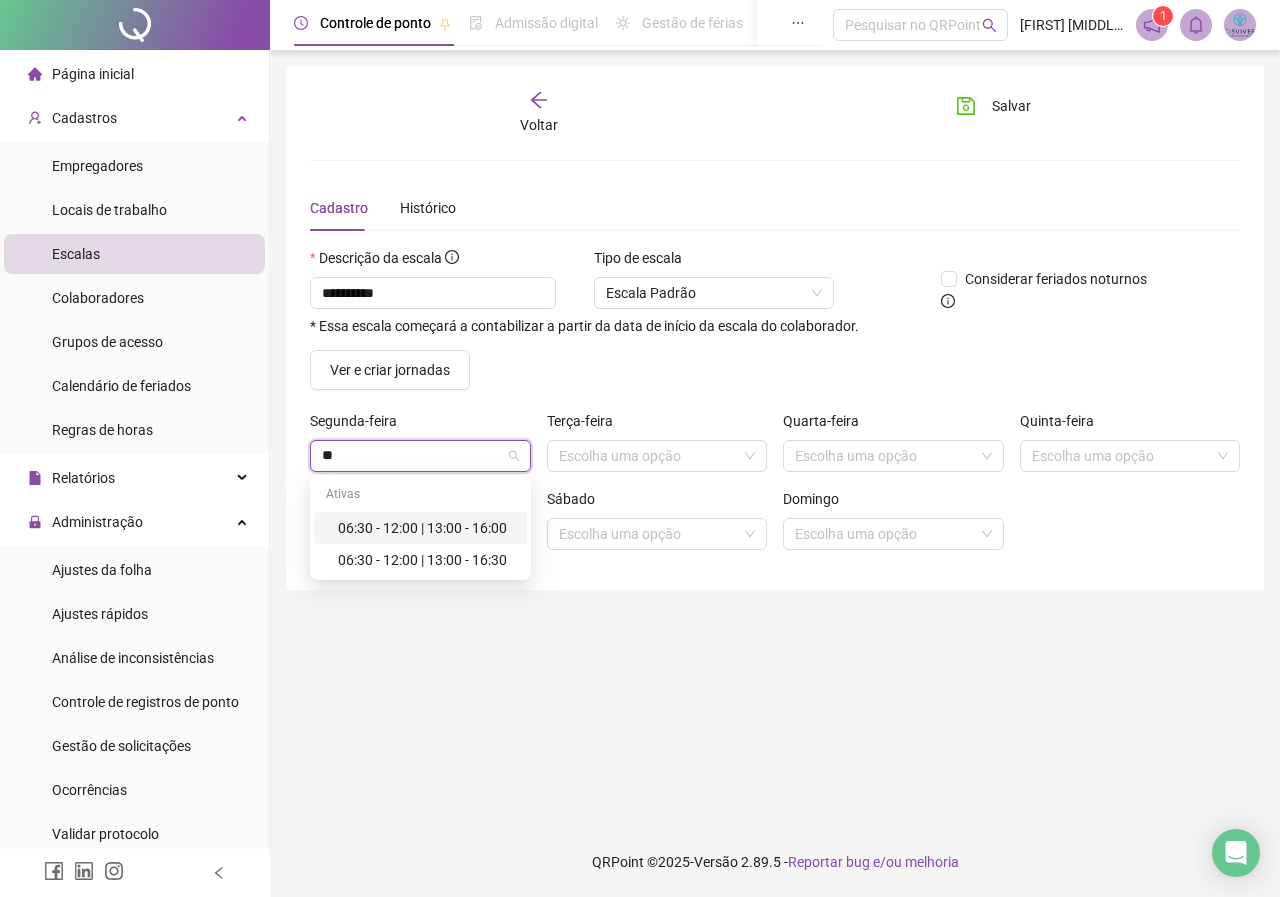 type on "*" 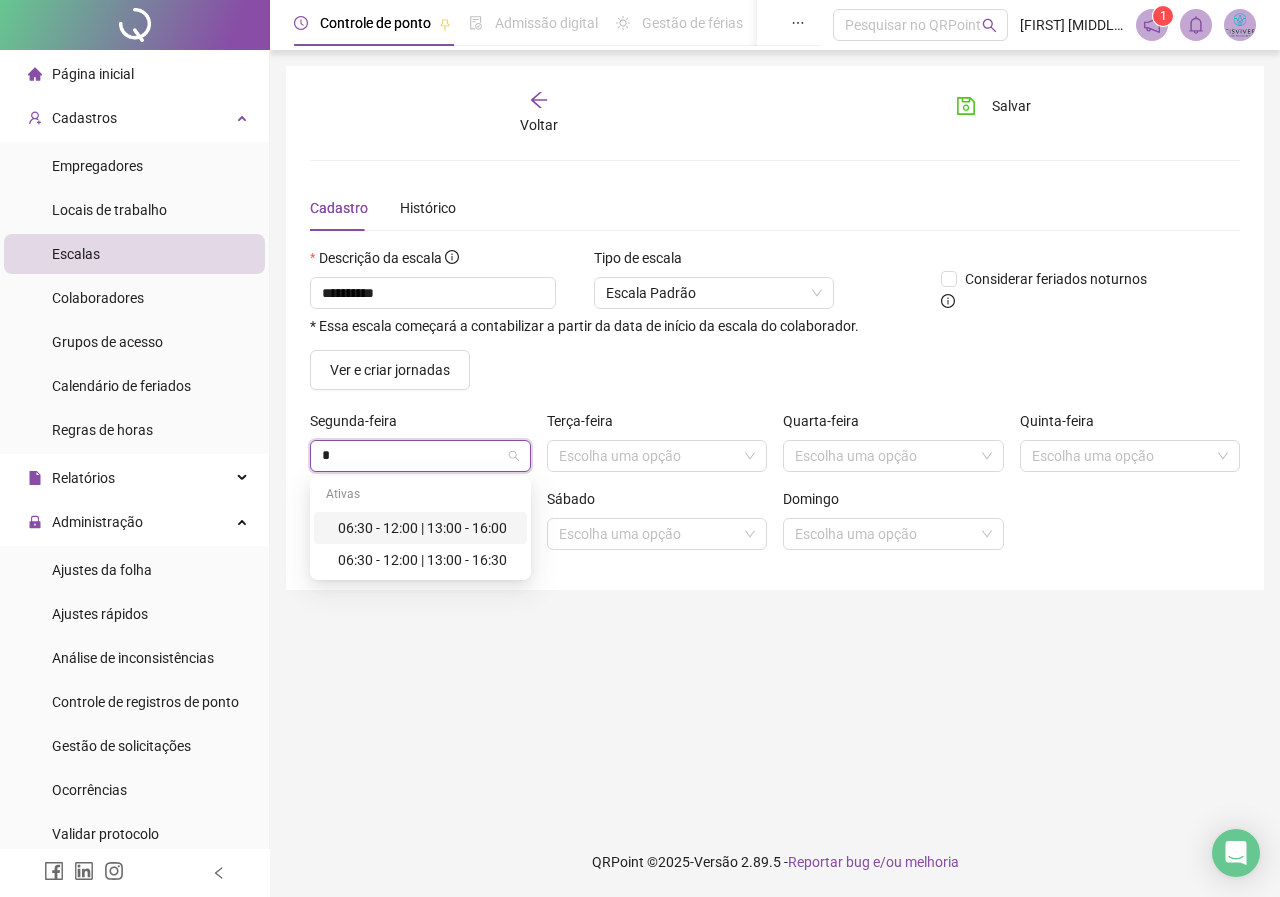 type 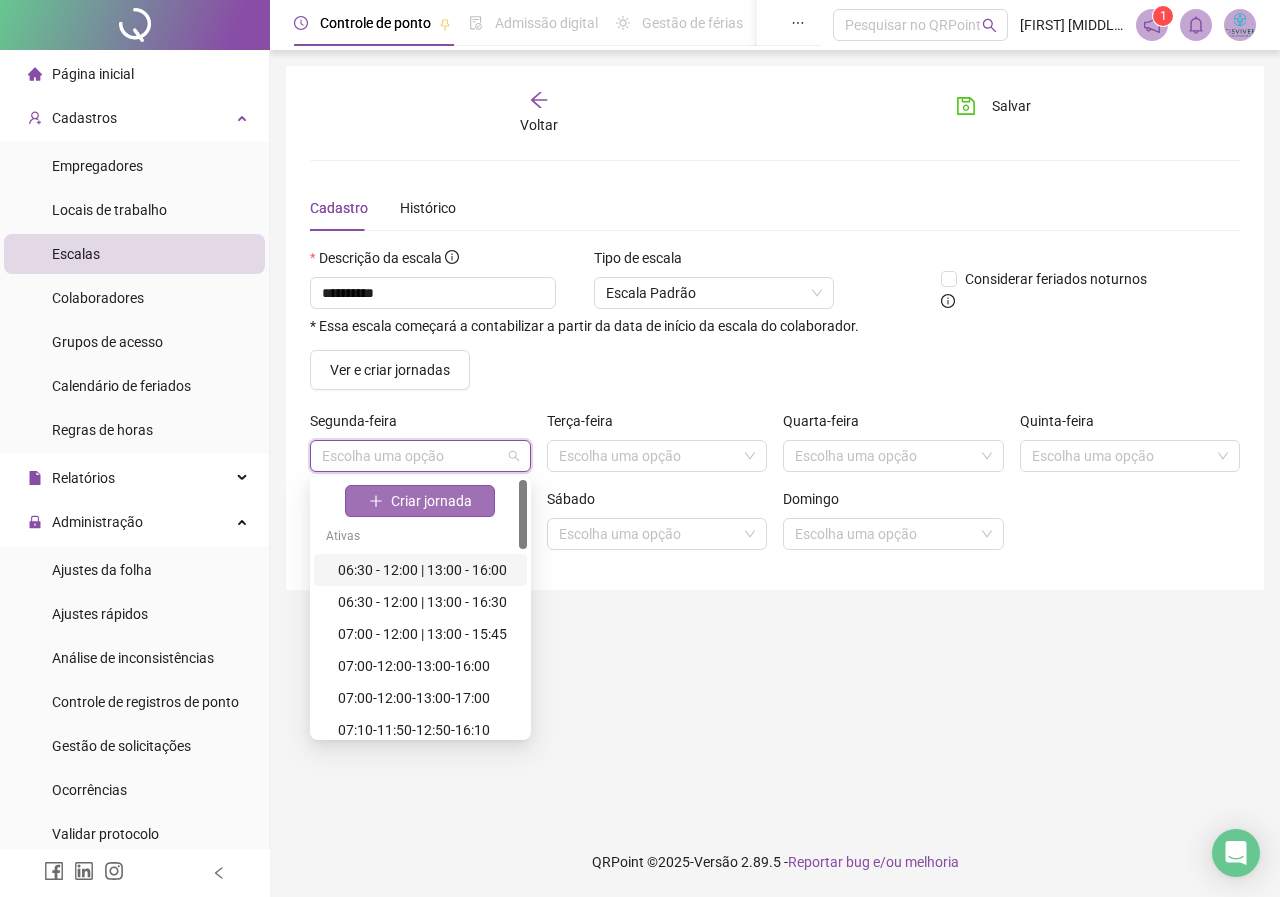 click on "Criar jornada" at bounding box center (420, 501) 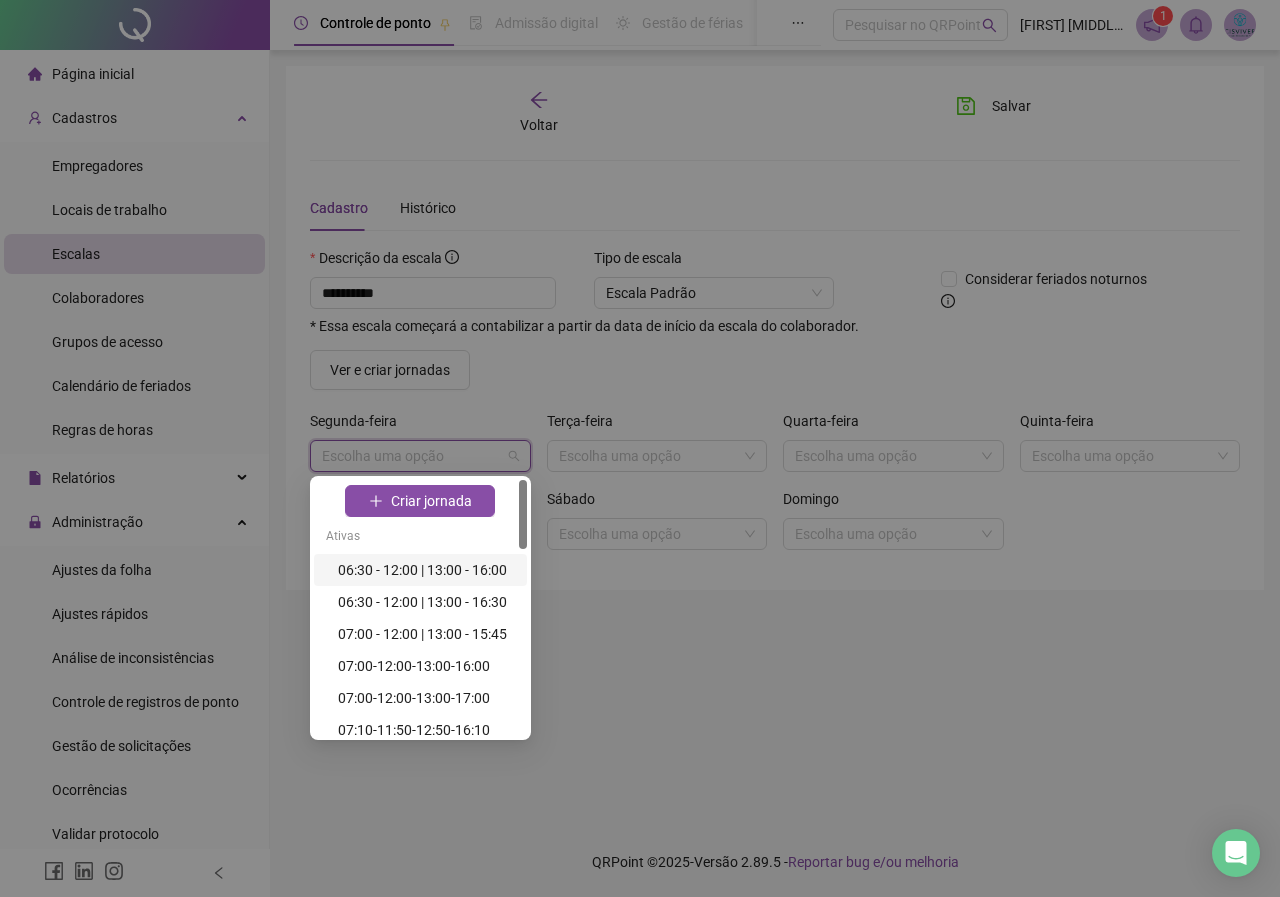 type 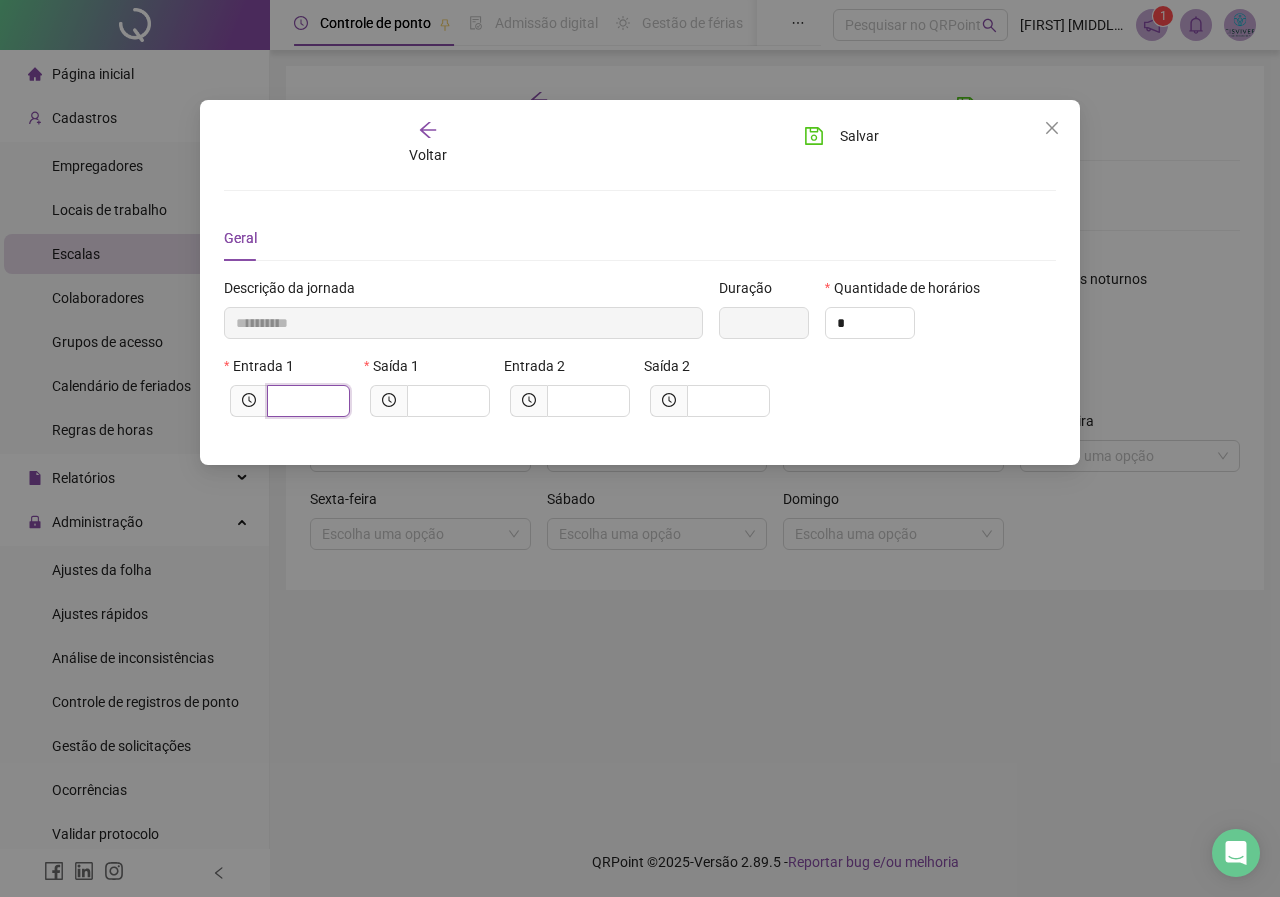 click at bounding box center (306, 401) 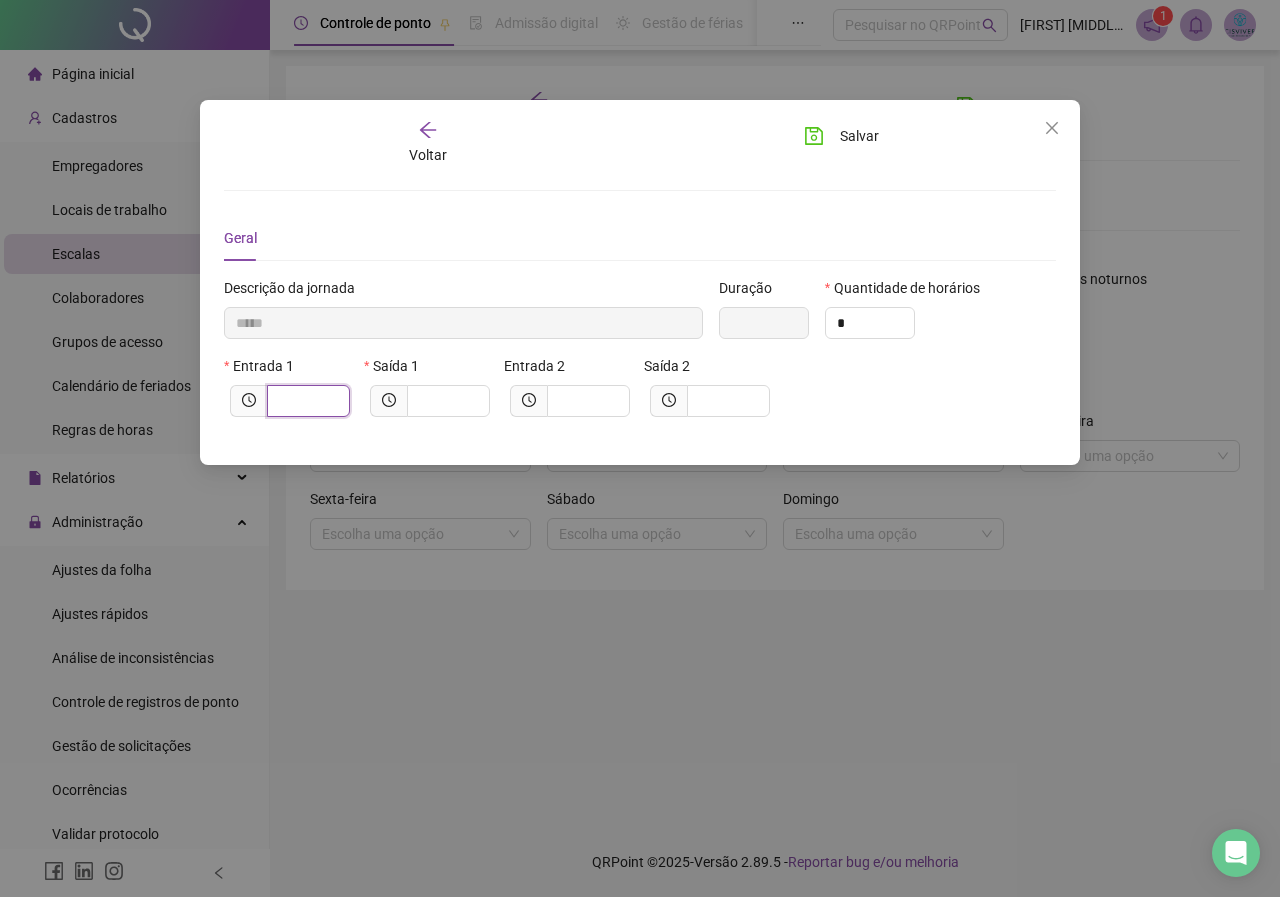 type on "*****" 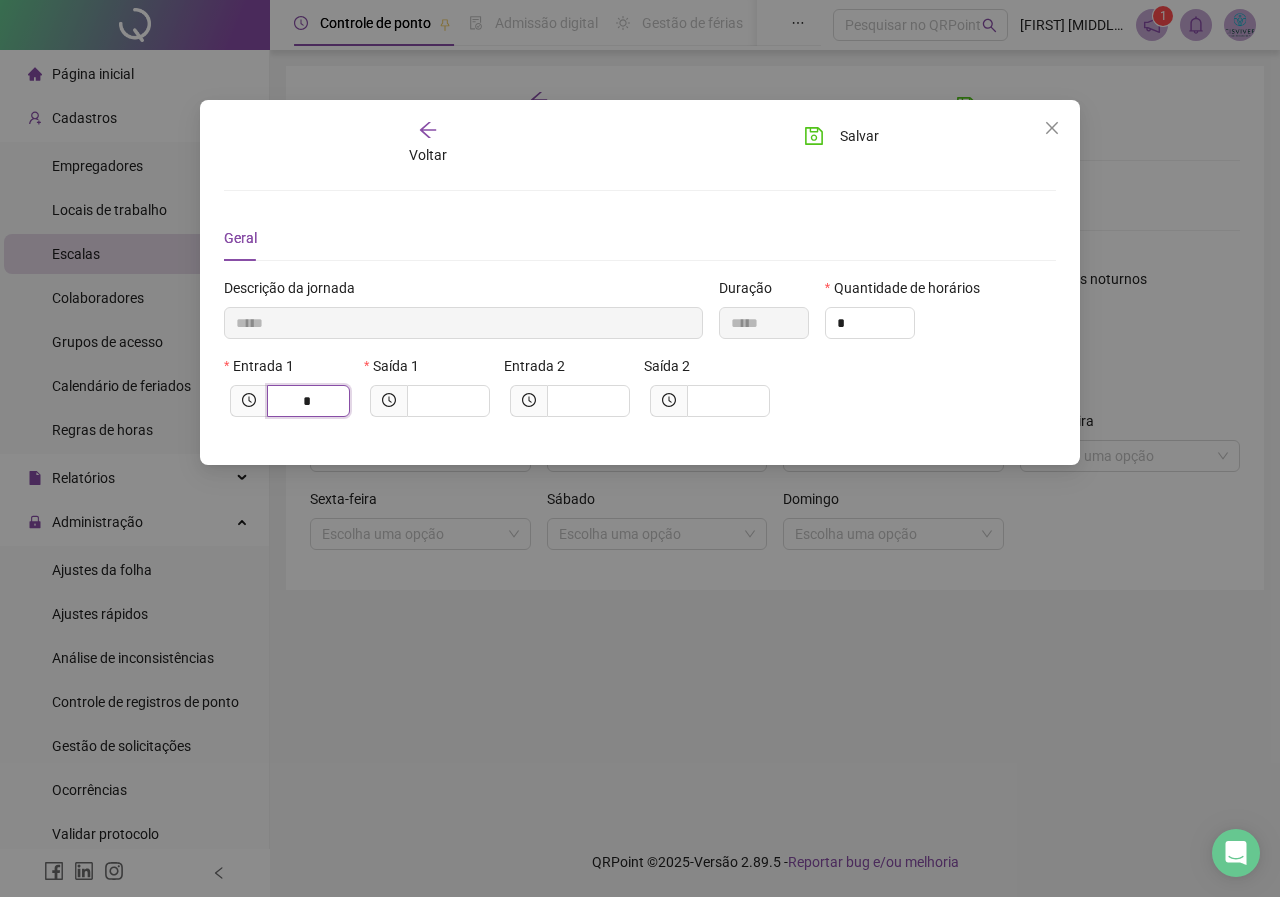 type on "******" 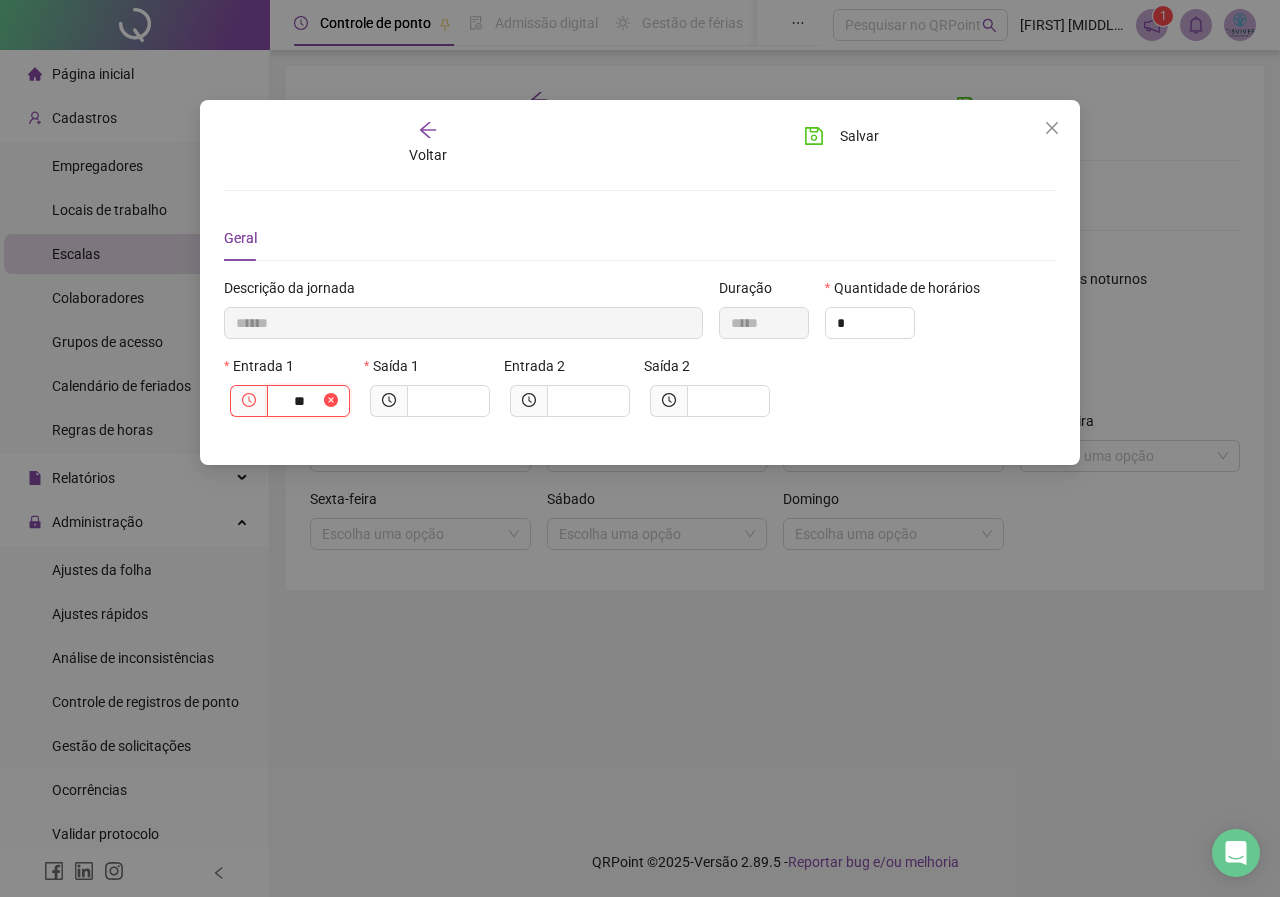 type on "********" 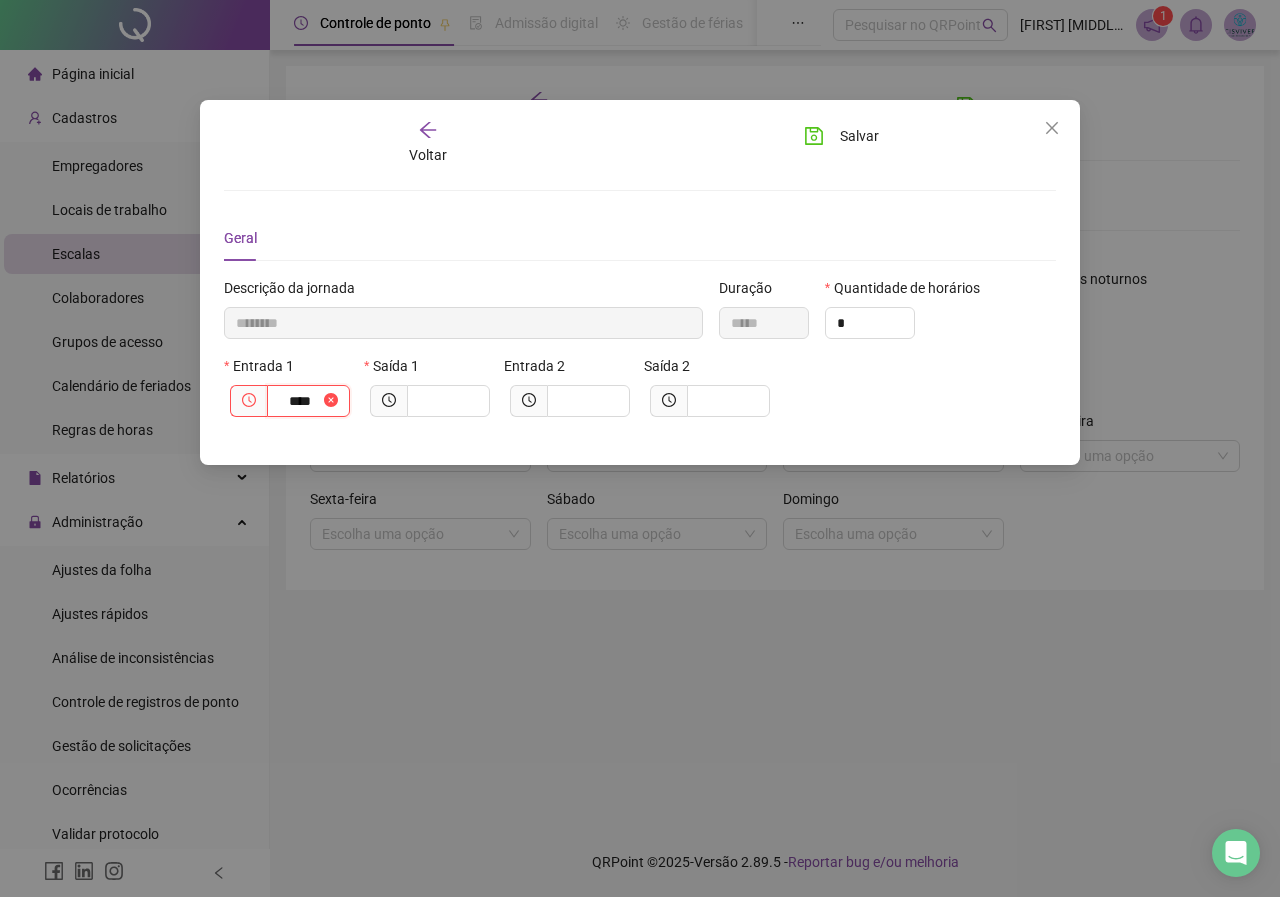 type on "*********" 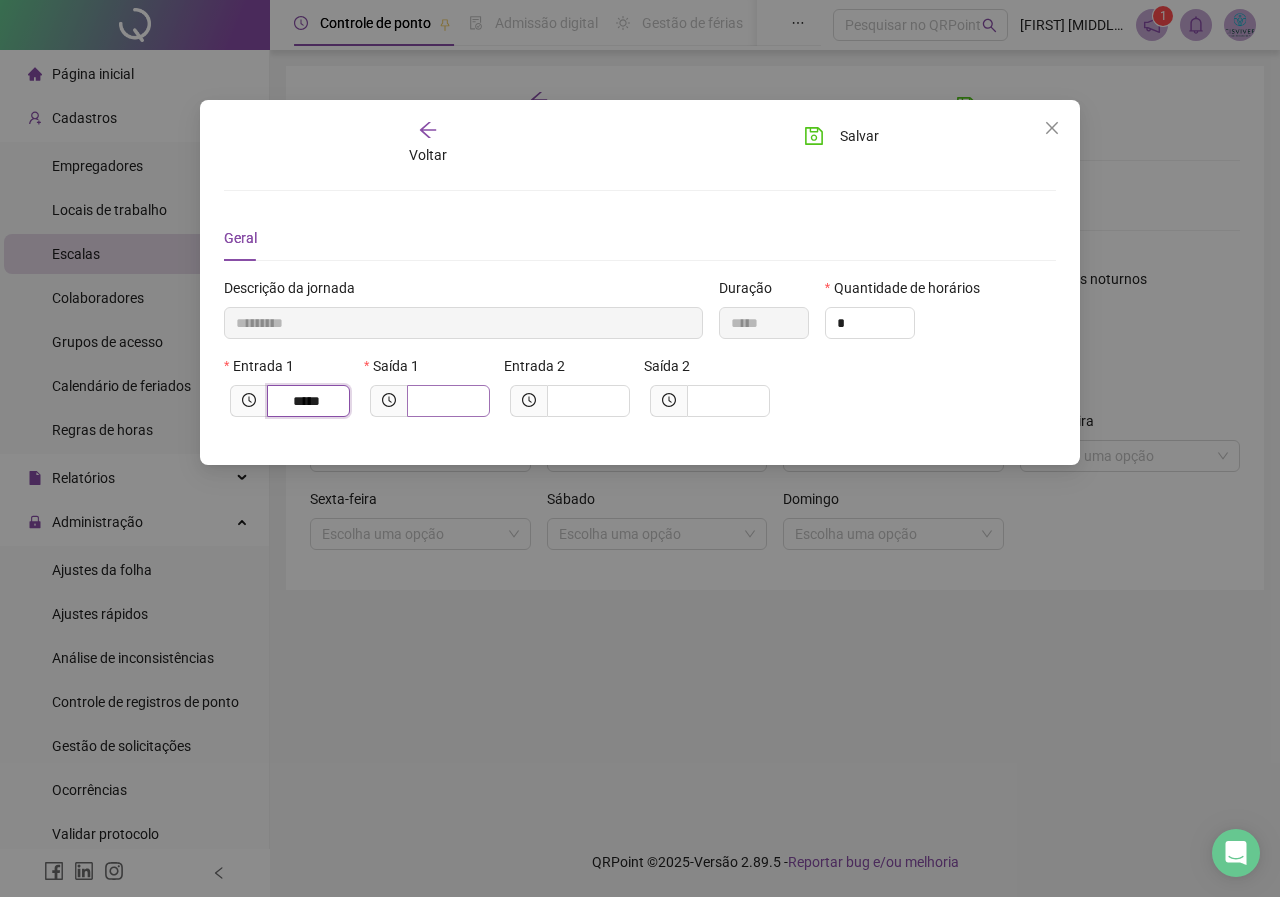 type on "*****" 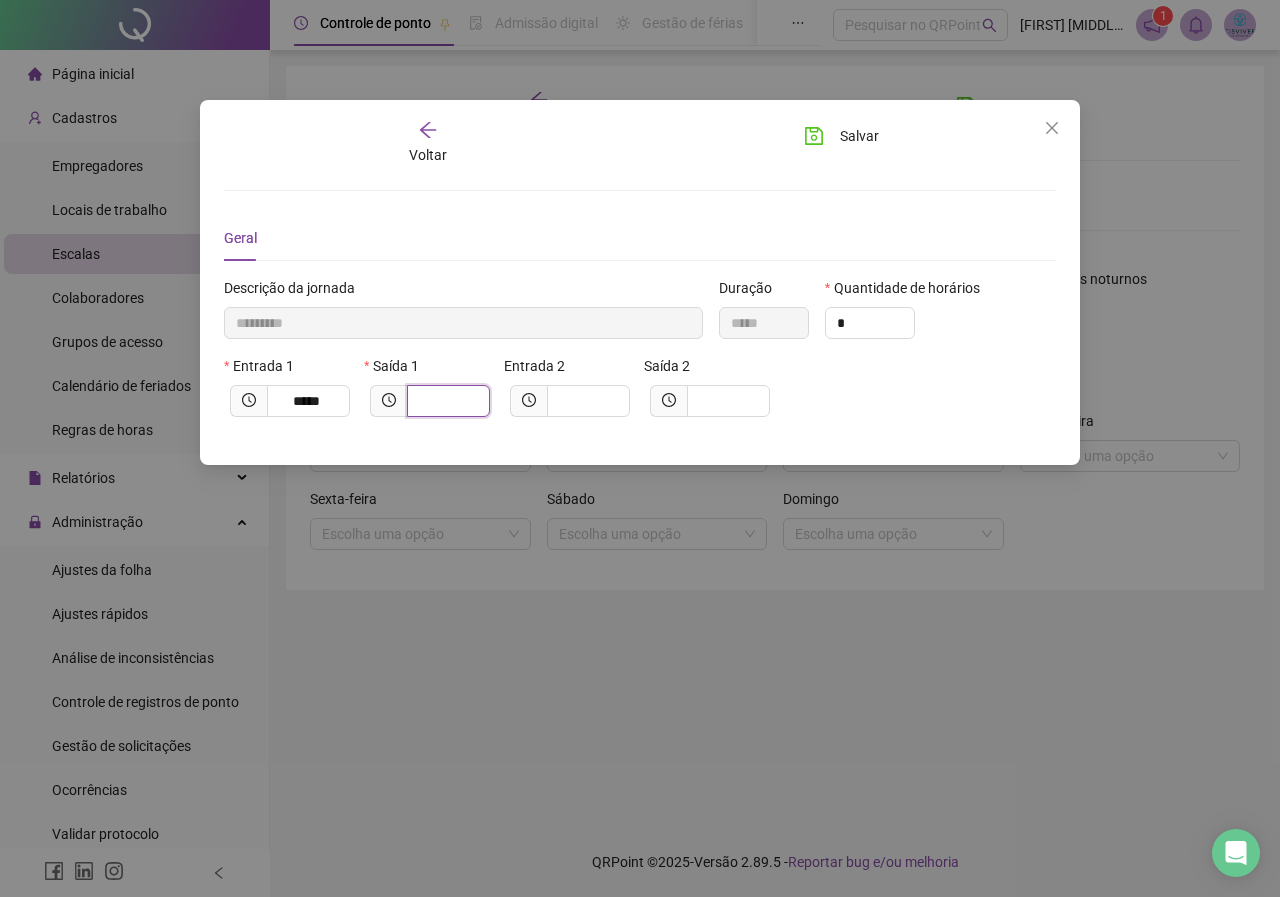 click at bounding box center (446, 401) 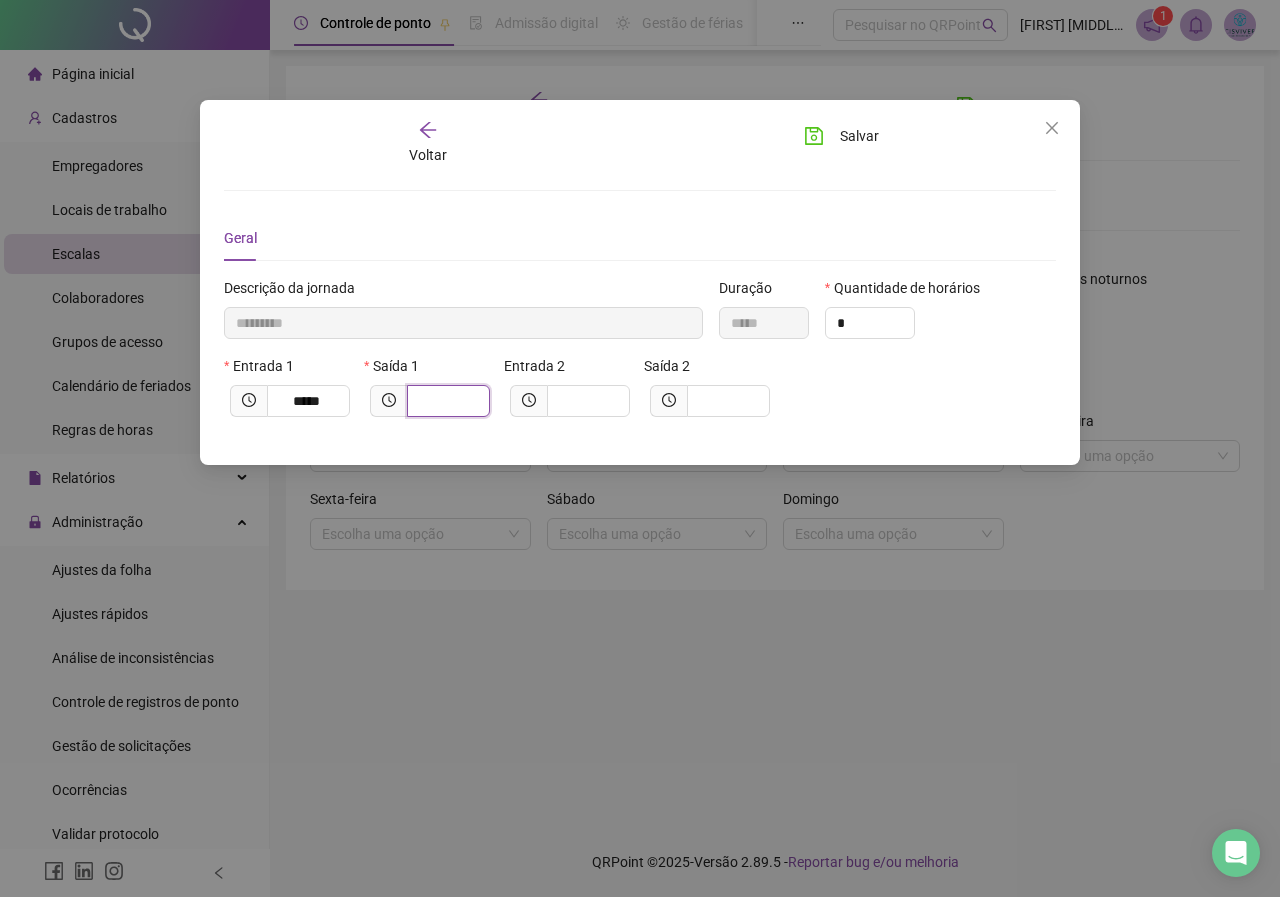 type on "*********" 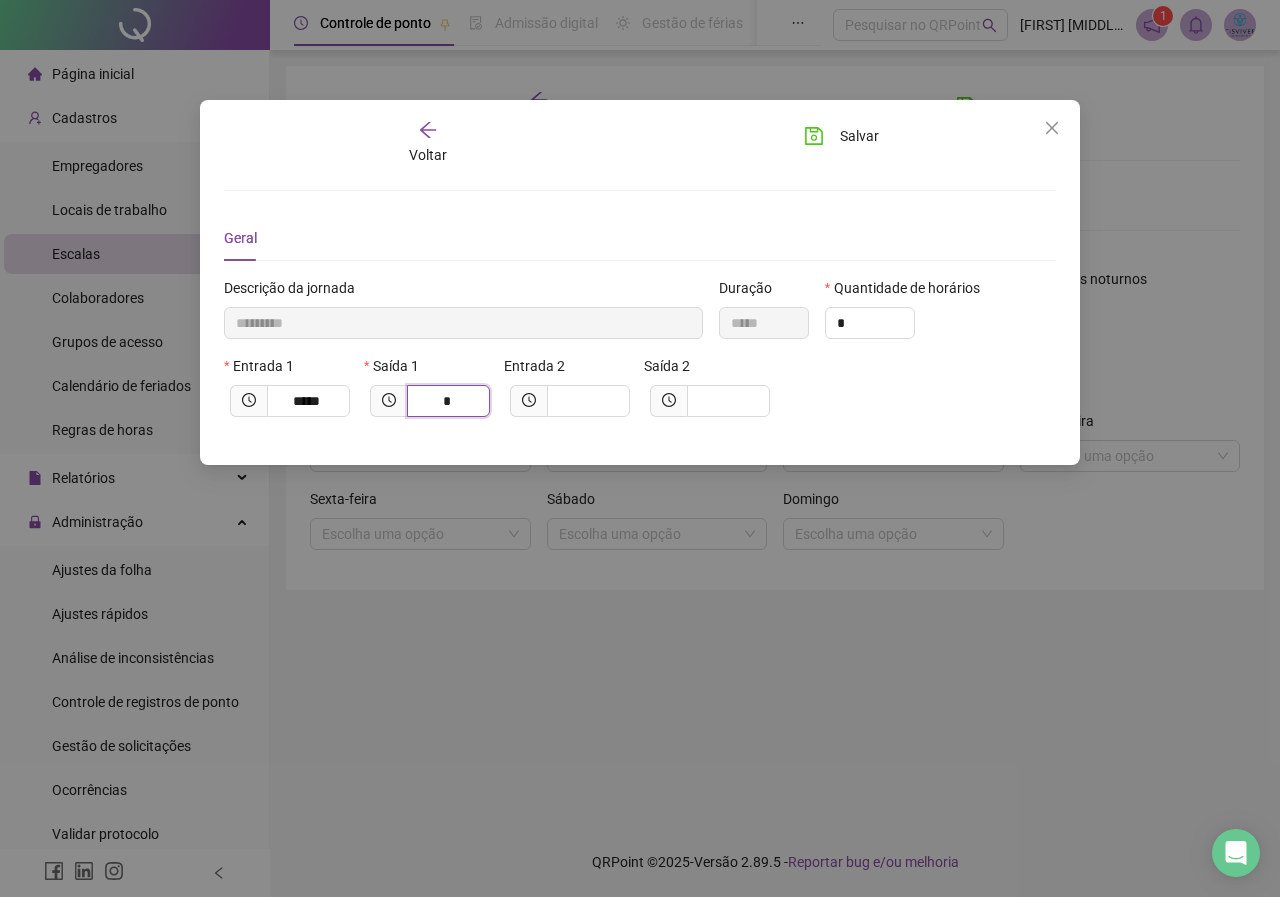 type on "**********" 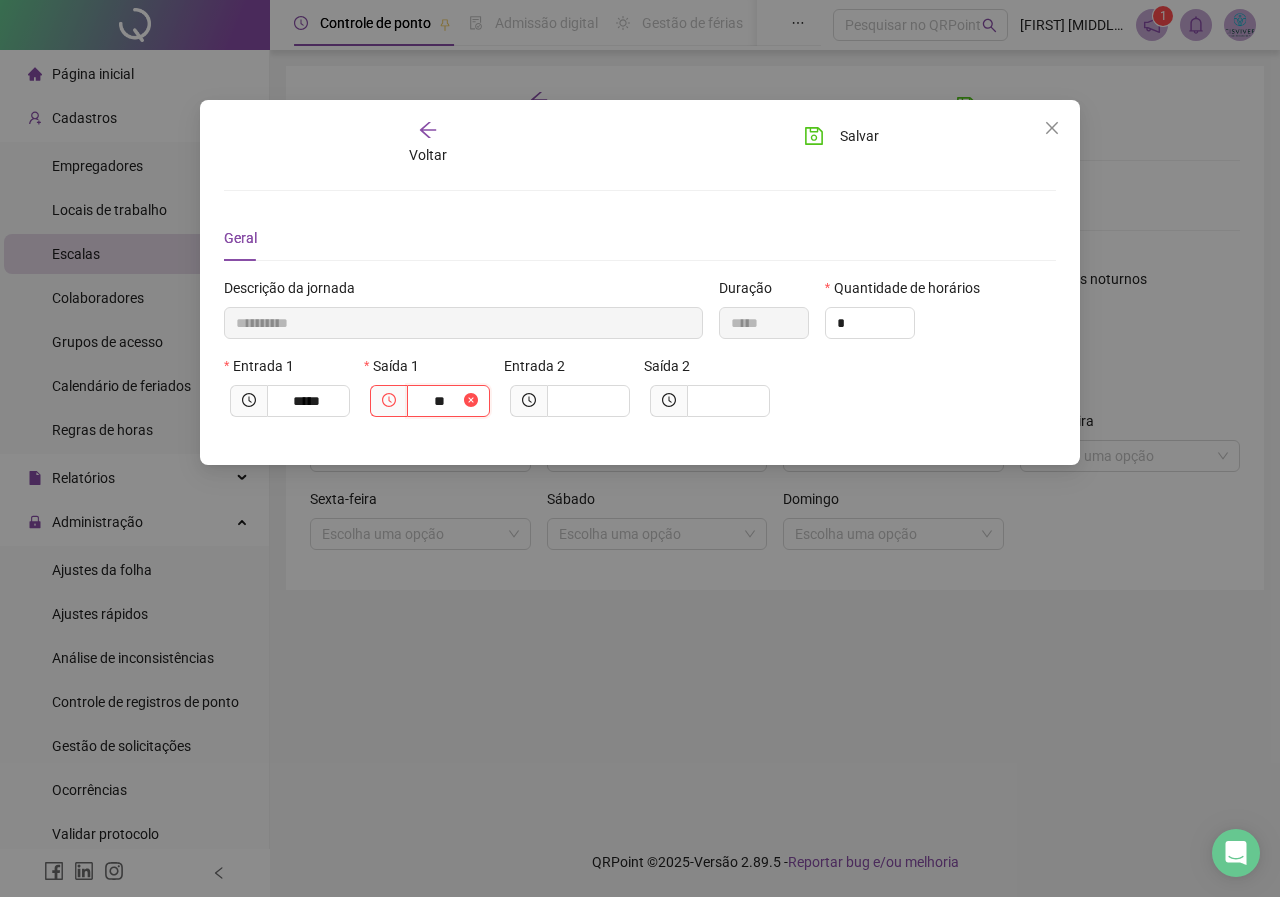 type on "**********" 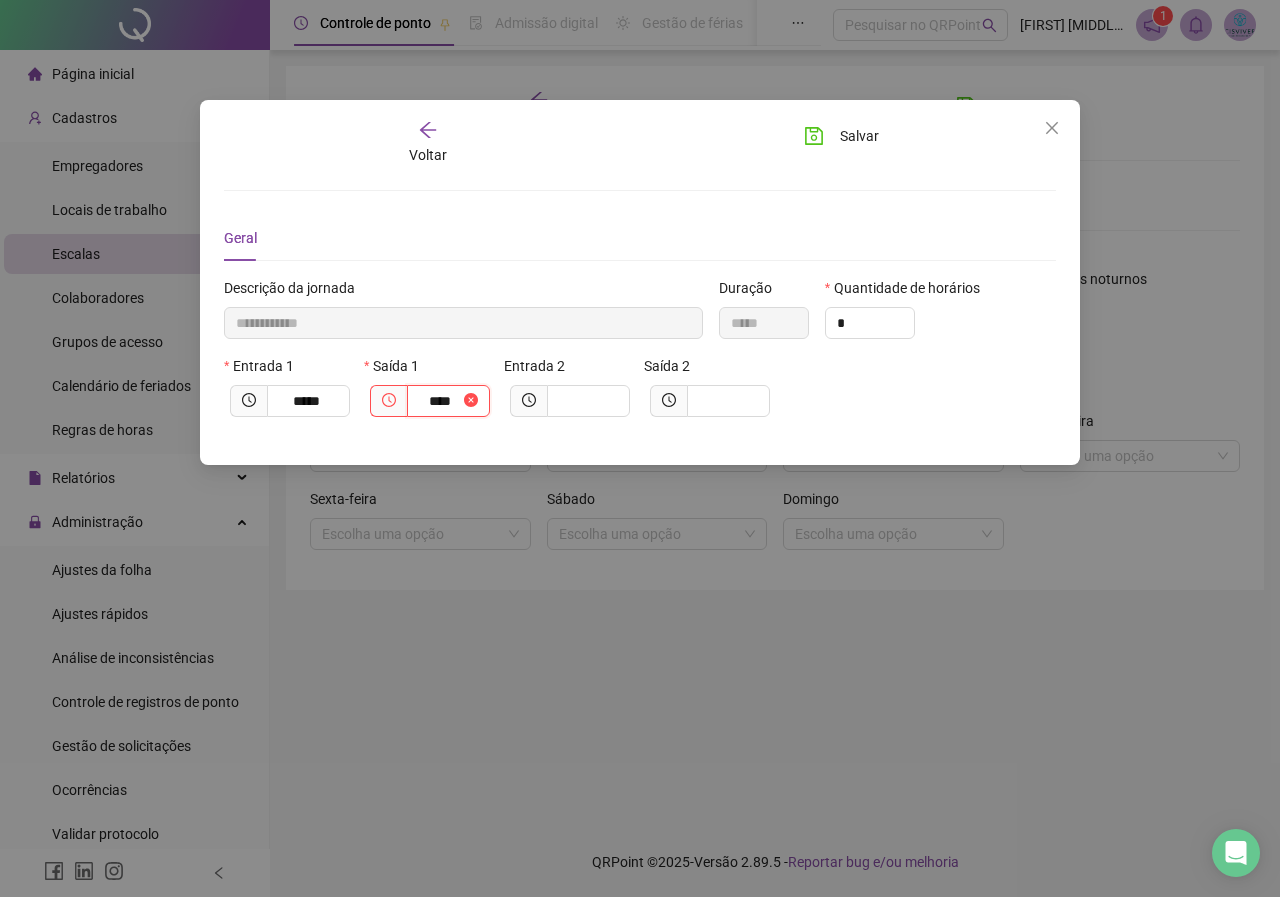 type on "**********" 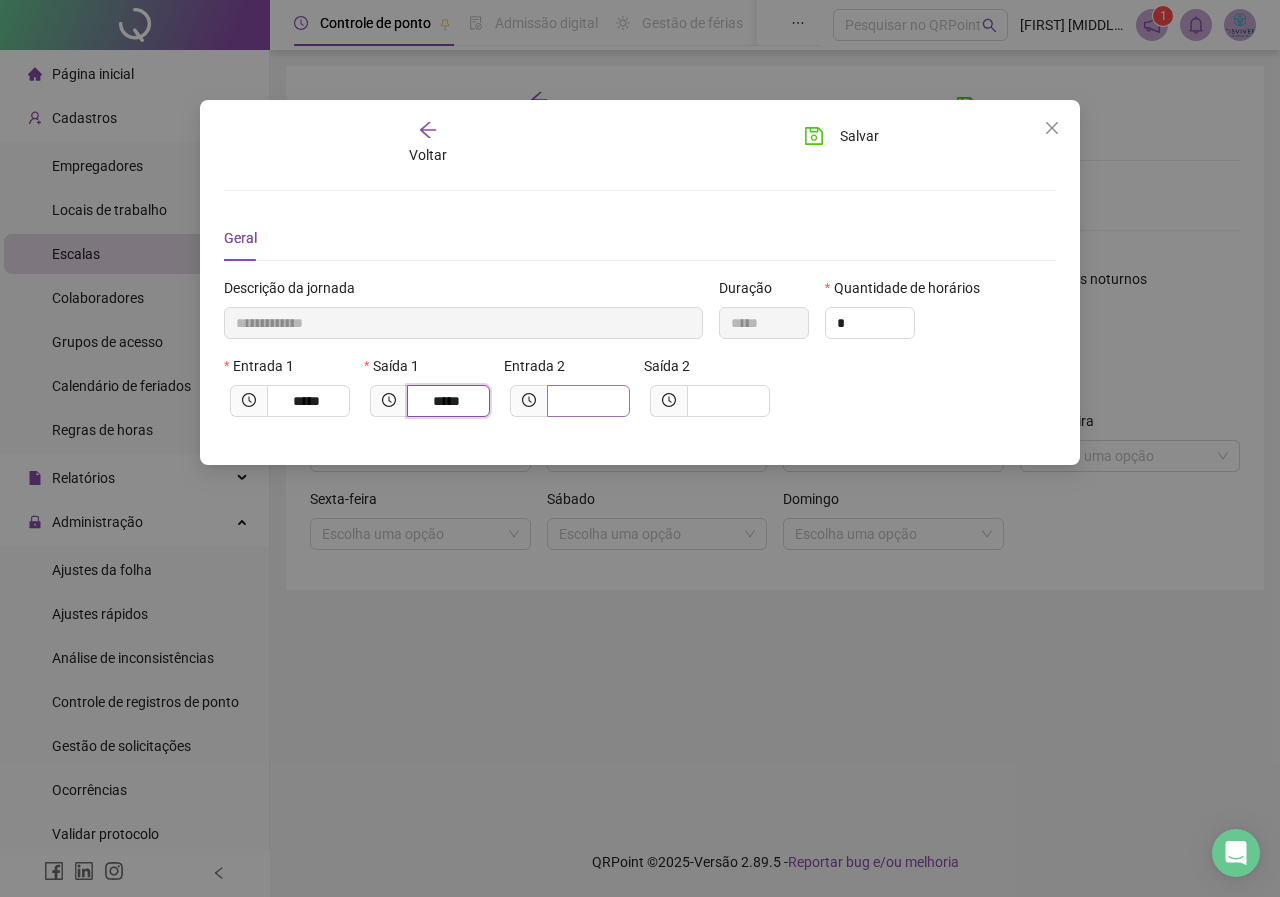 type on "*****" 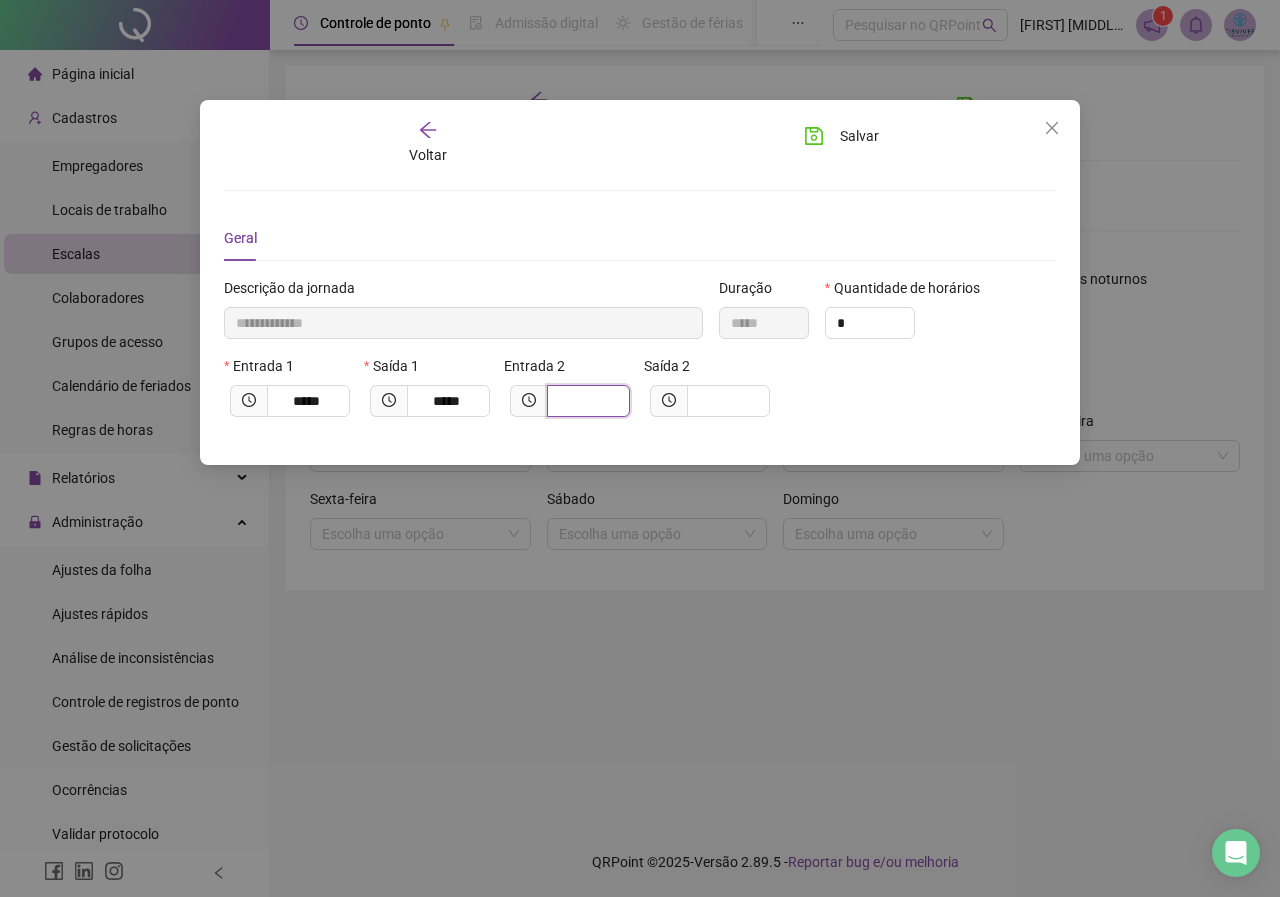 click at bounding box center (586, 401) 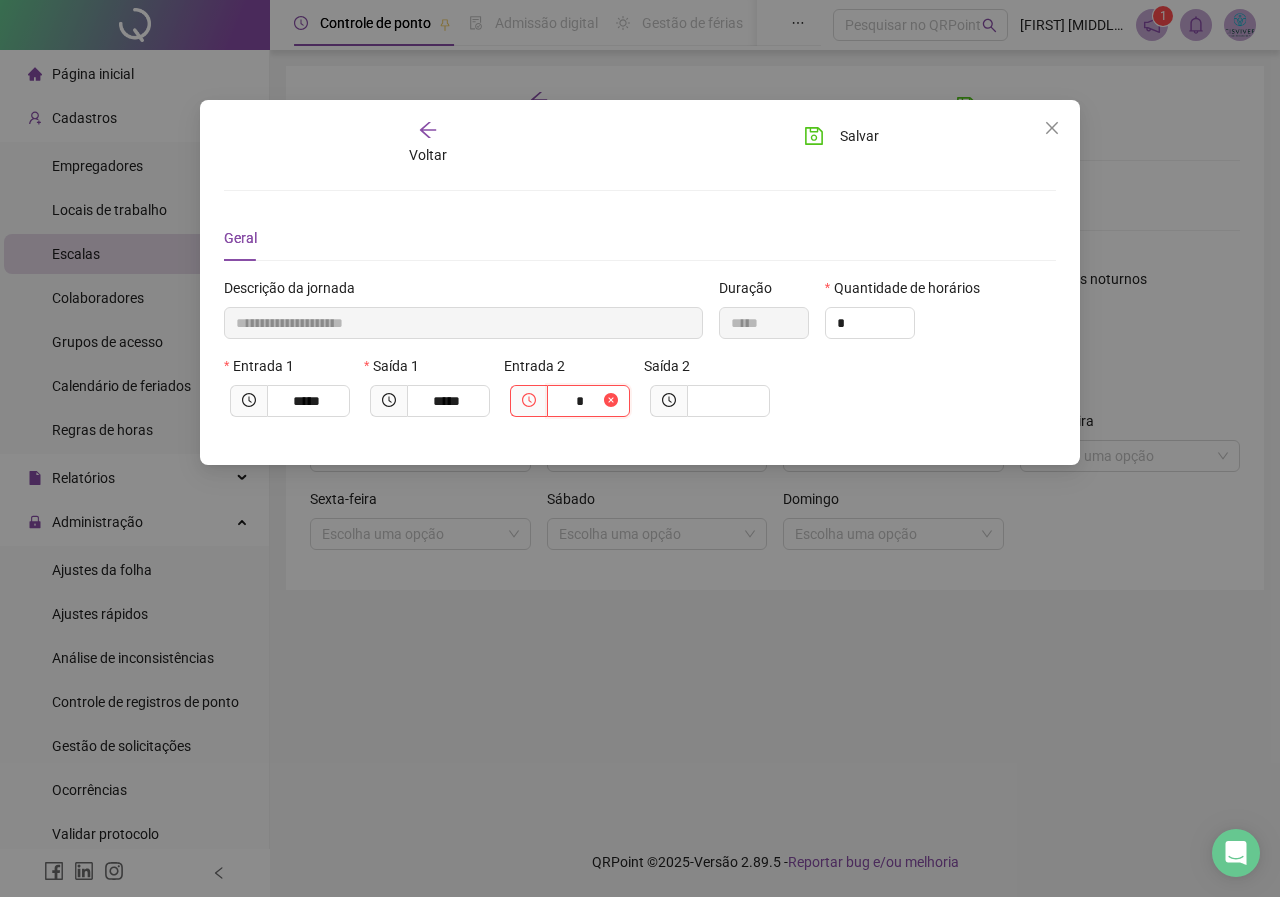 type on "**********" 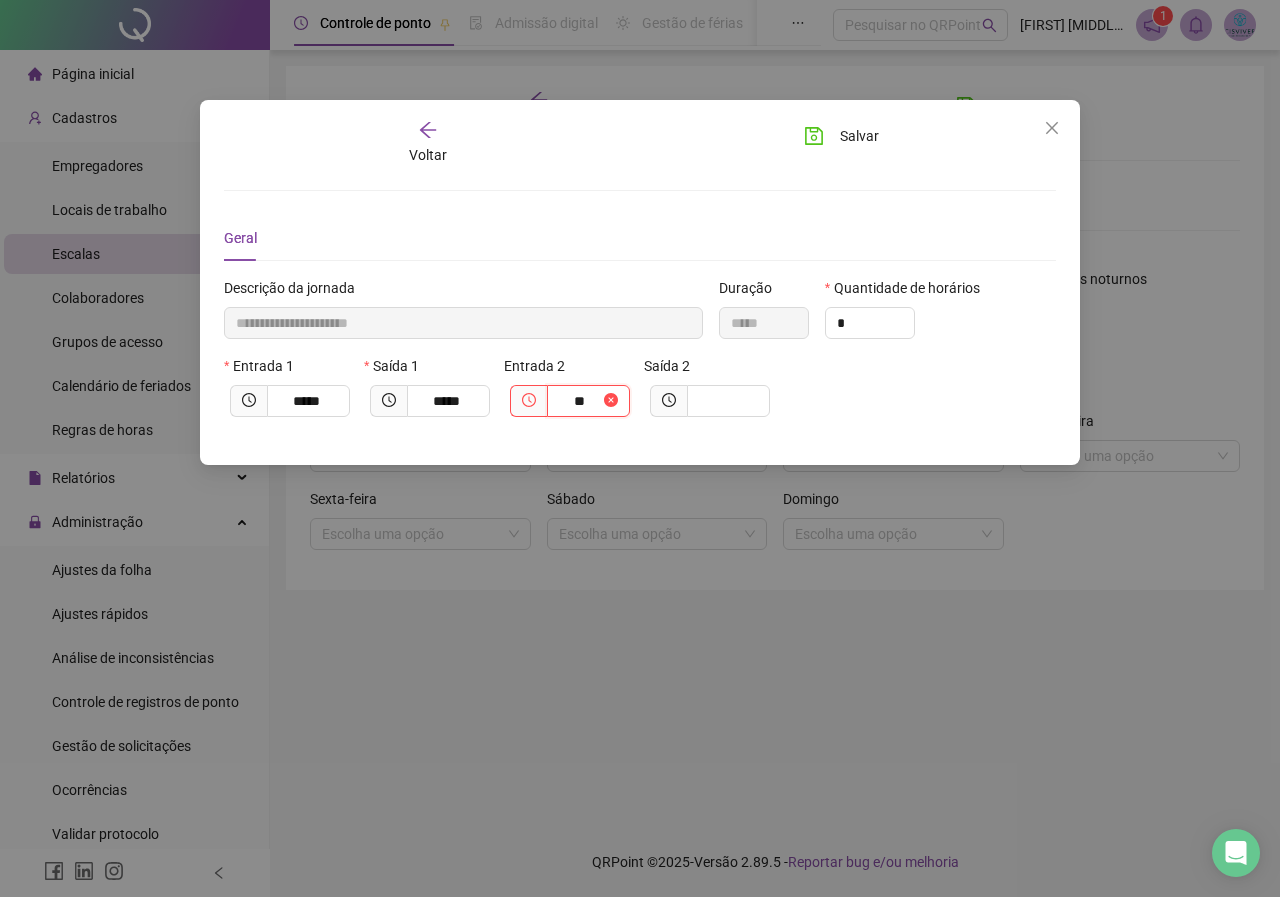 type on "**********" 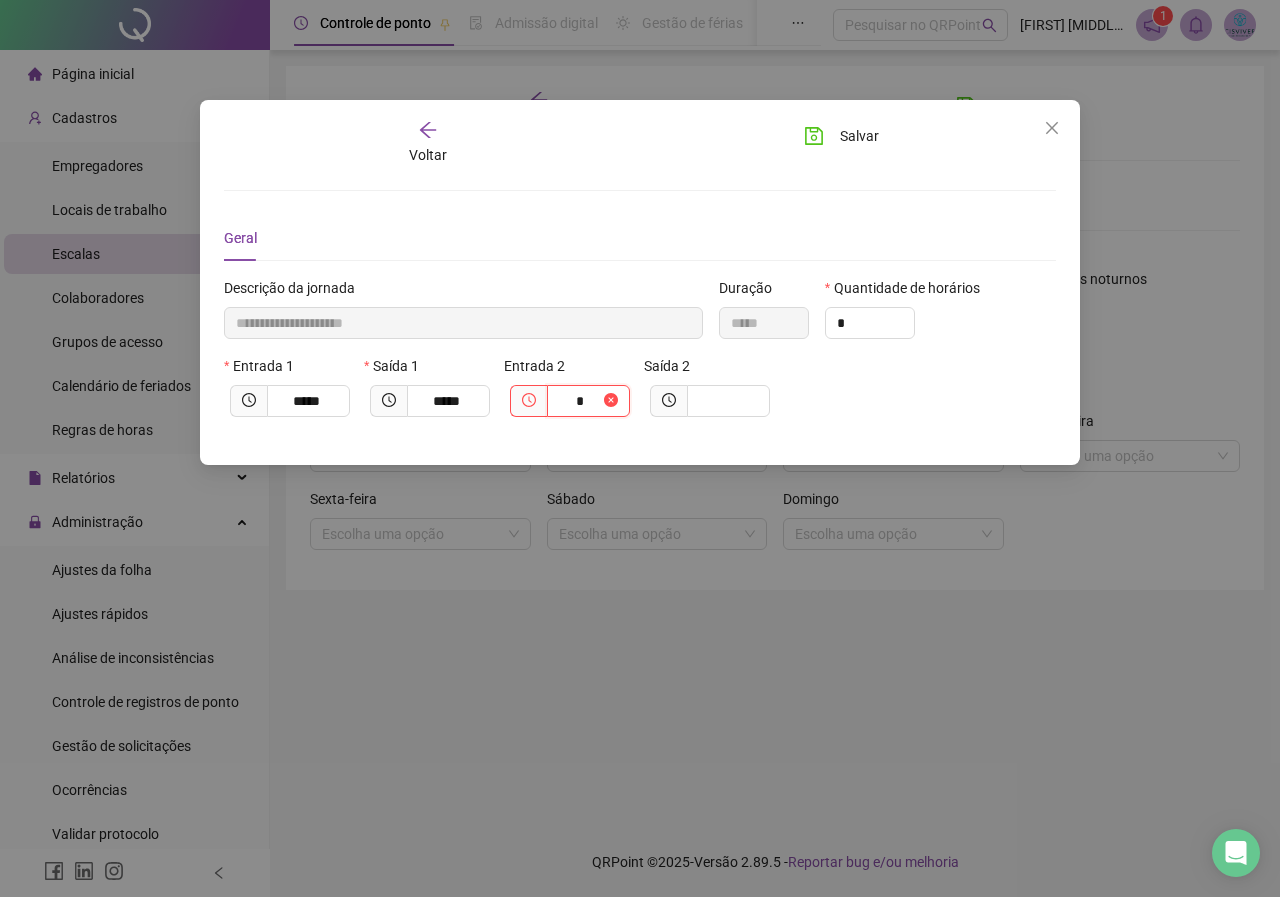 type on "**********" 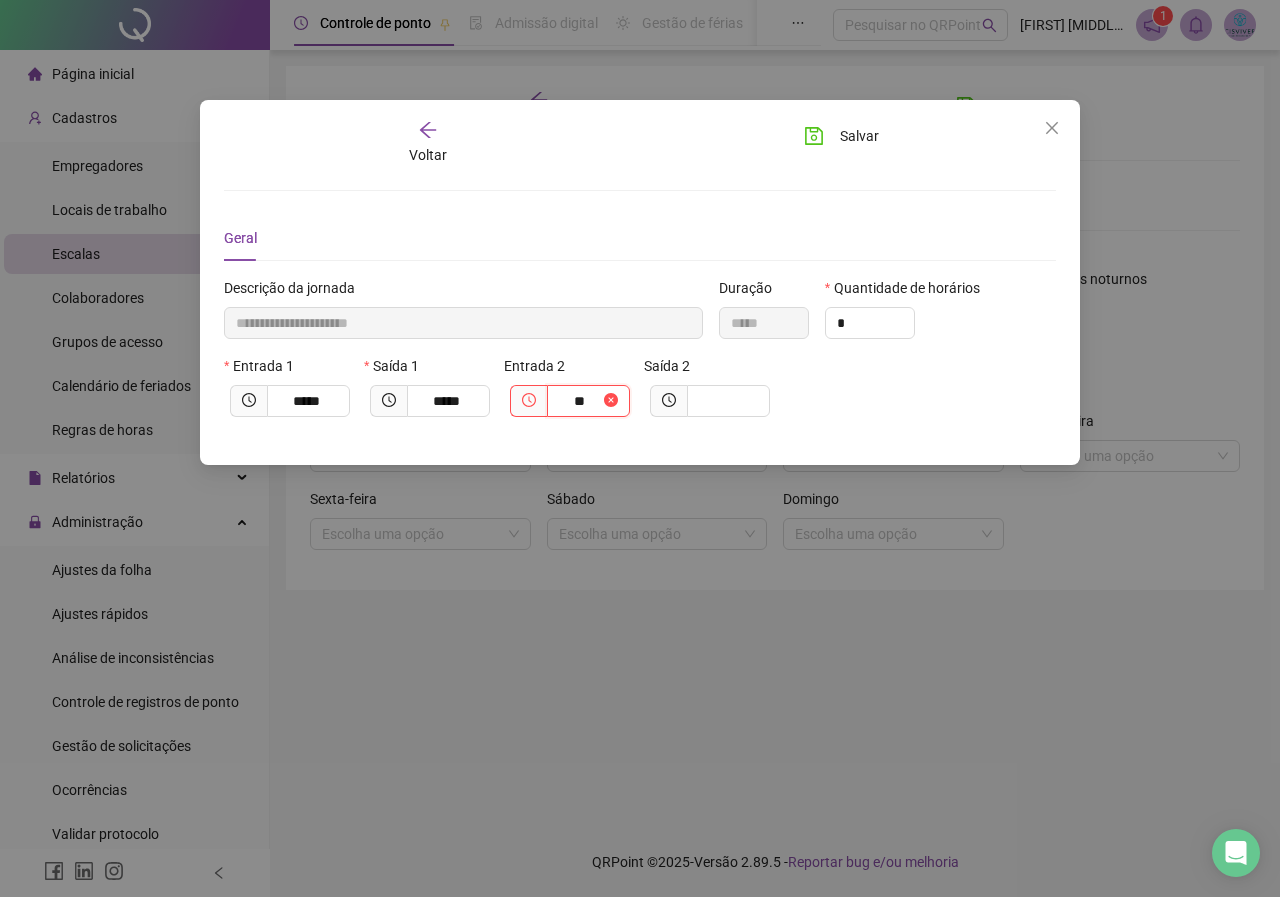 type on "**********" 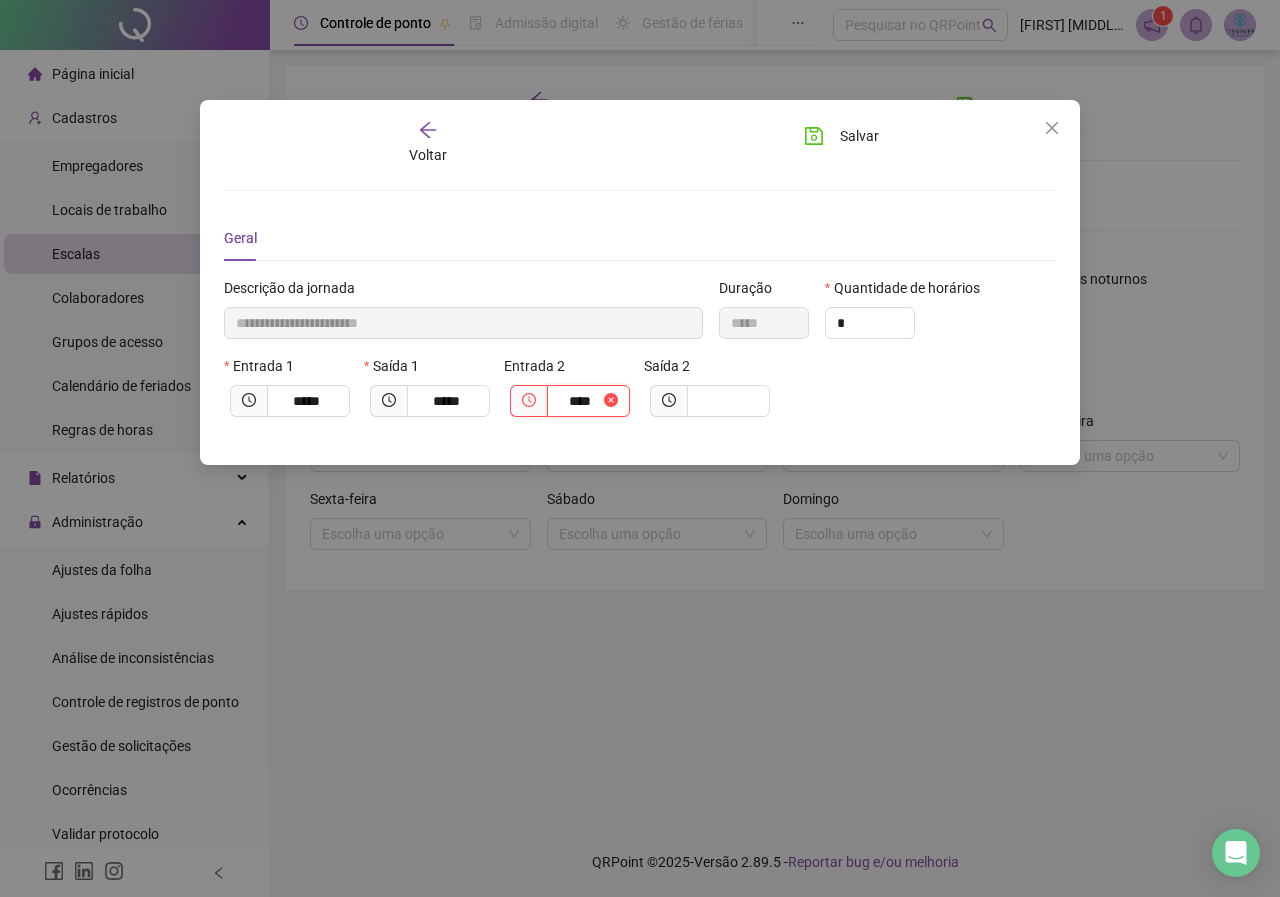 type on "**********" 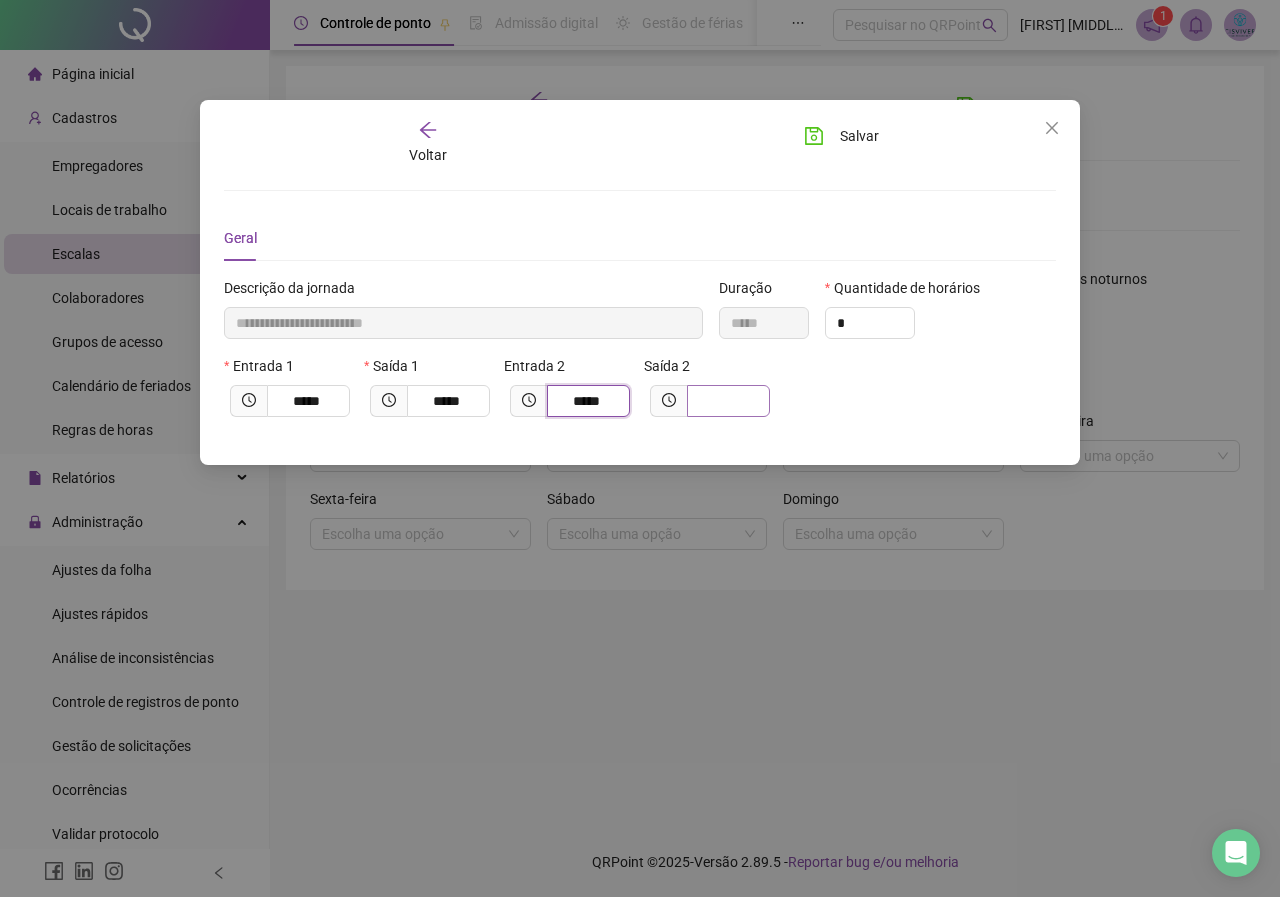 type on "*****" 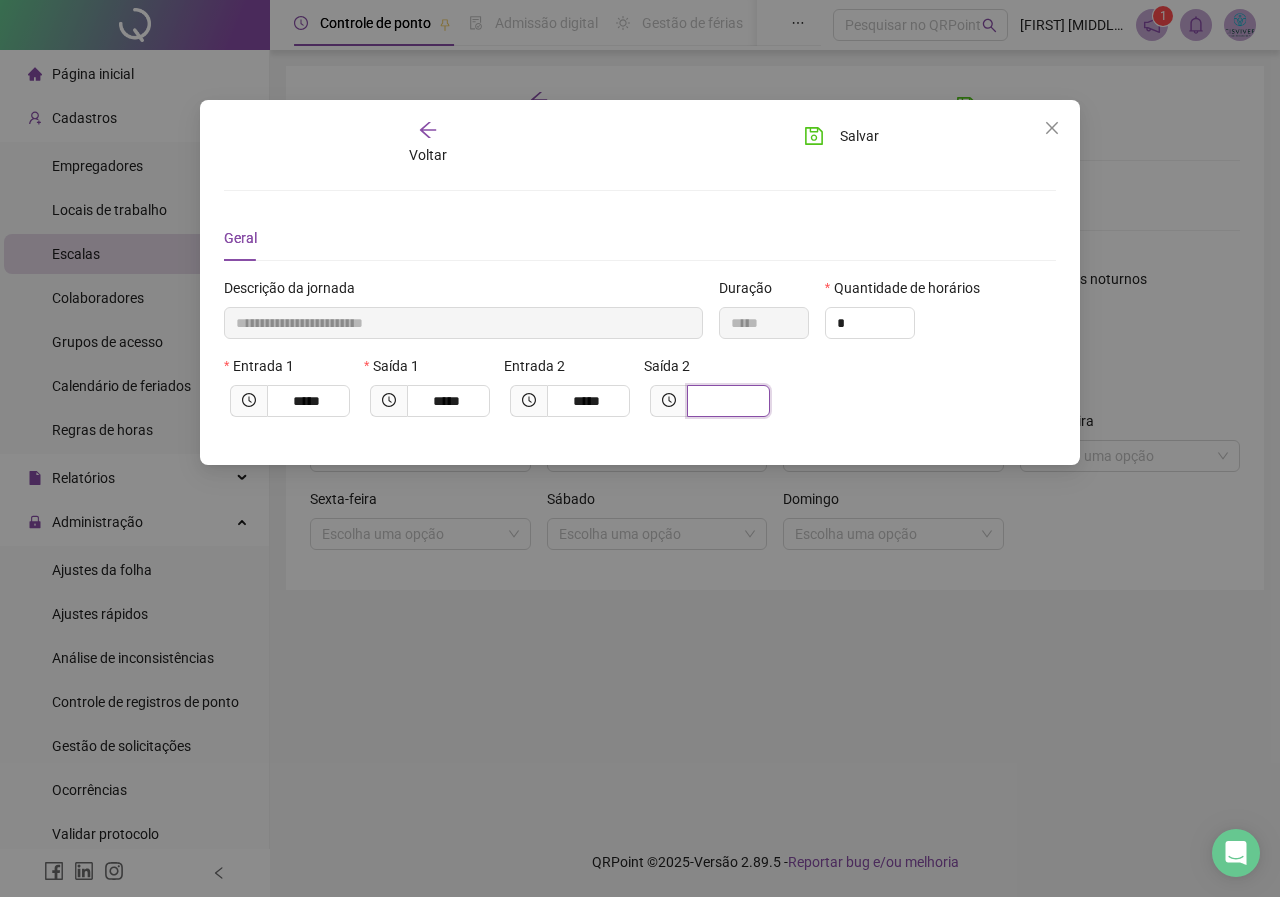 click at bounding box center [726, 401] 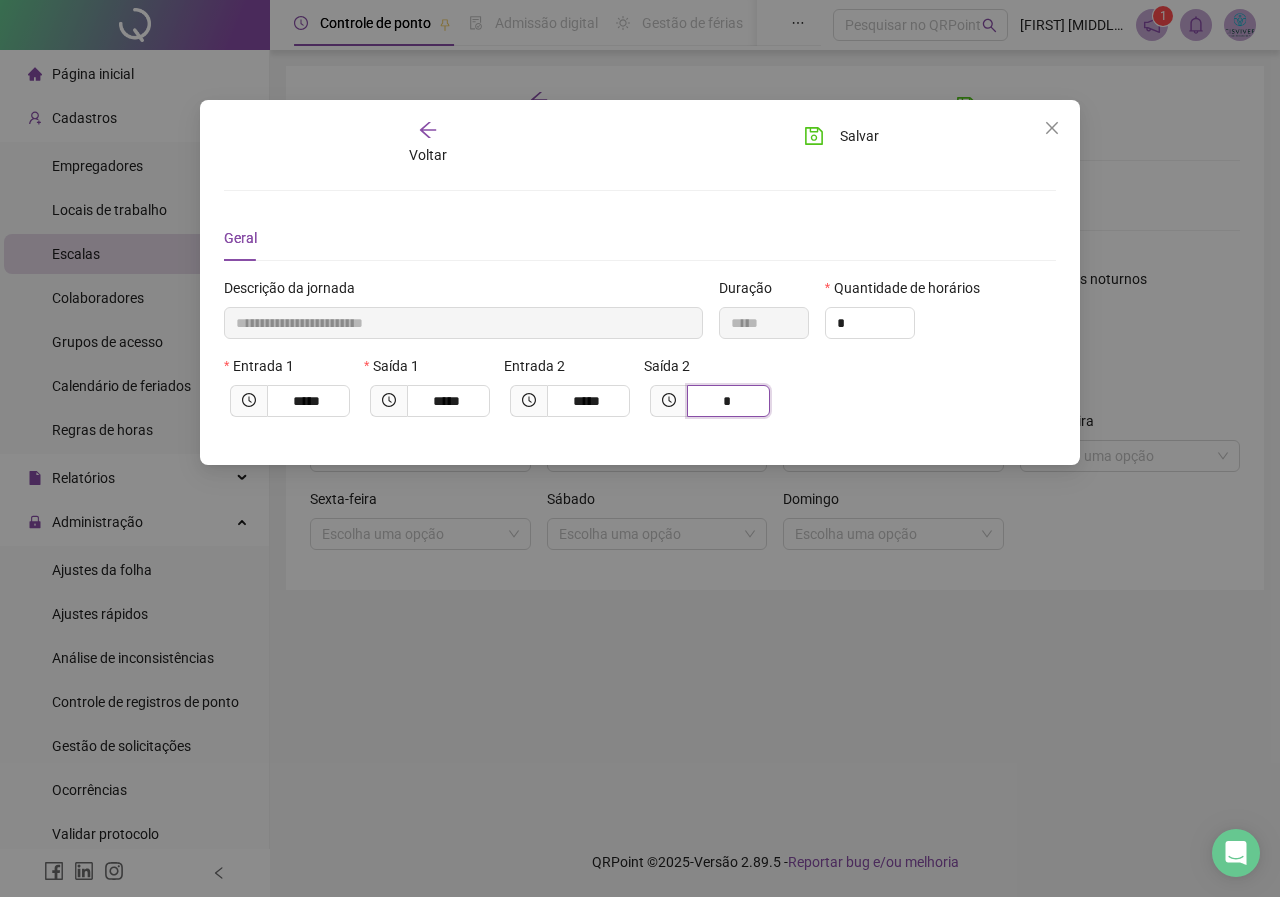 type on "**********" 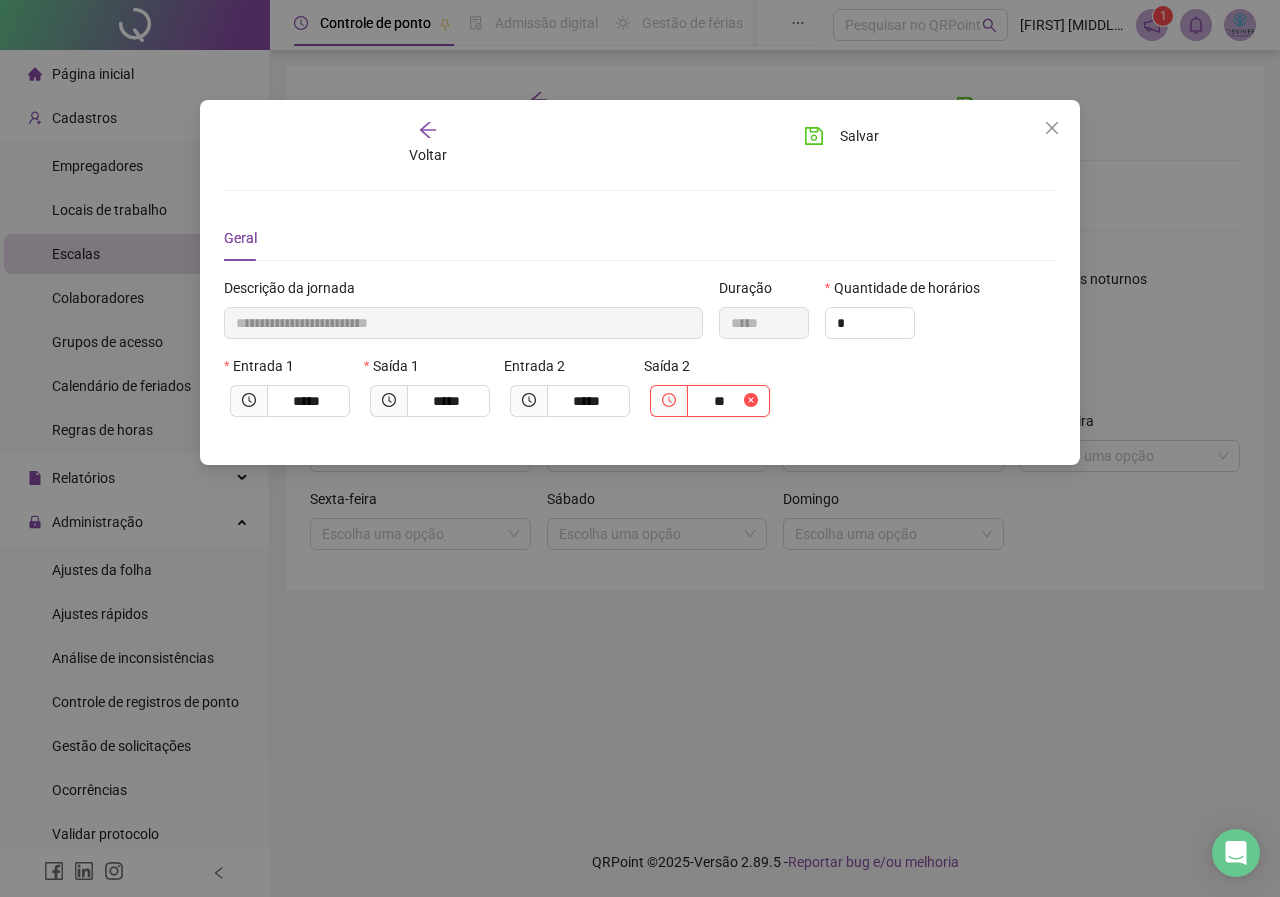 type on "**********" 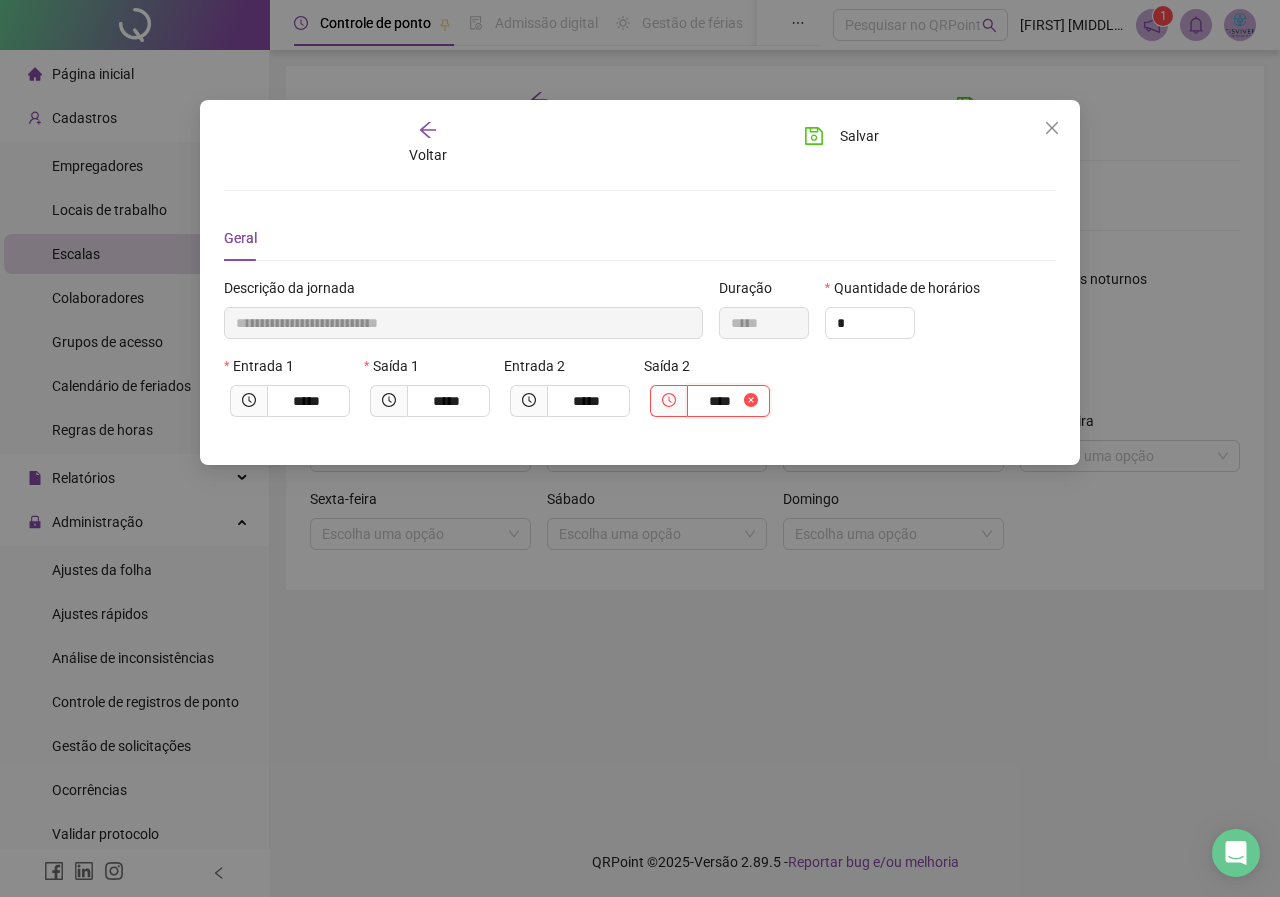 type on "**********" 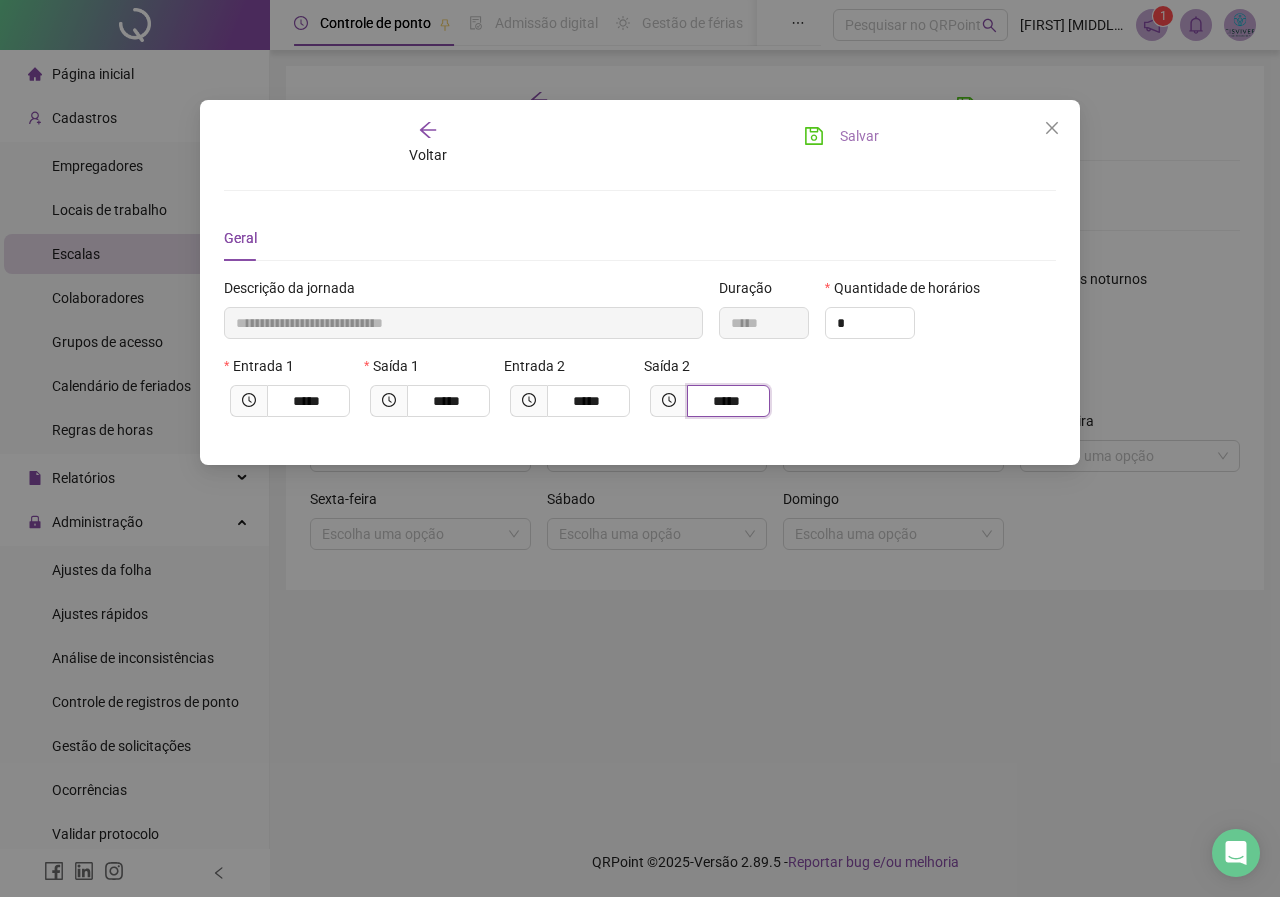 type on "*****" 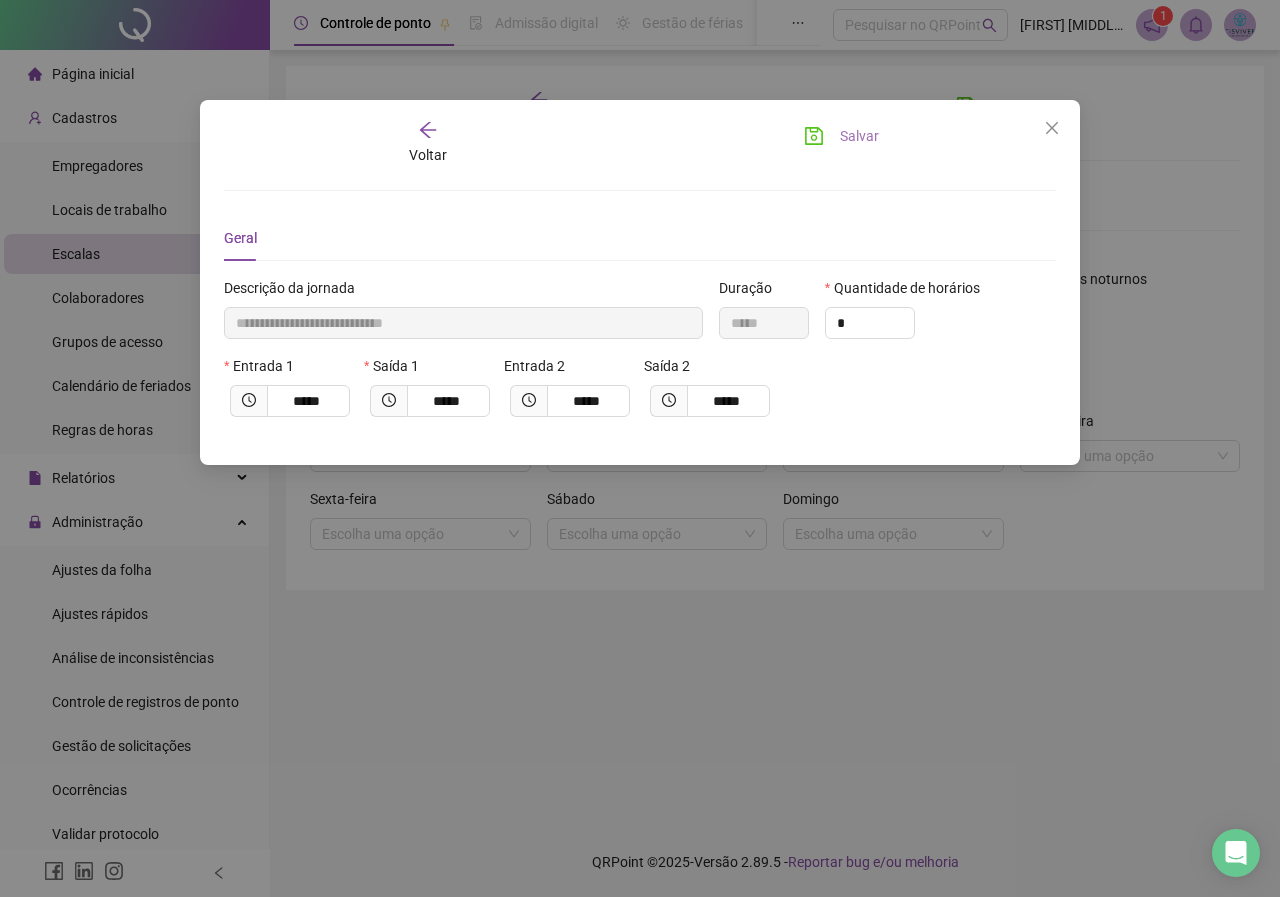 click on "Salvar" at bounding box center (841, 136) 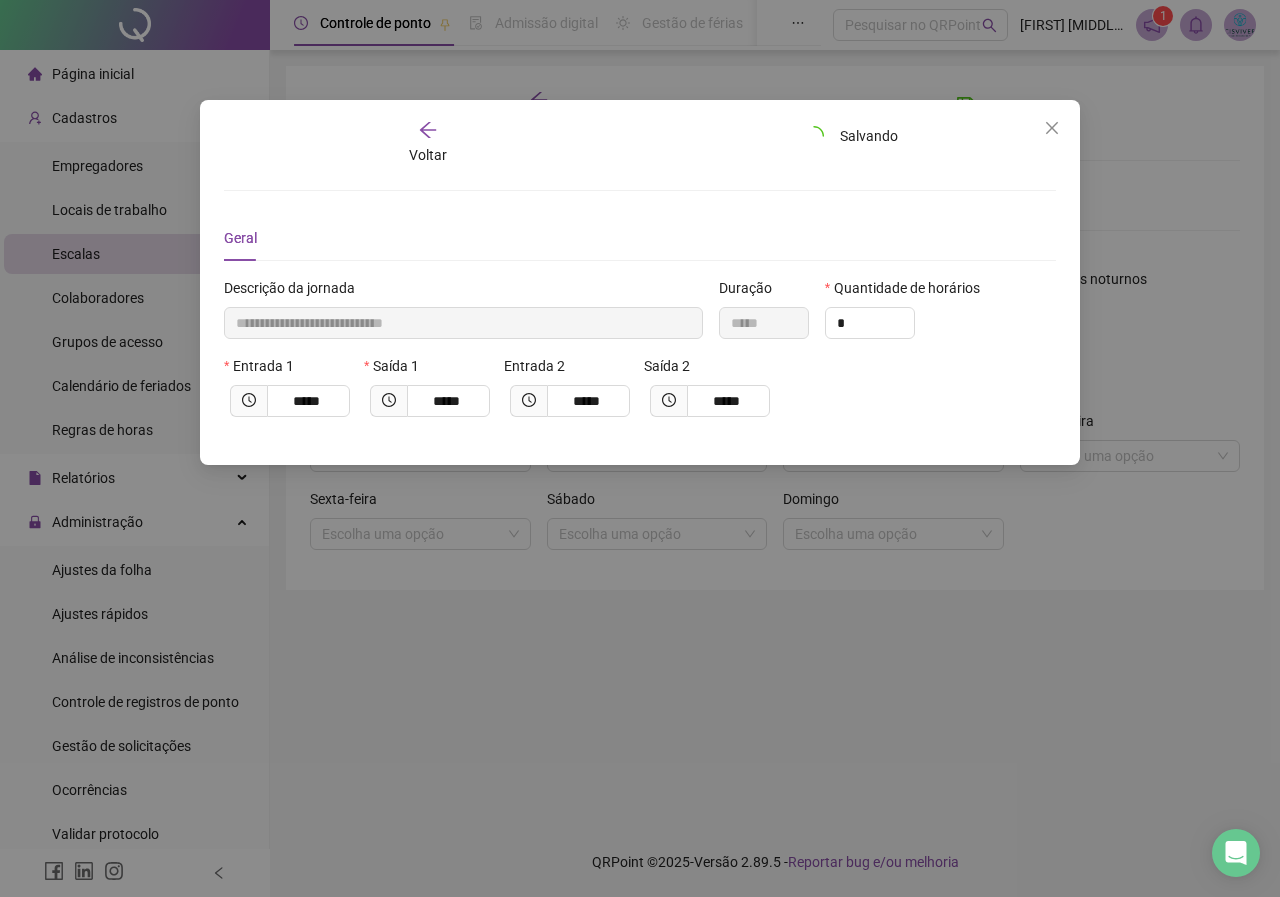 type 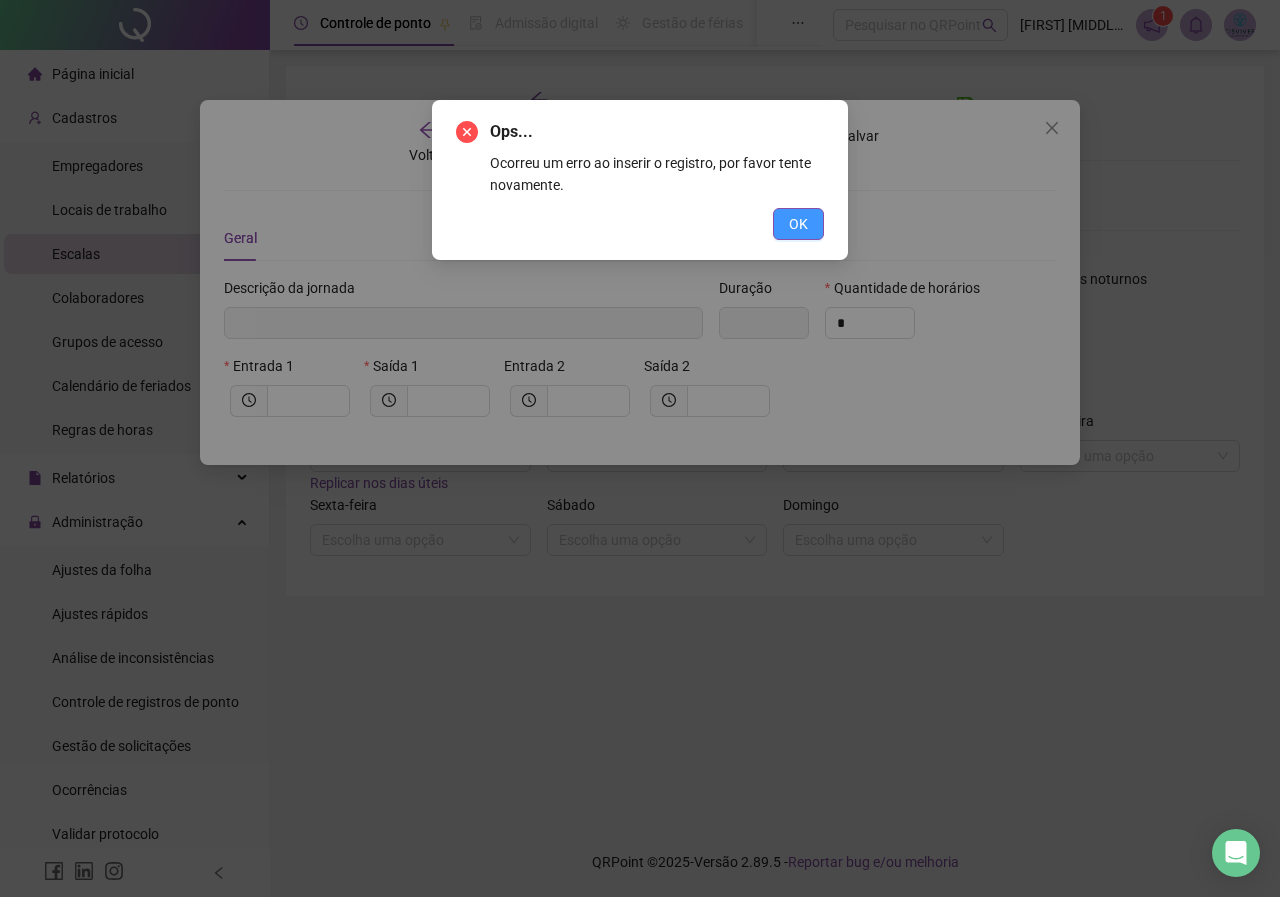click on "OK" at bounding box center (798, 224) 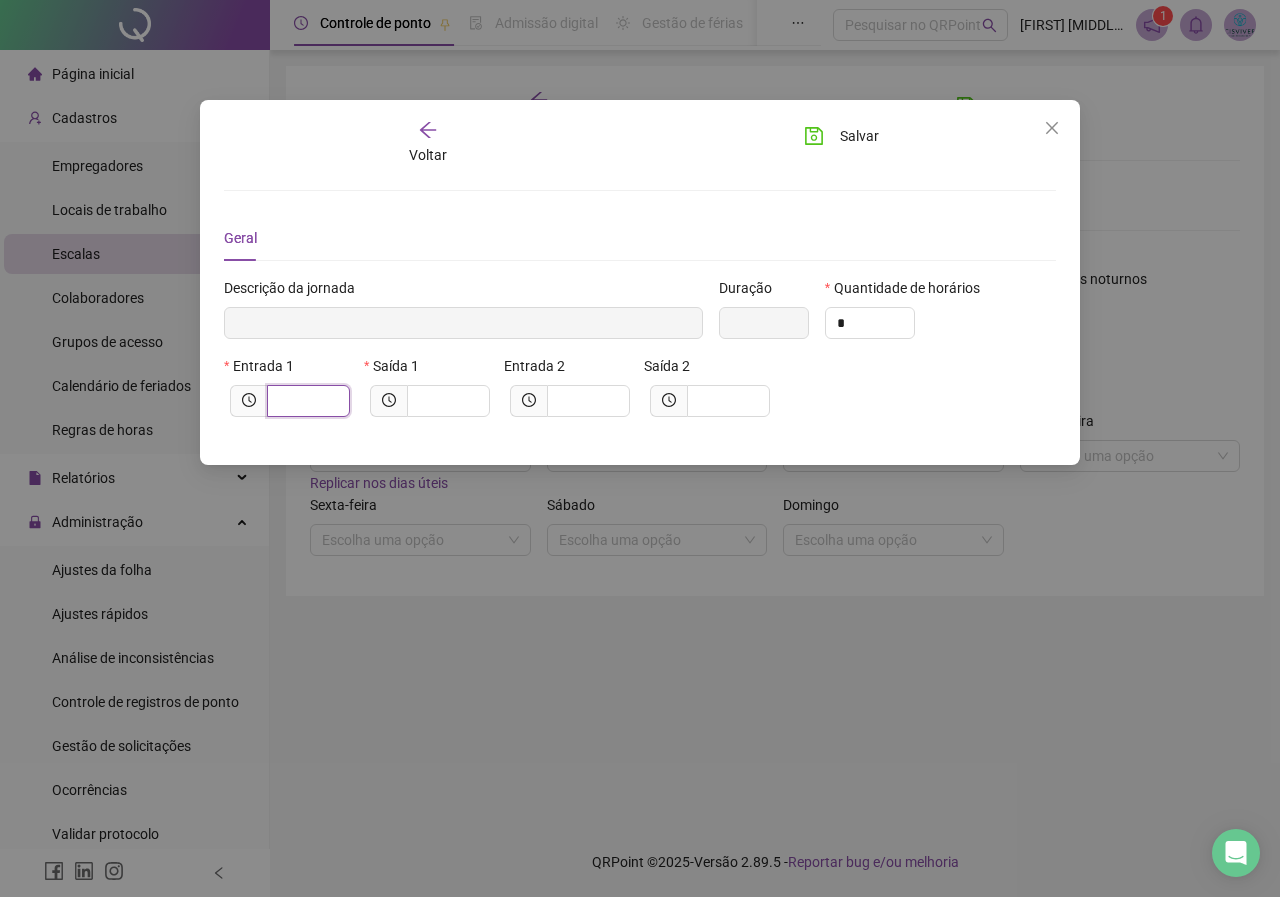click at bounding box center (306, 401) 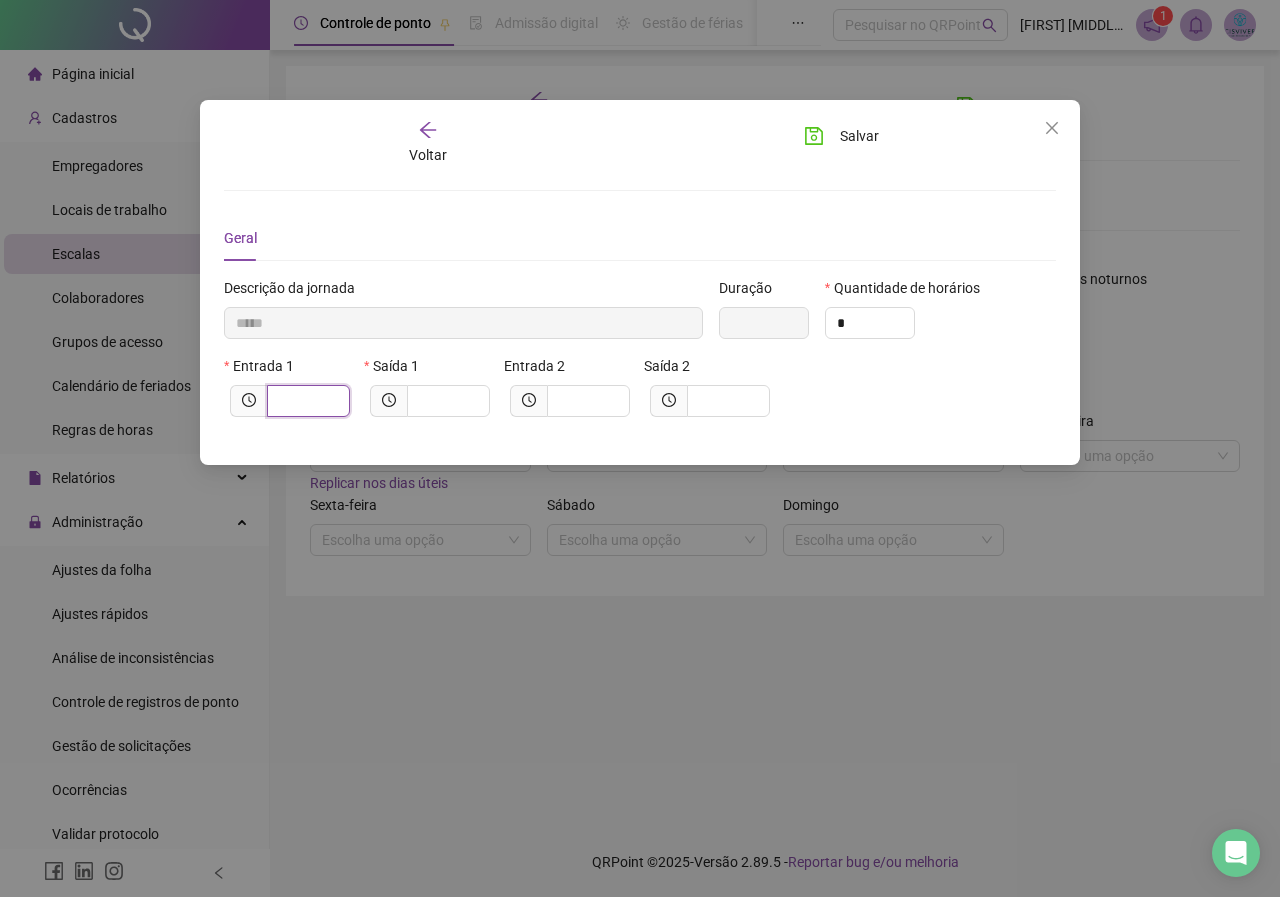 type on "*****" 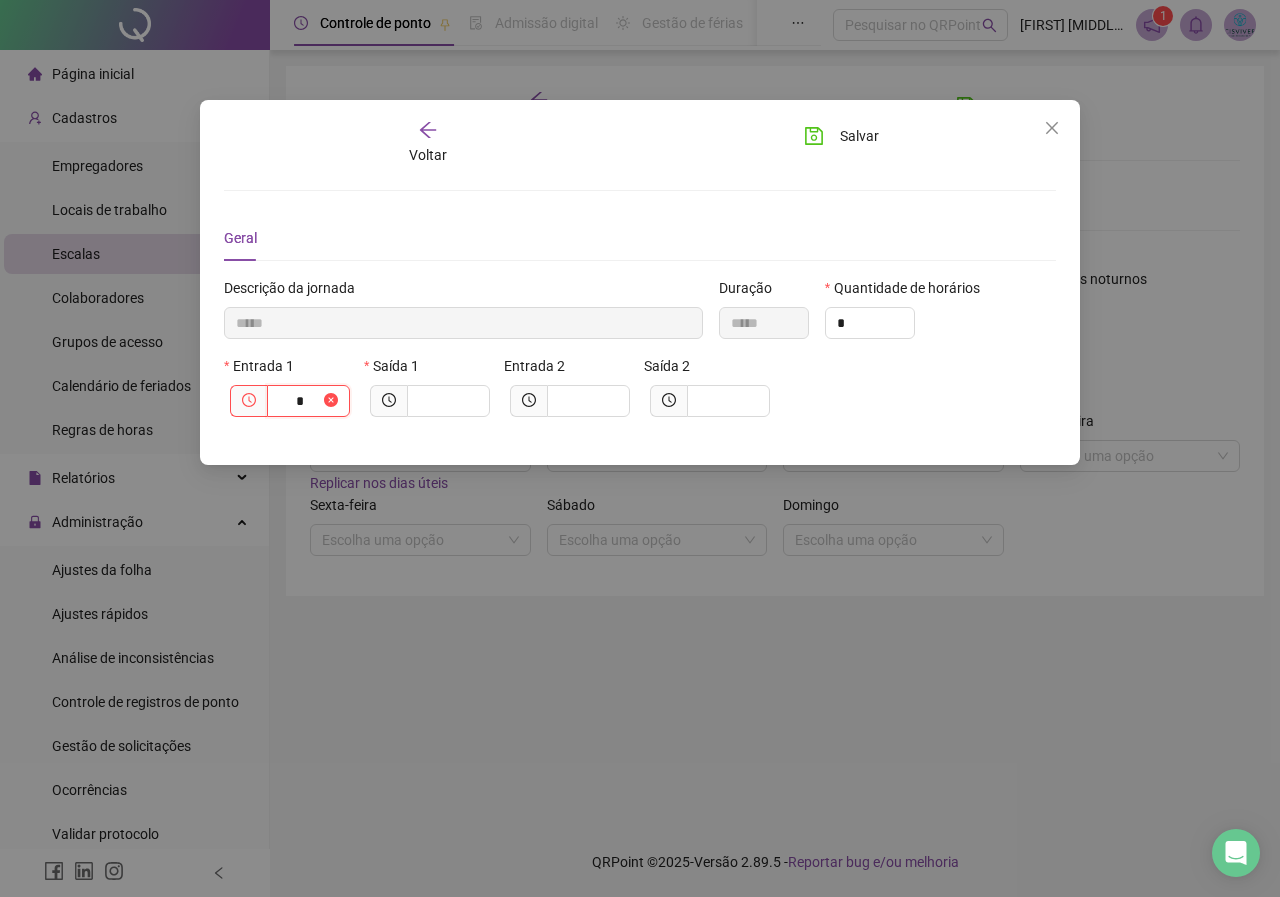 type on "******" 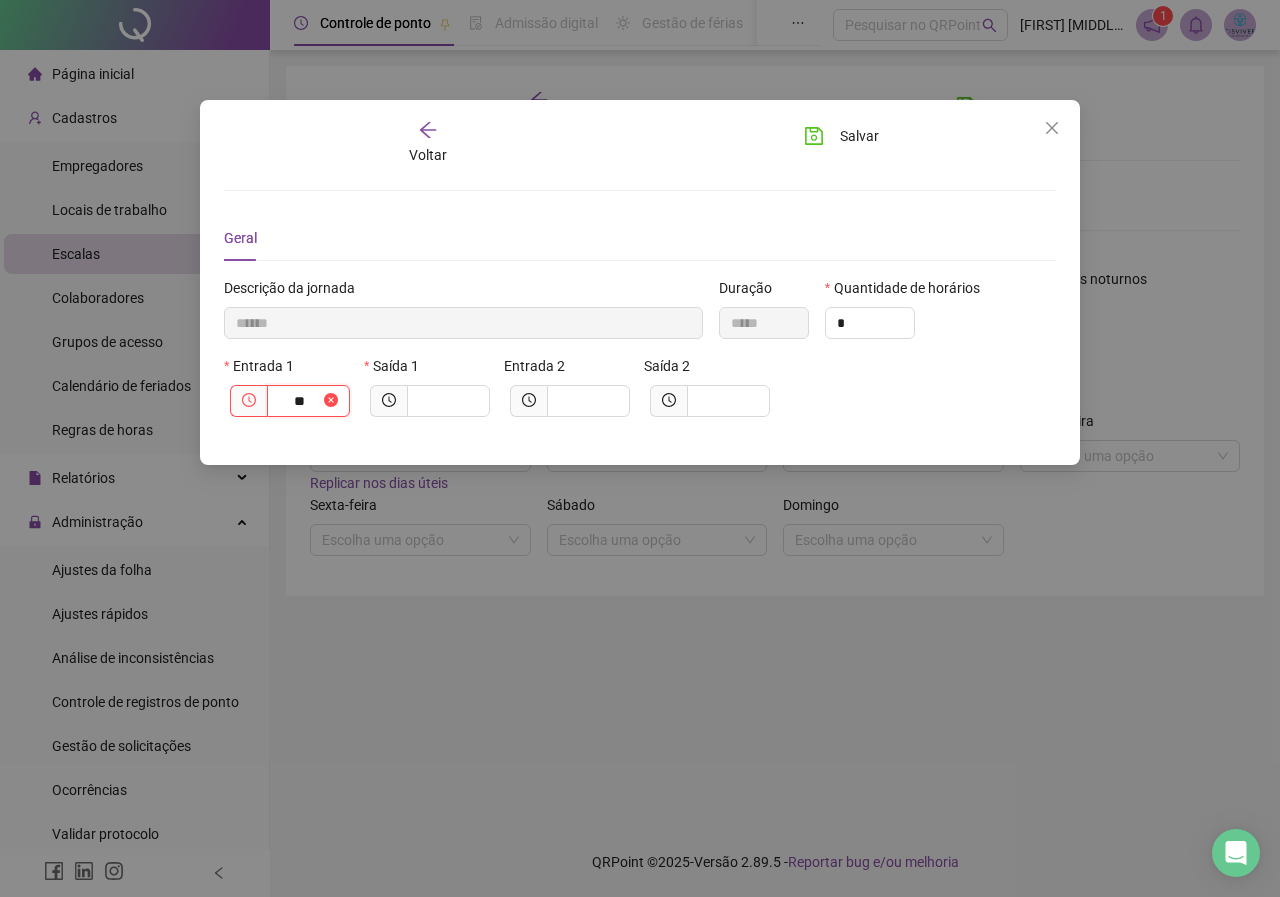 type on "********" 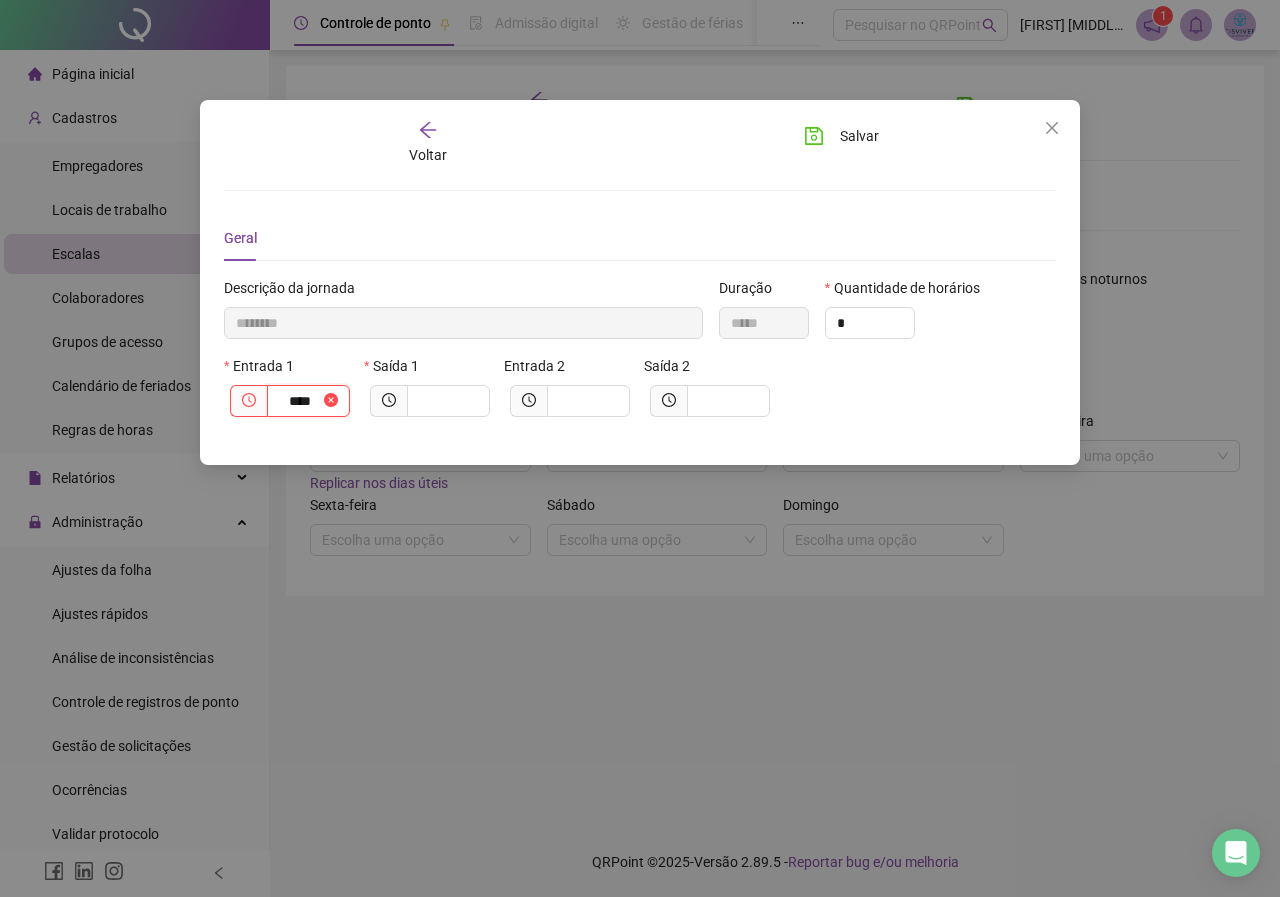 type on "*********" 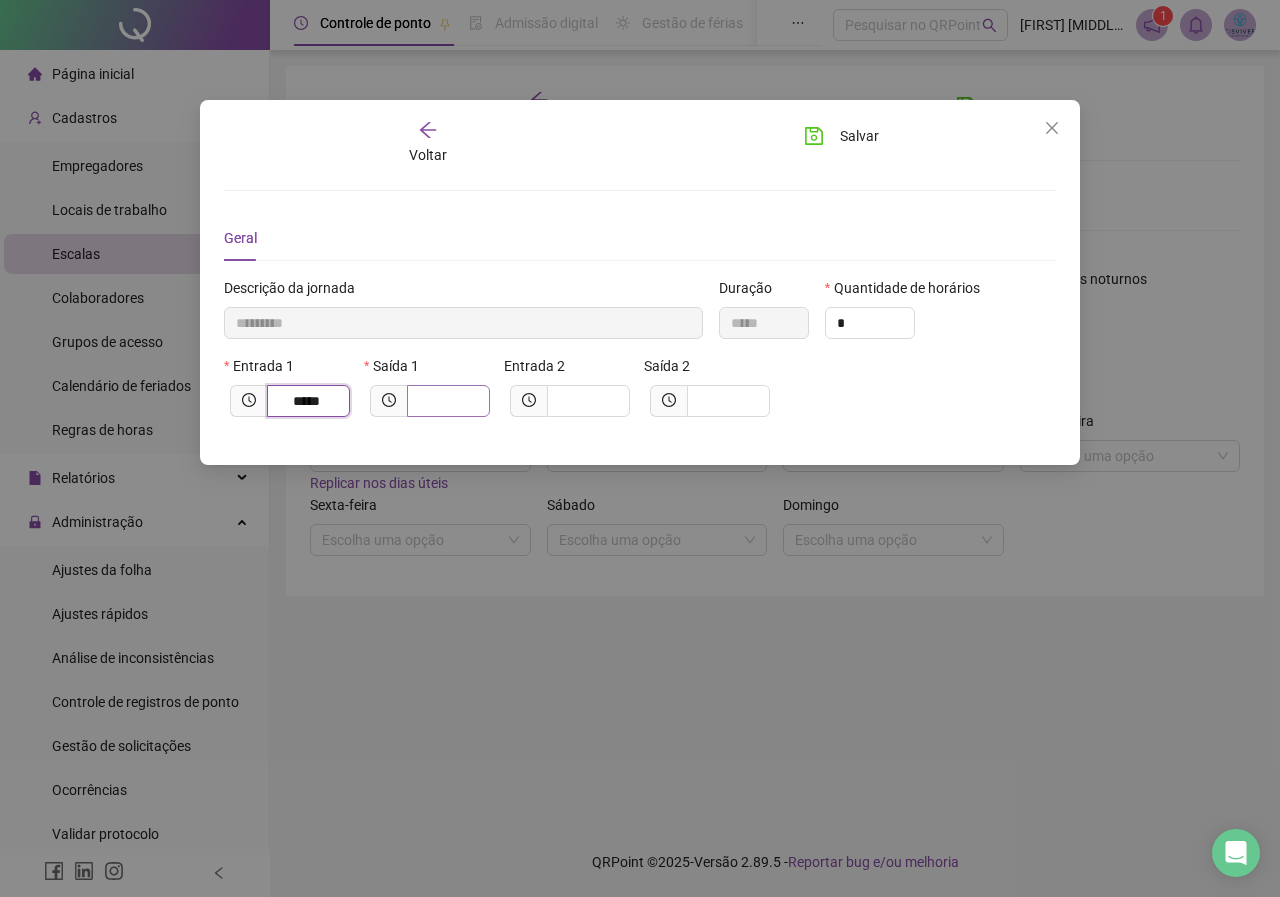 type on "*****" 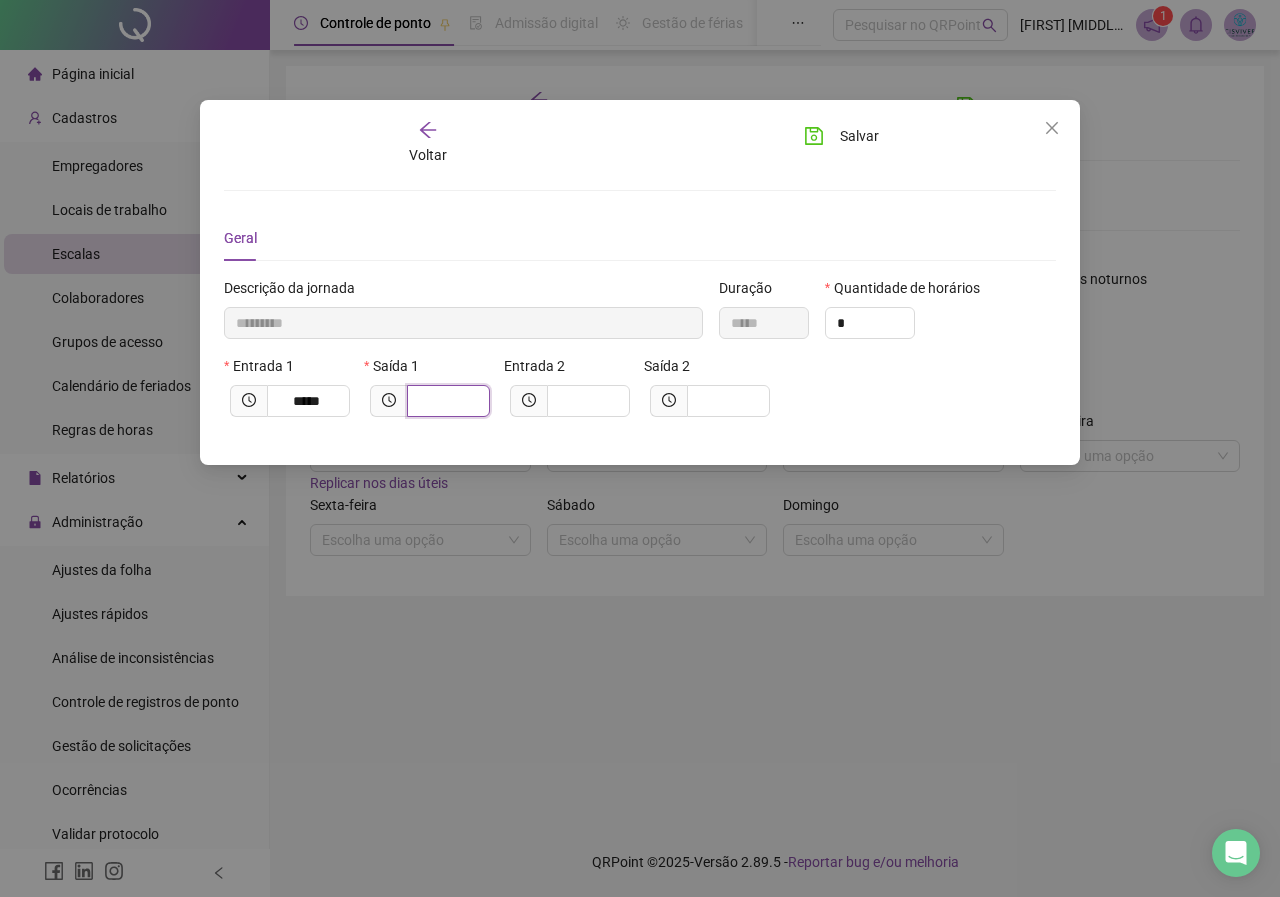 click at bounding box center [446, 401] 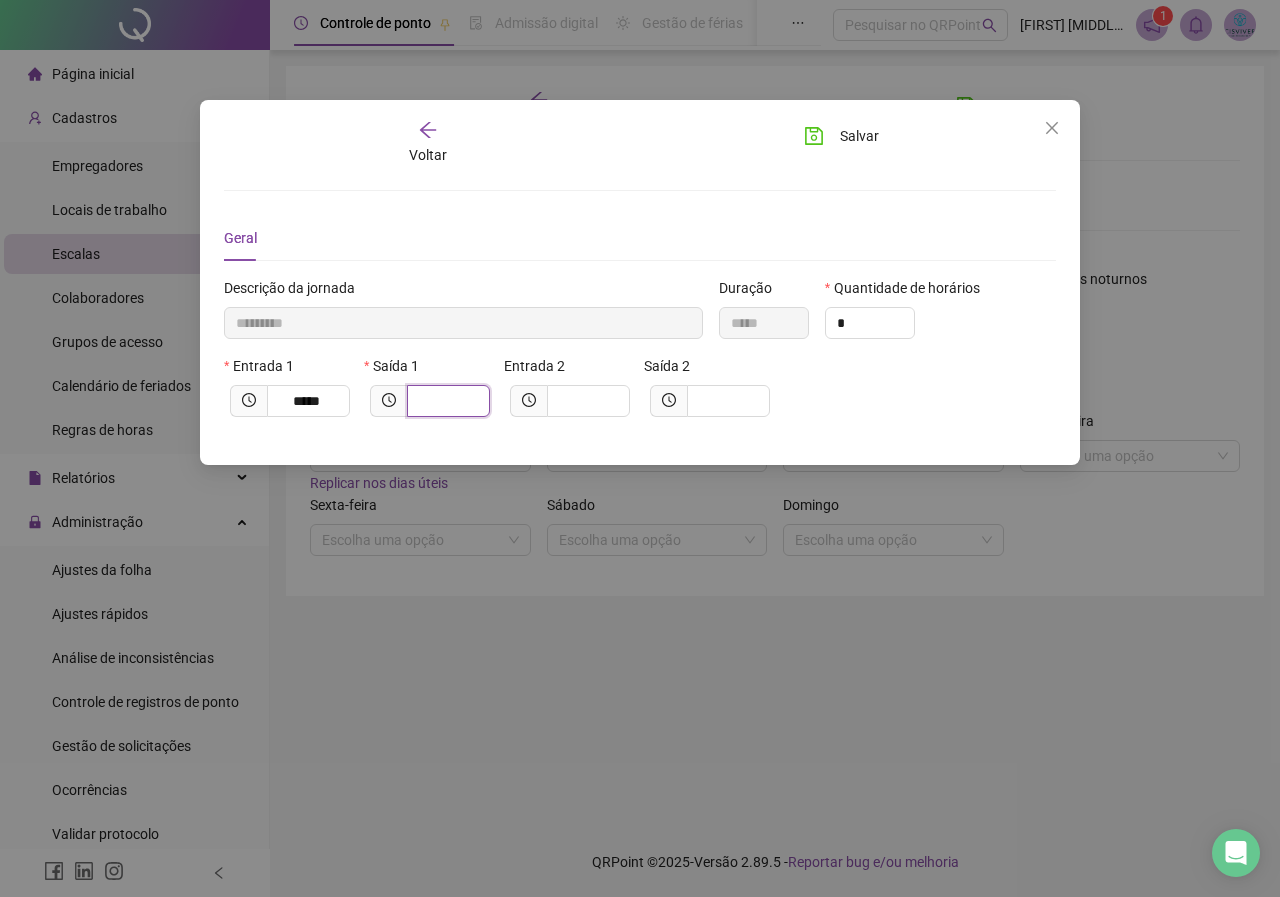 type on "*********" 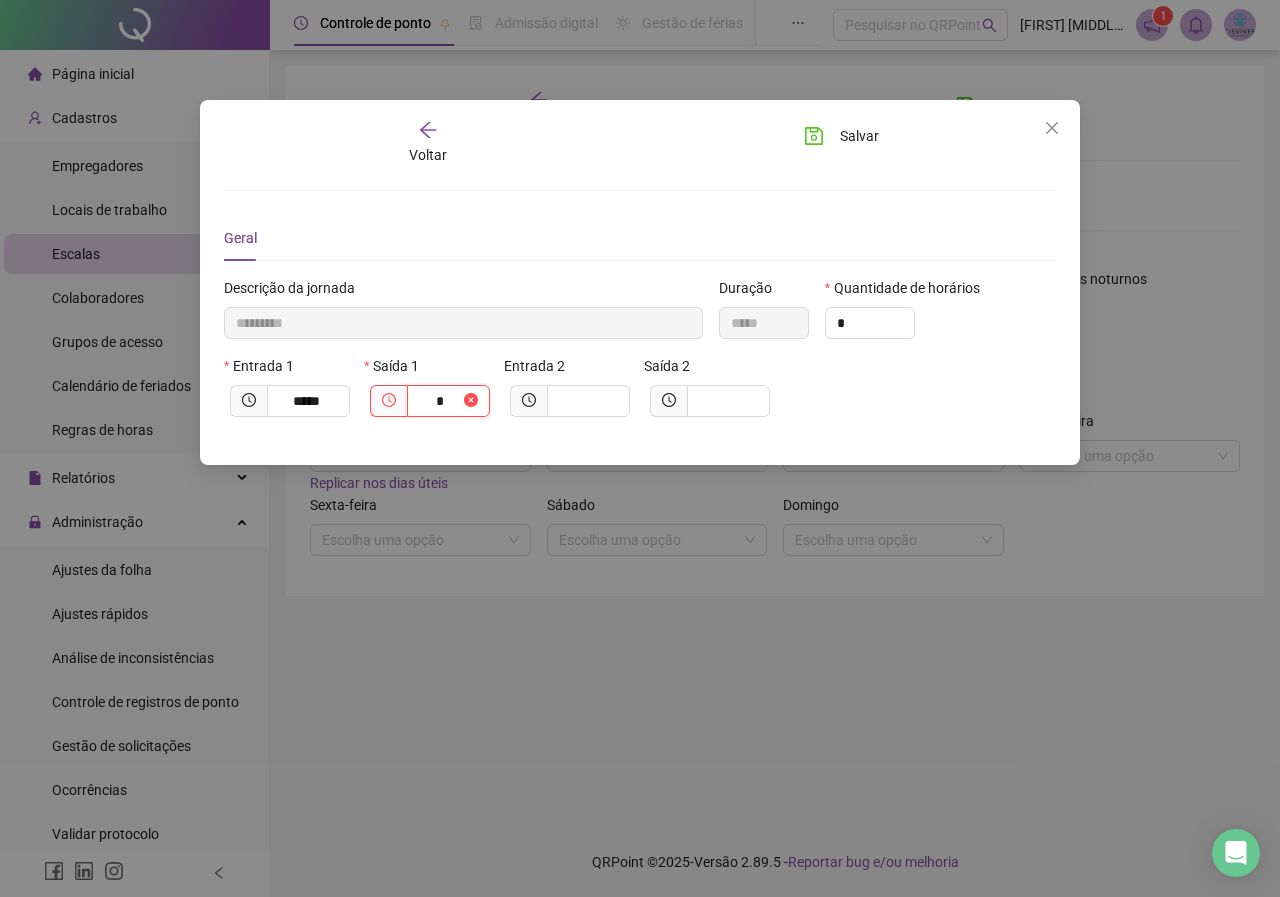 type on "**********" 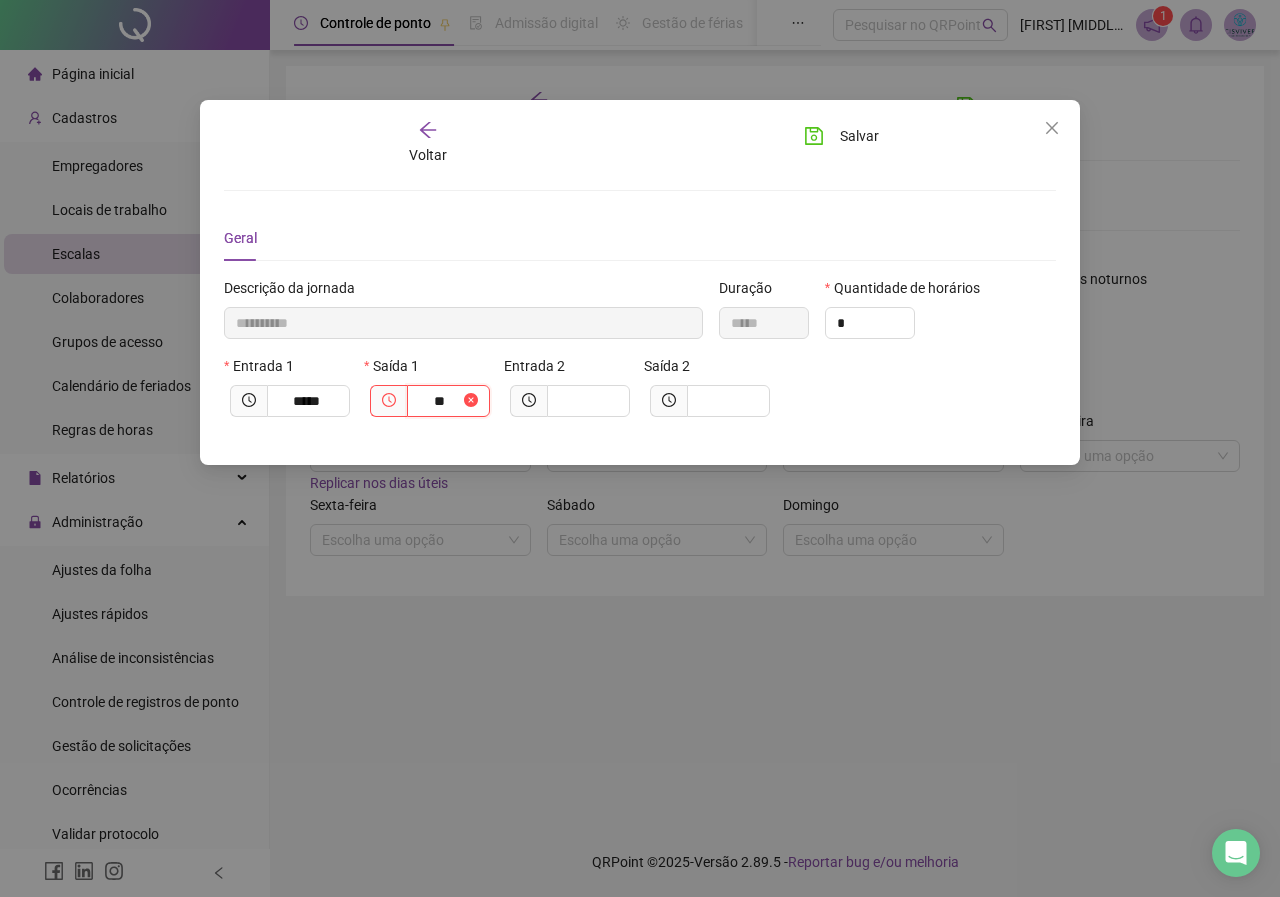 type on "**********" 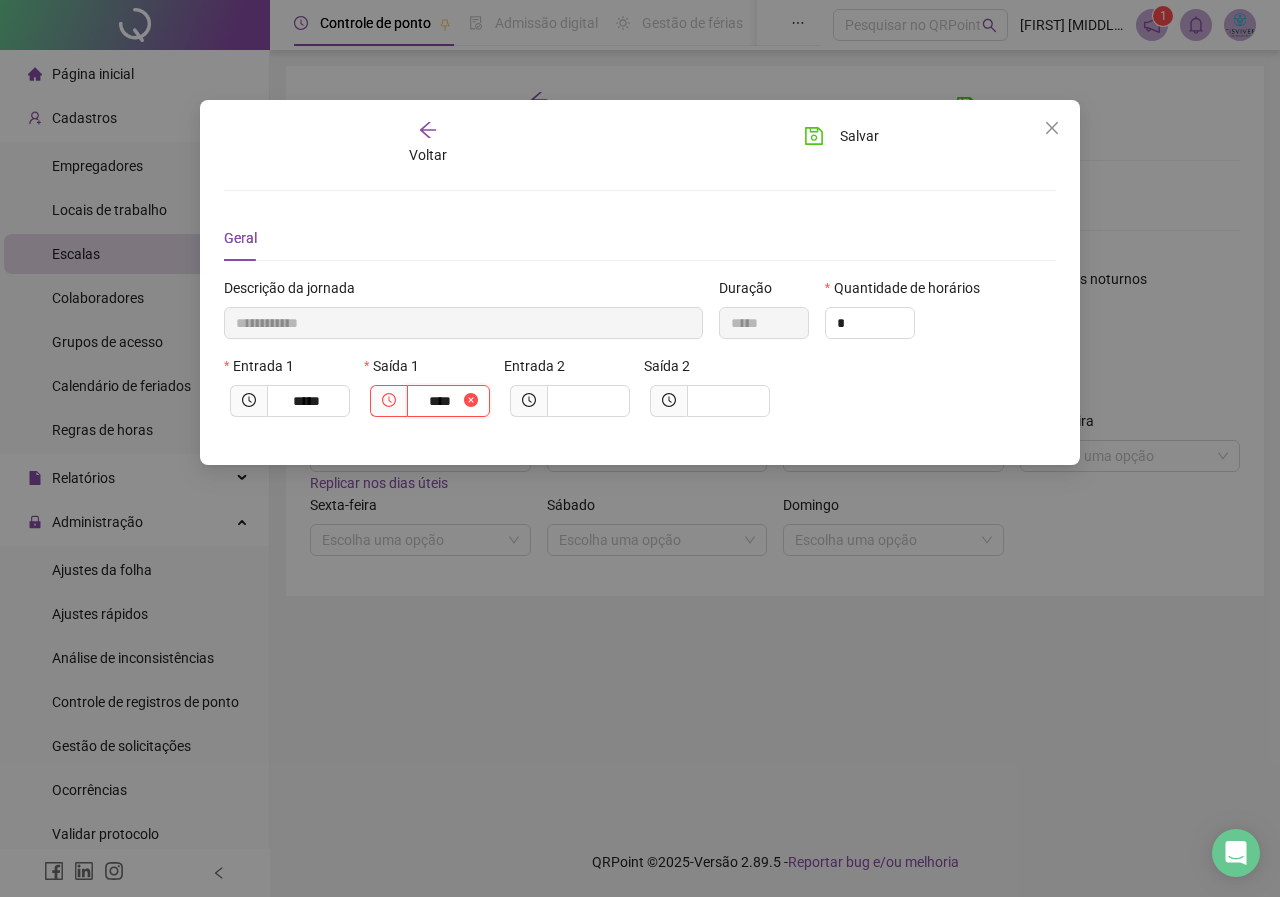 type on "**********" 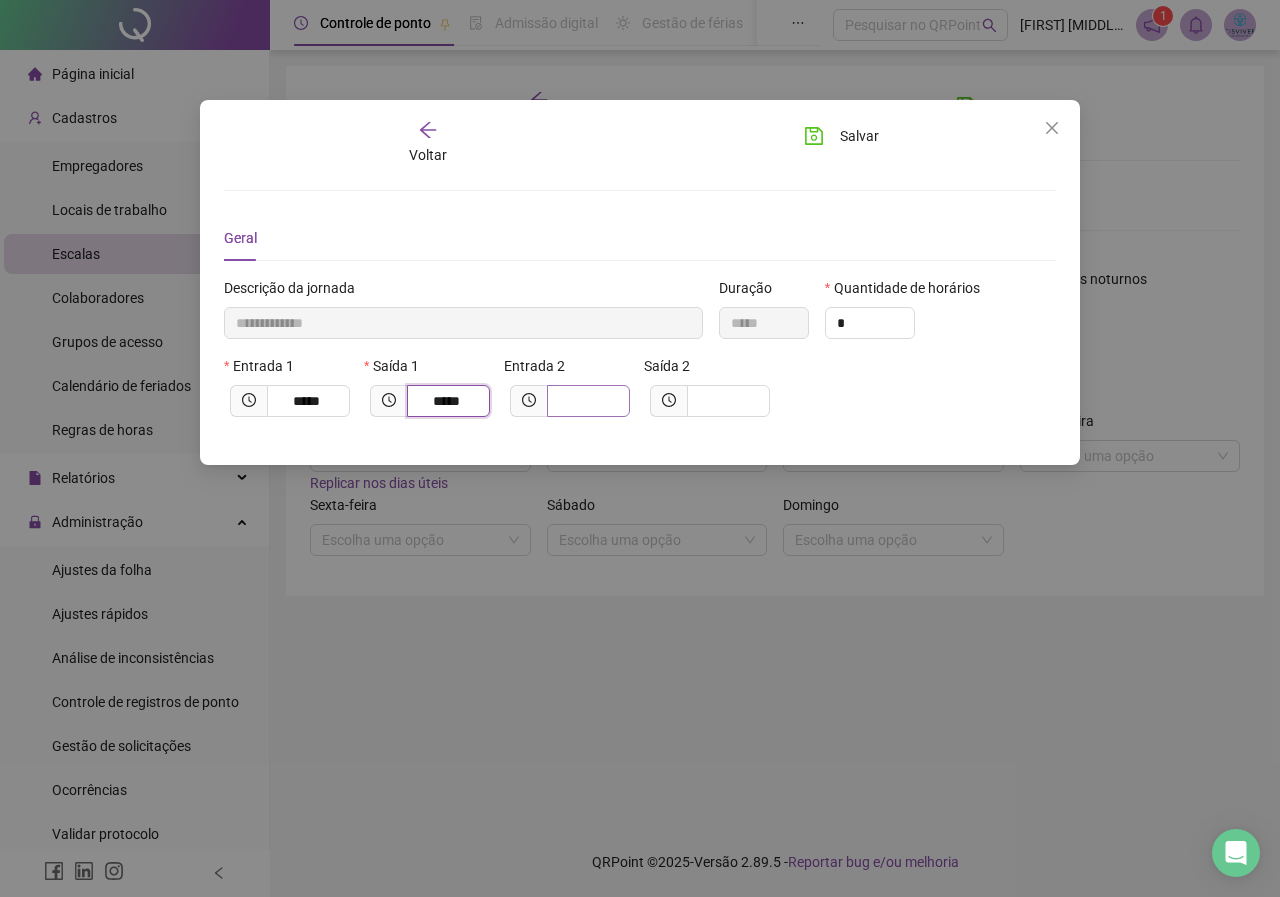 type on "*****" 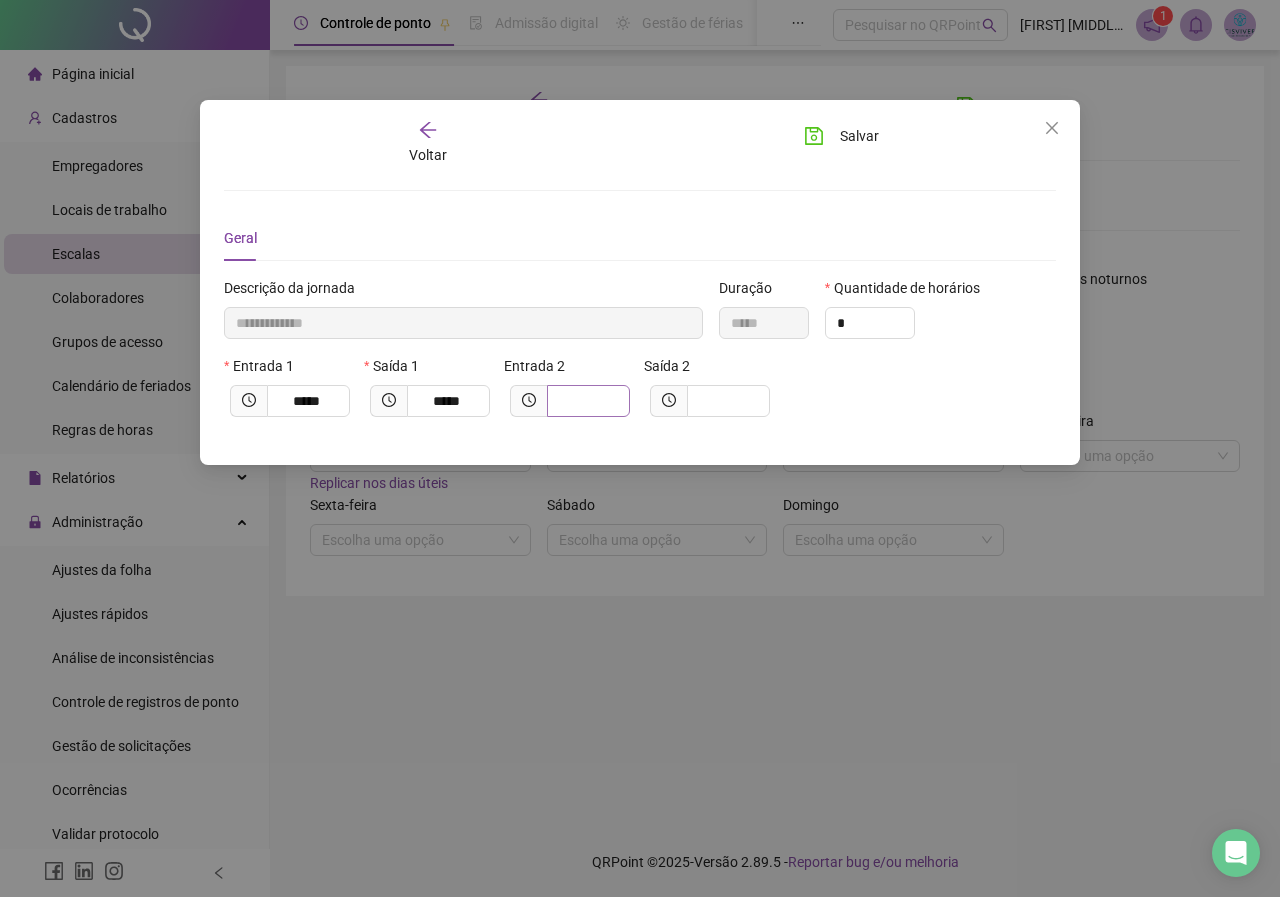 click at bounding box center (588, 401) 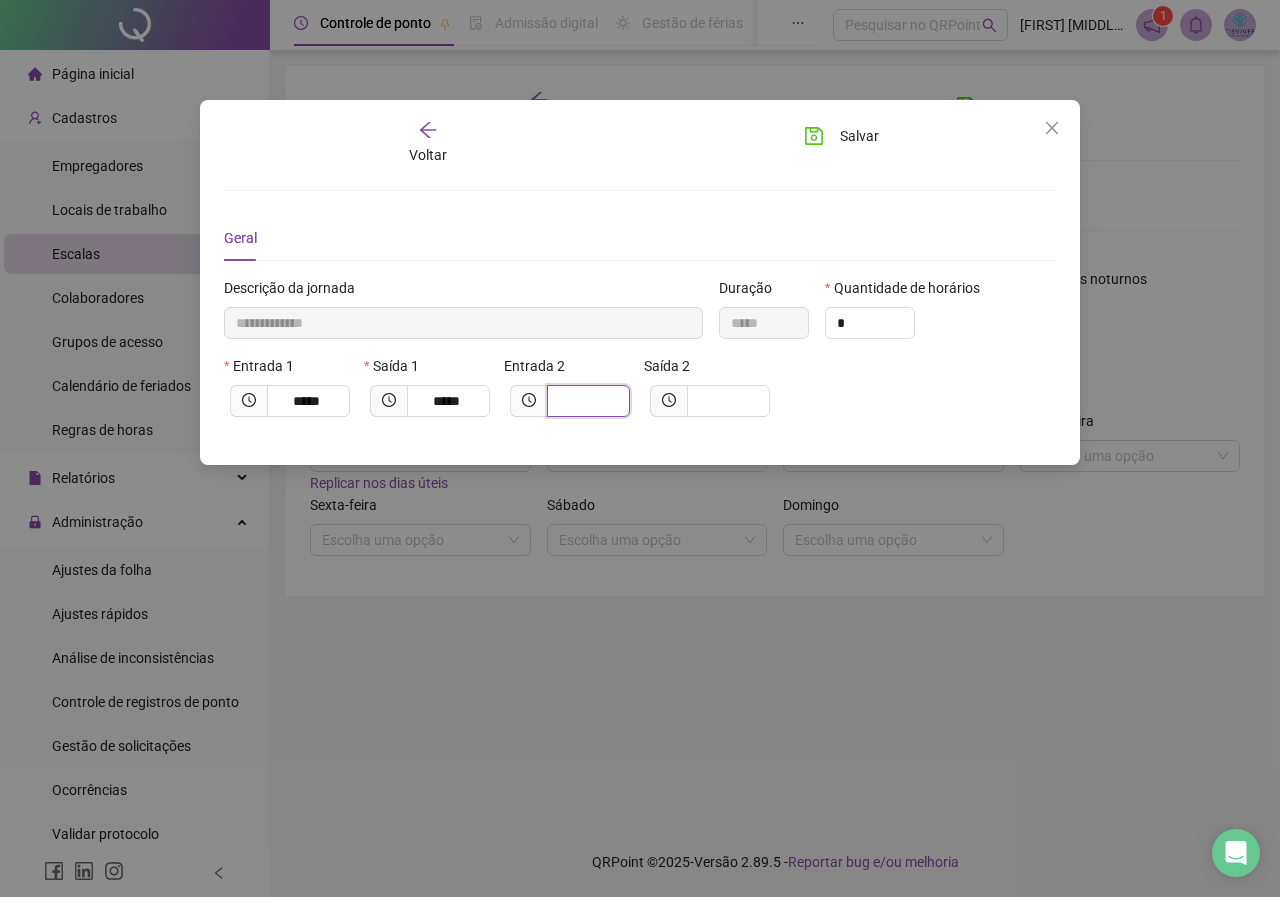 type on "**********" 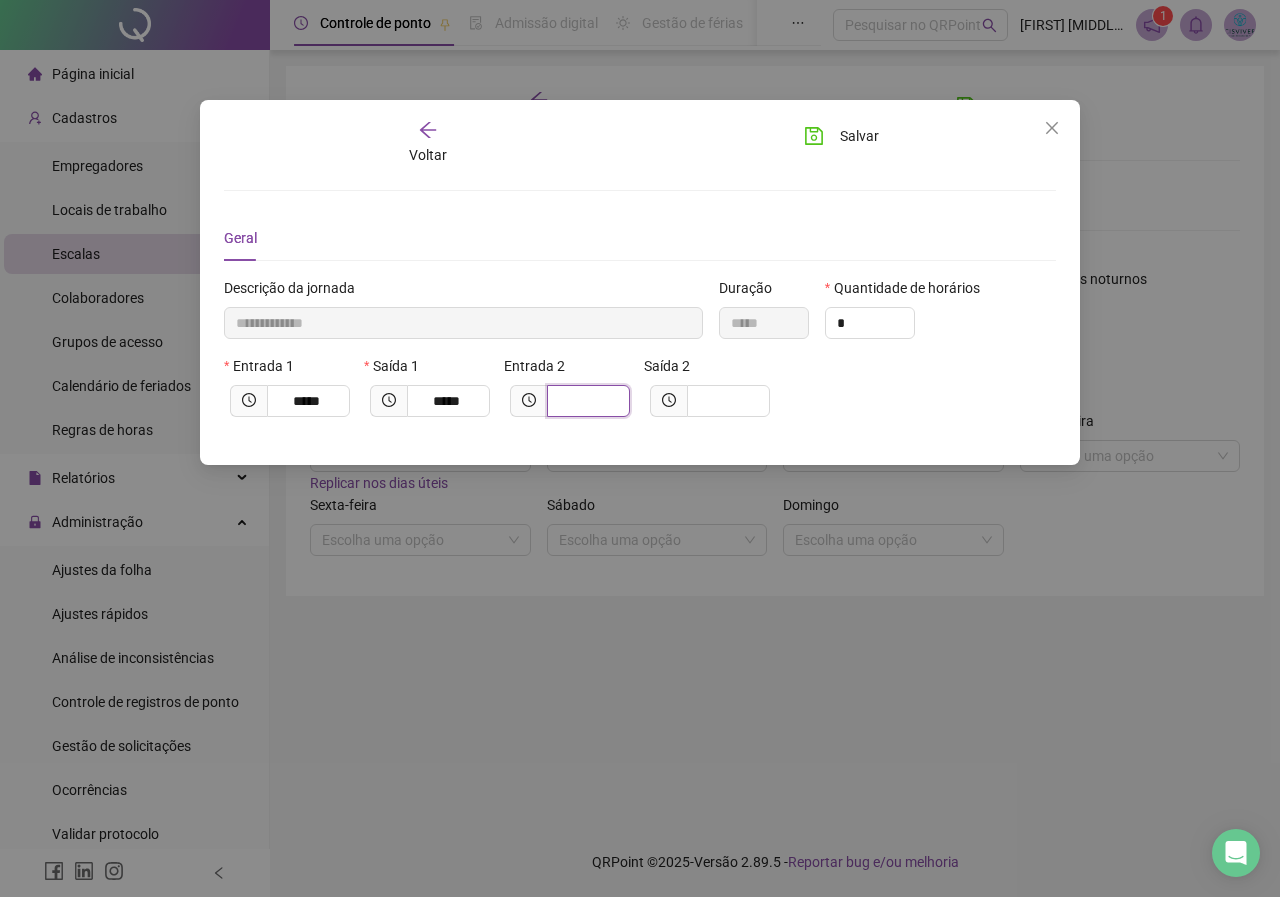 type on "*" 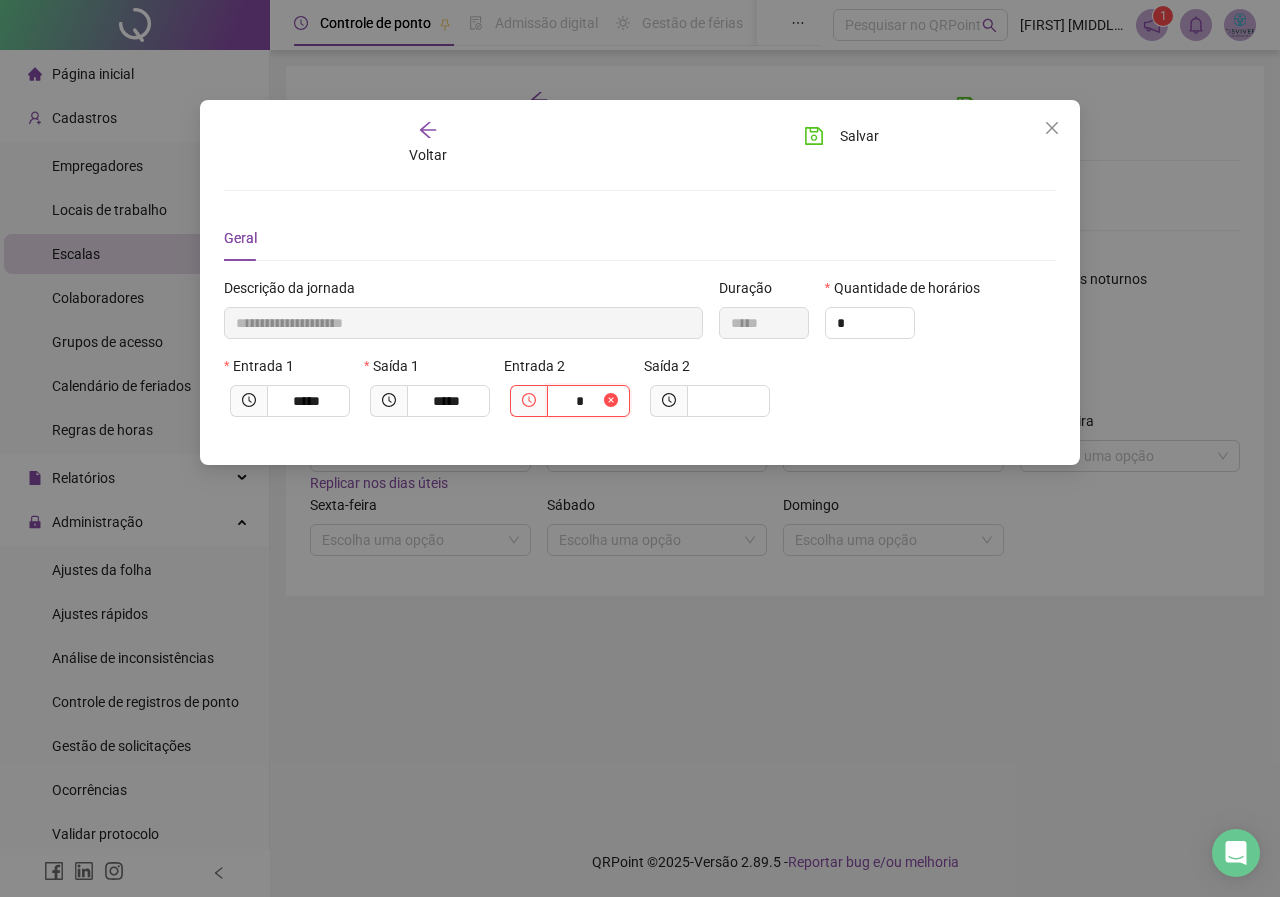 type on "**********" 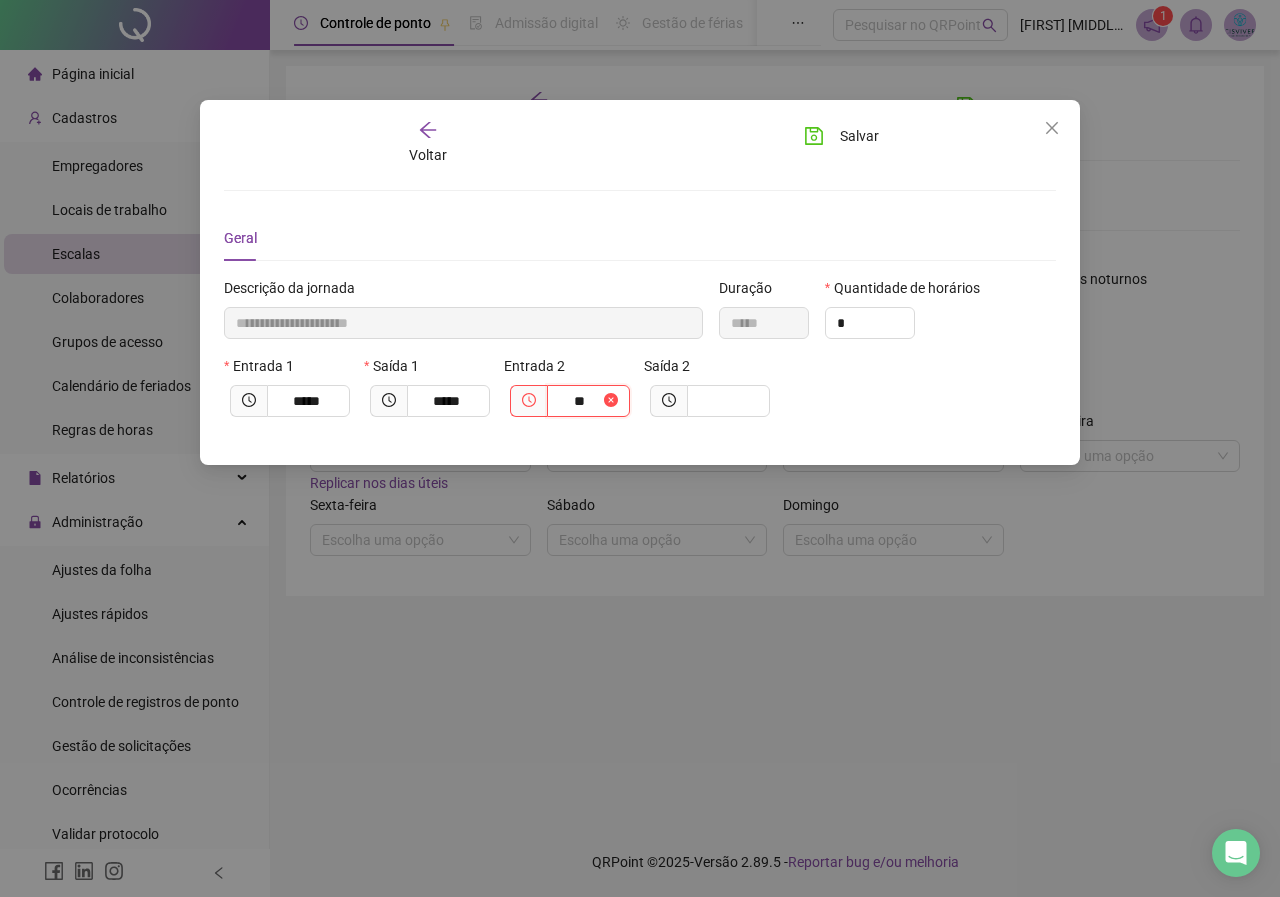 type on "**********" 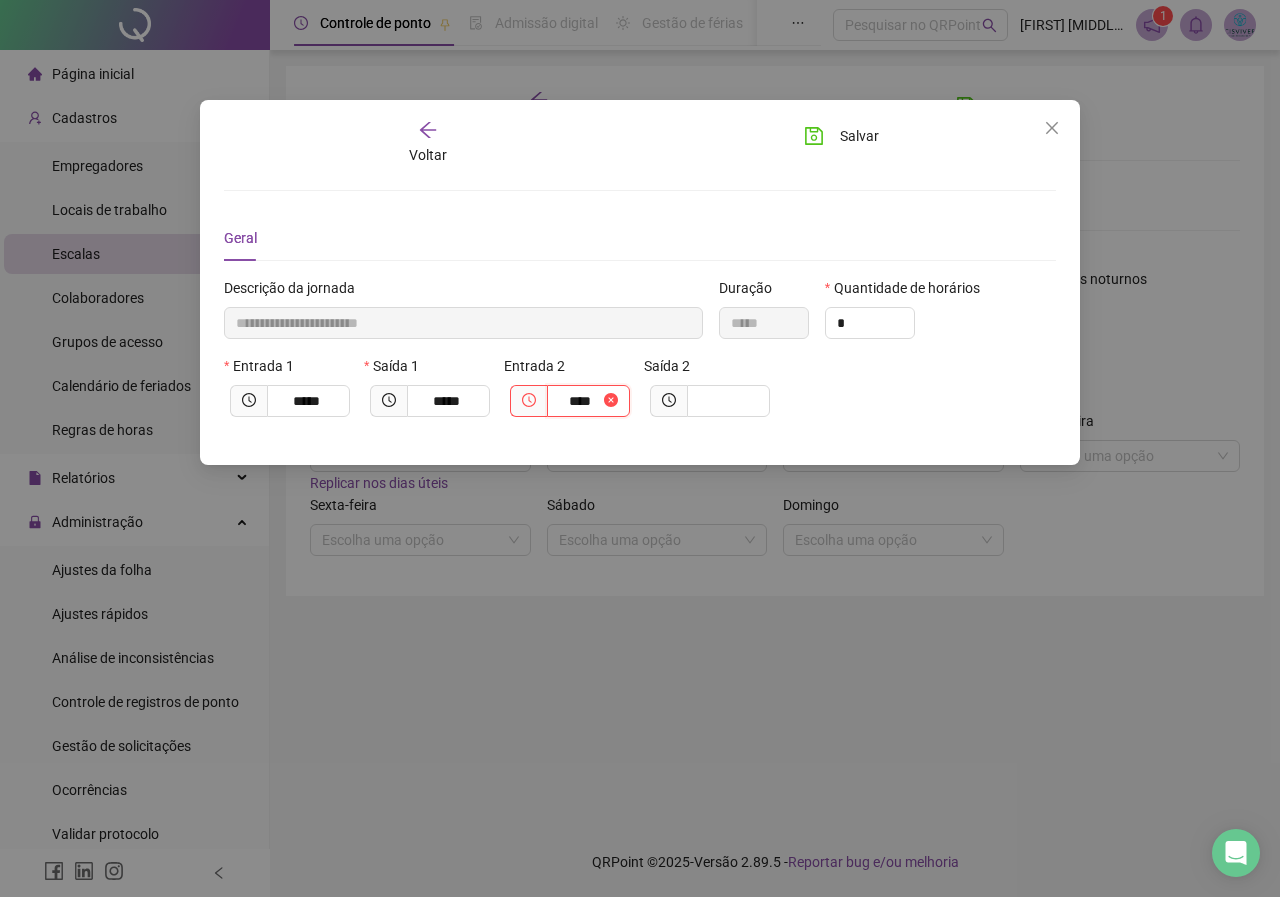 type on "**********" 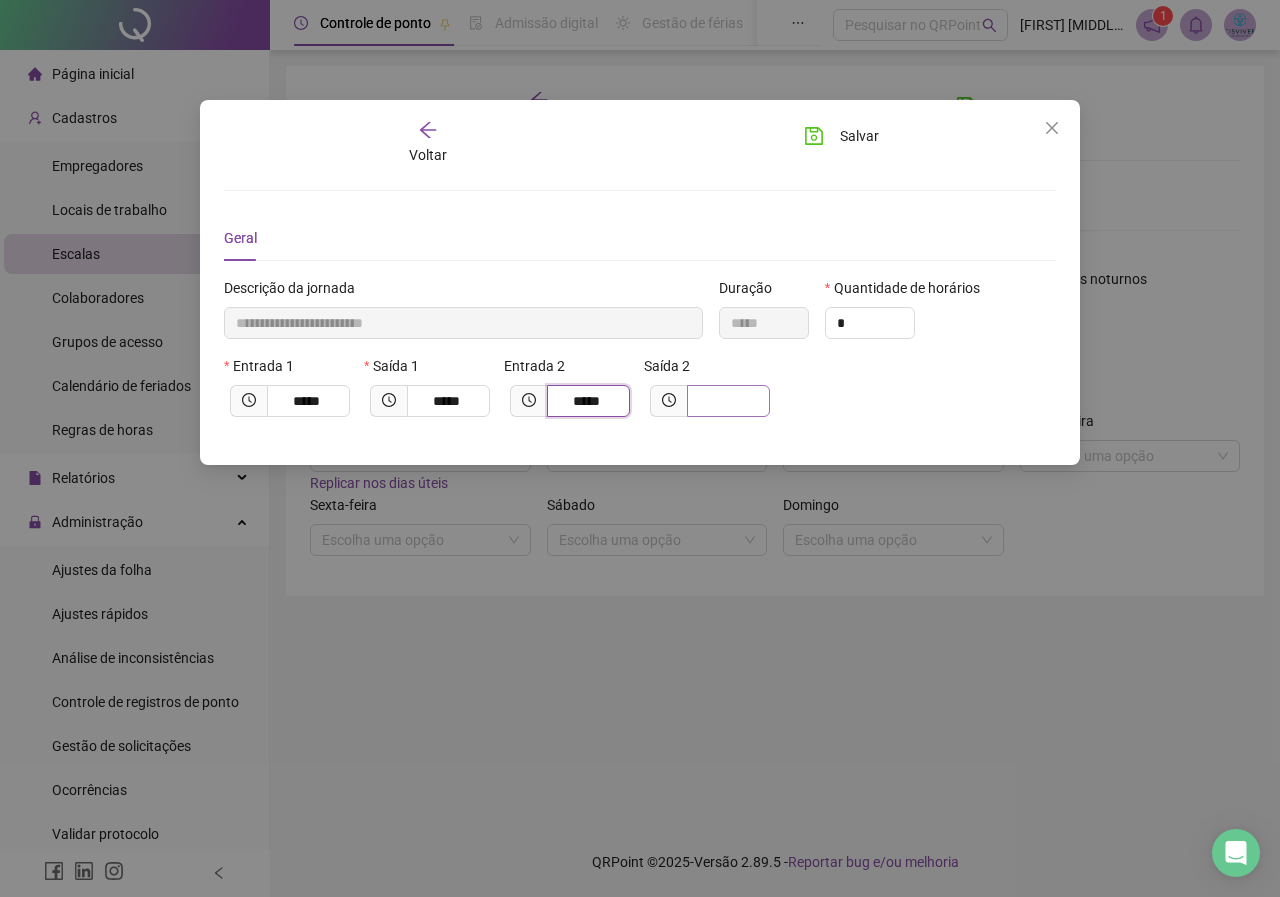 type on "*****" 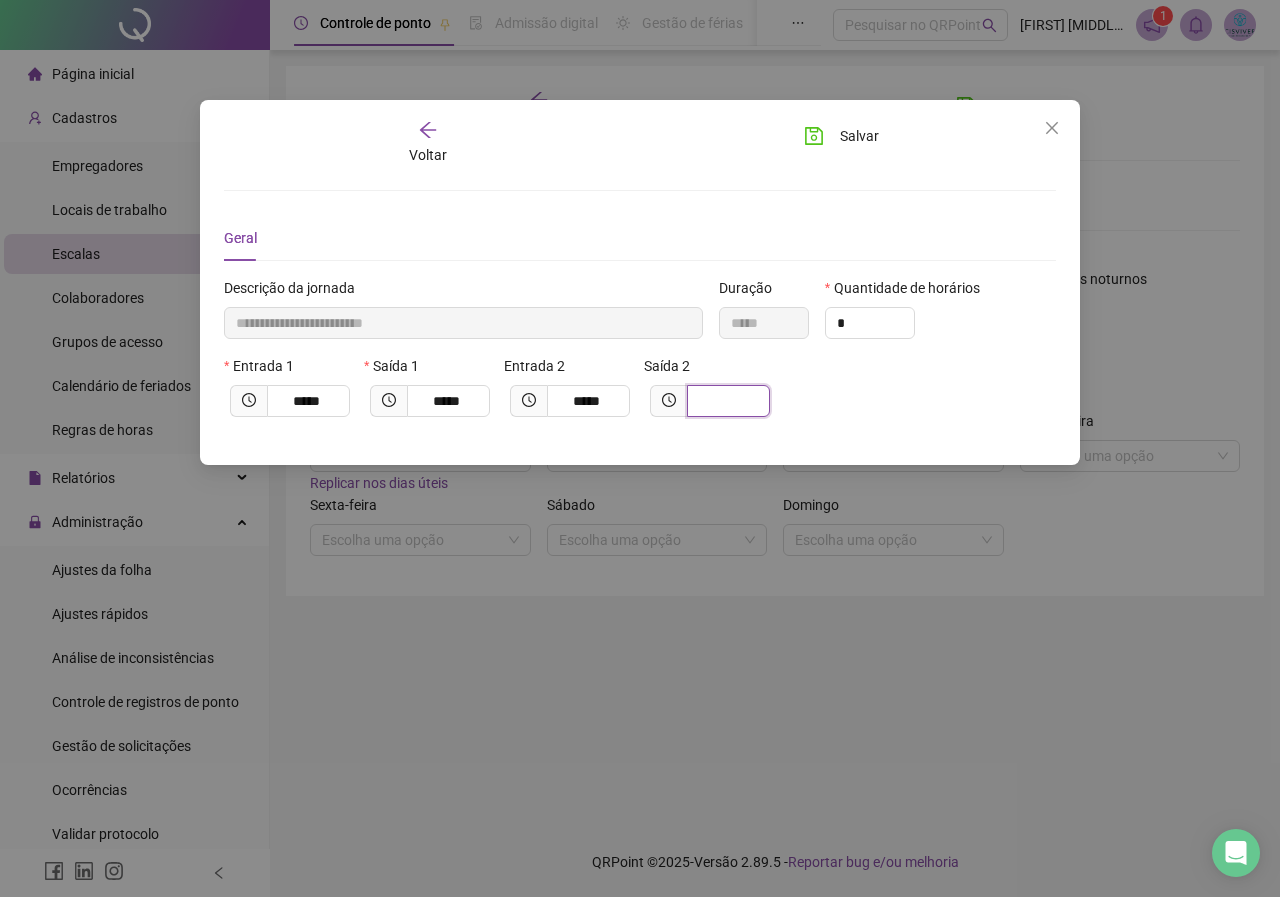 click at bounding box center [726, 401] 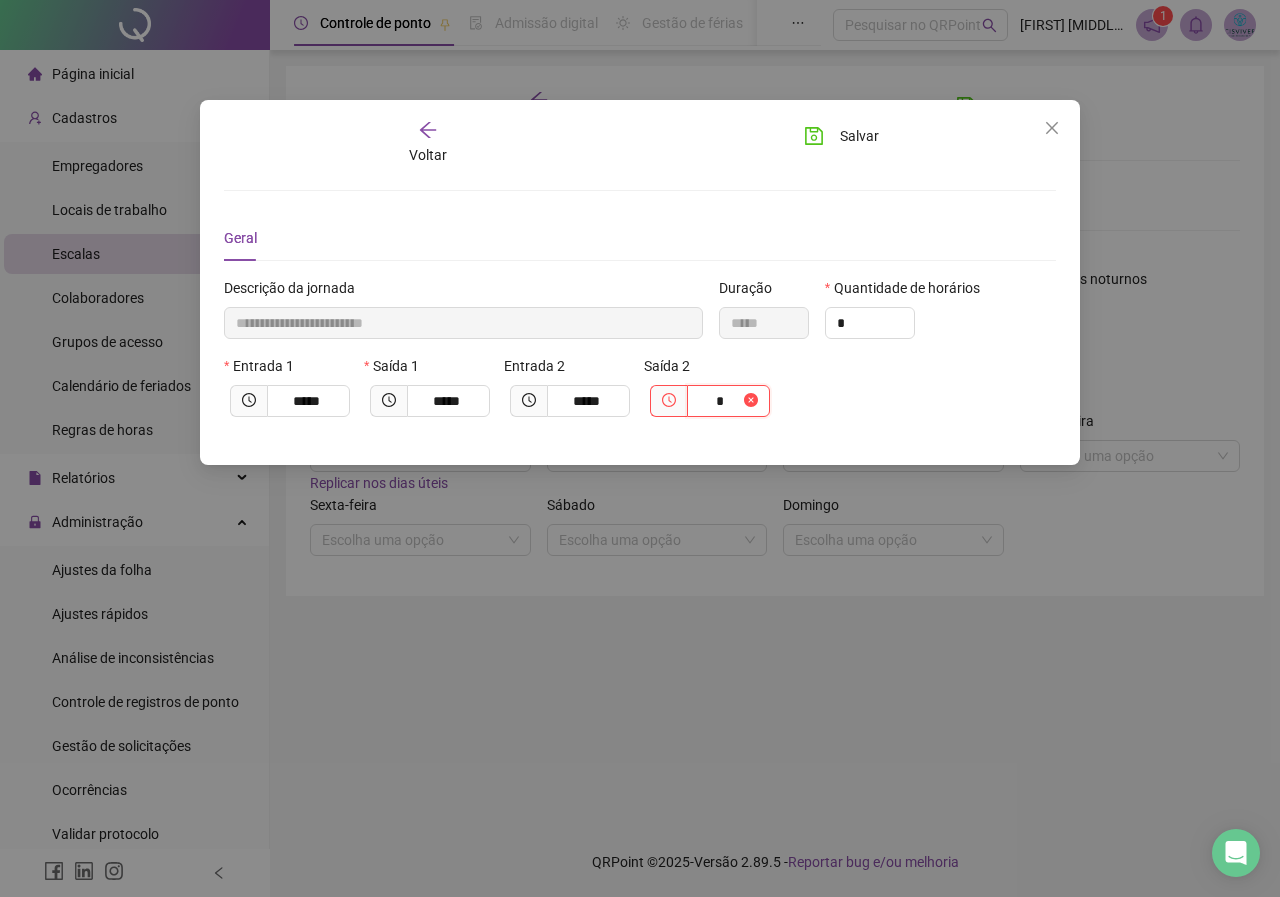 type on "**********" 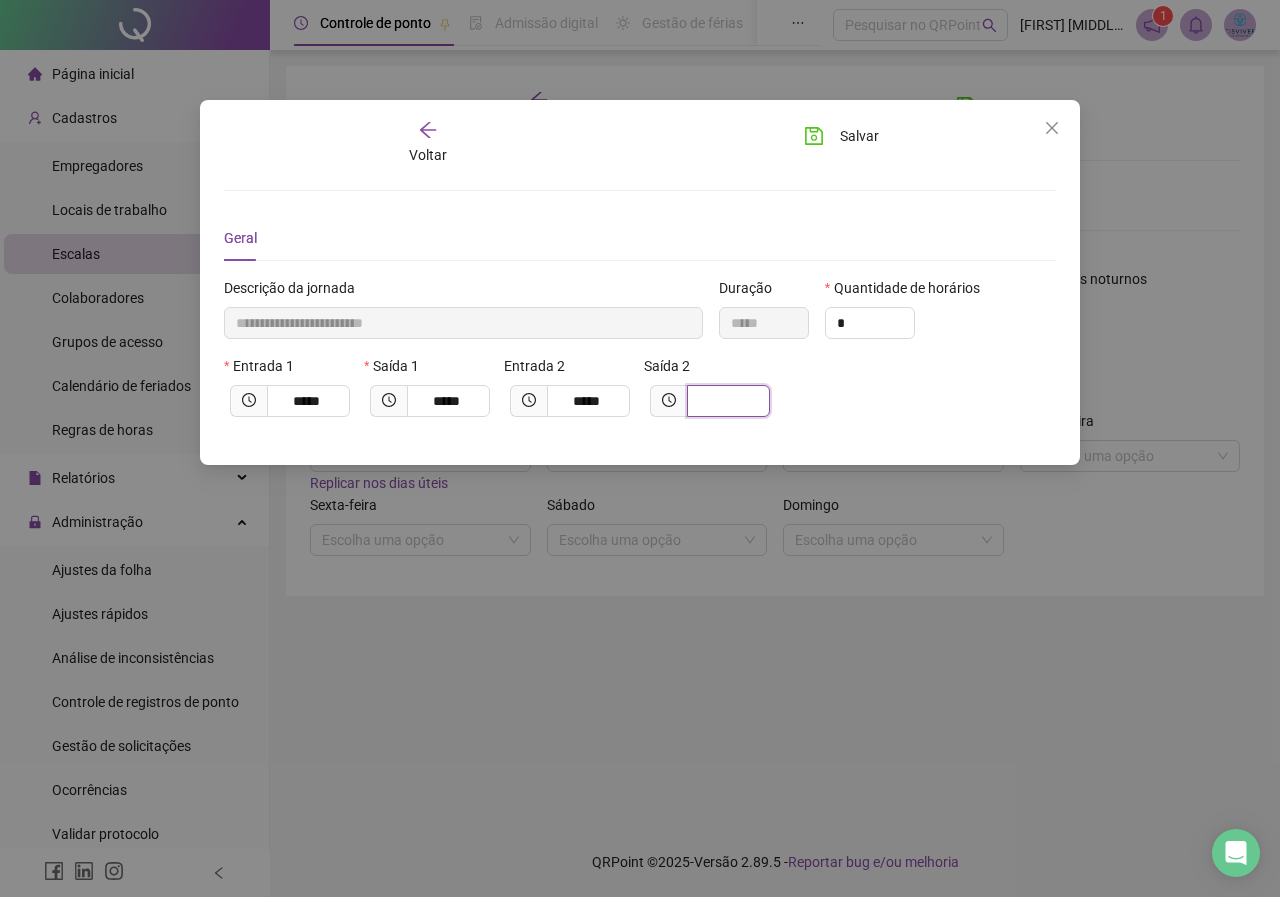 type on "**********" 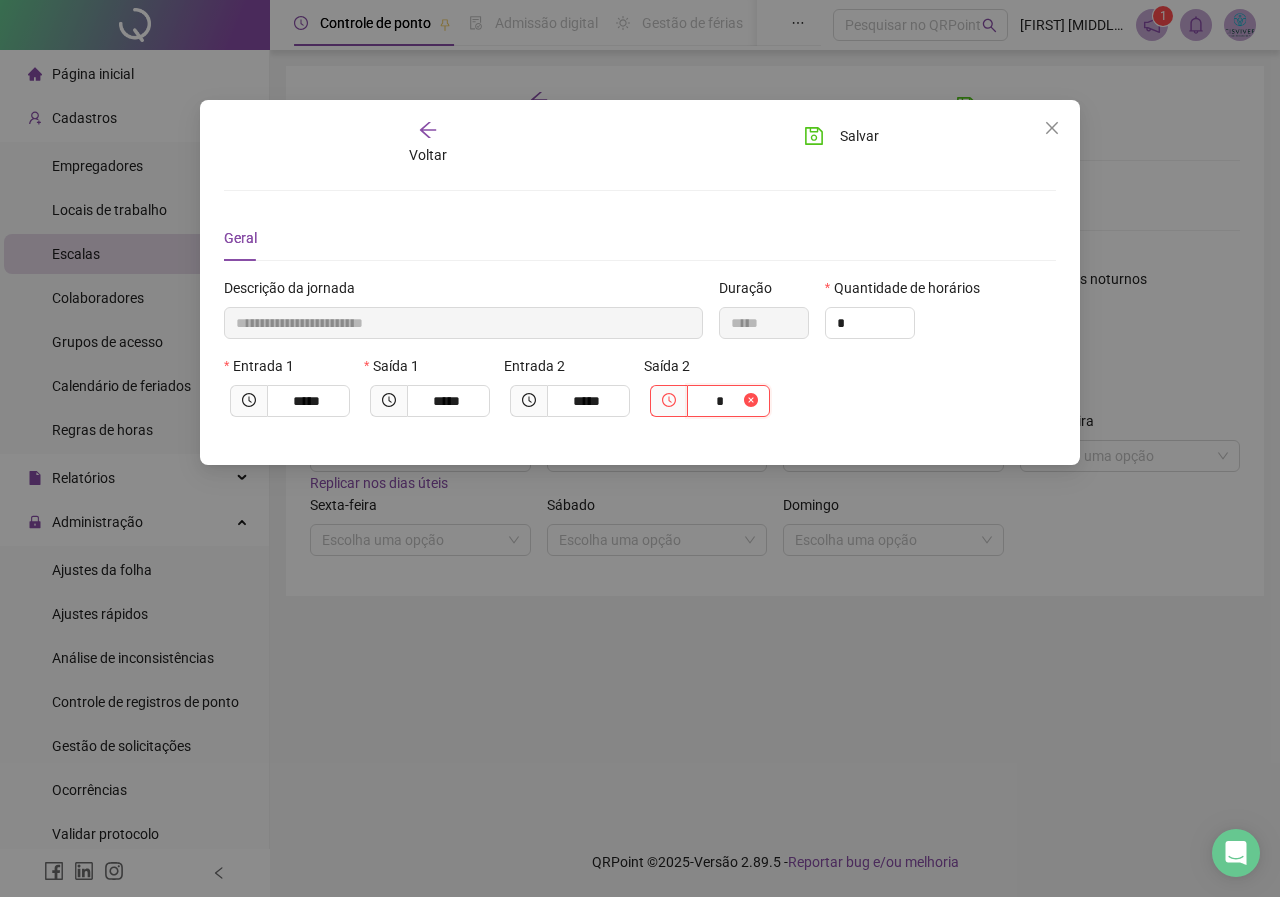 type on "**" 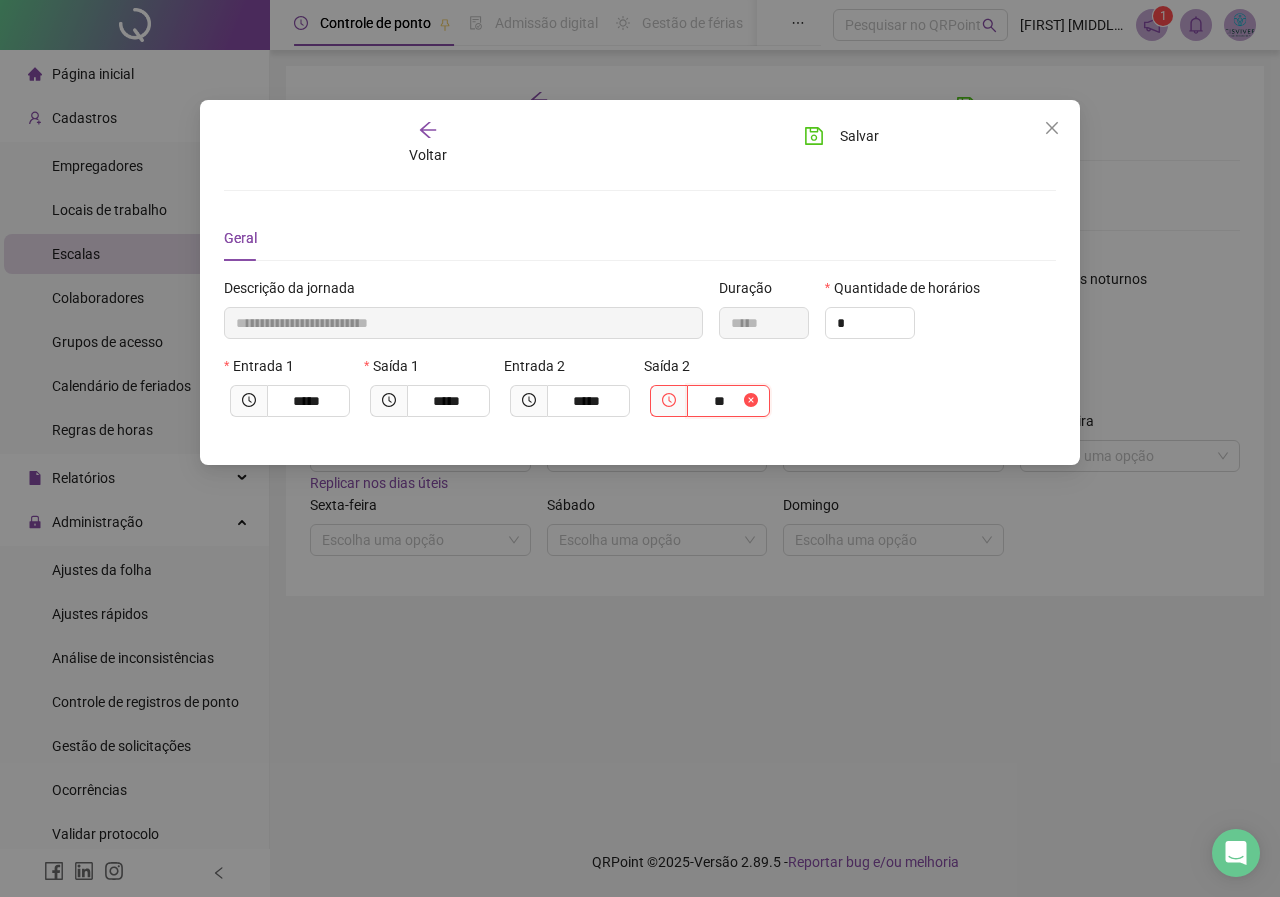 type on "**********" 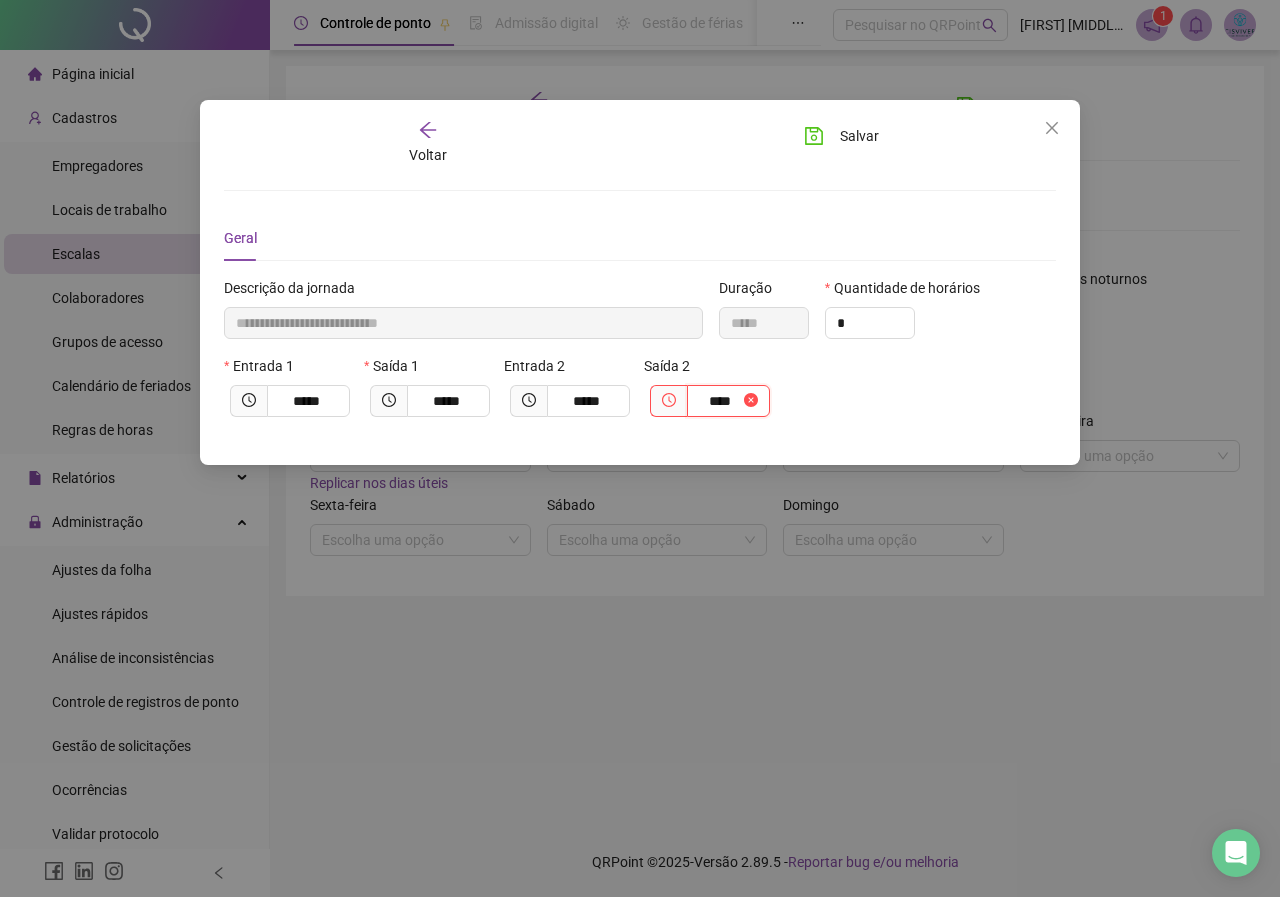 type on "**********" 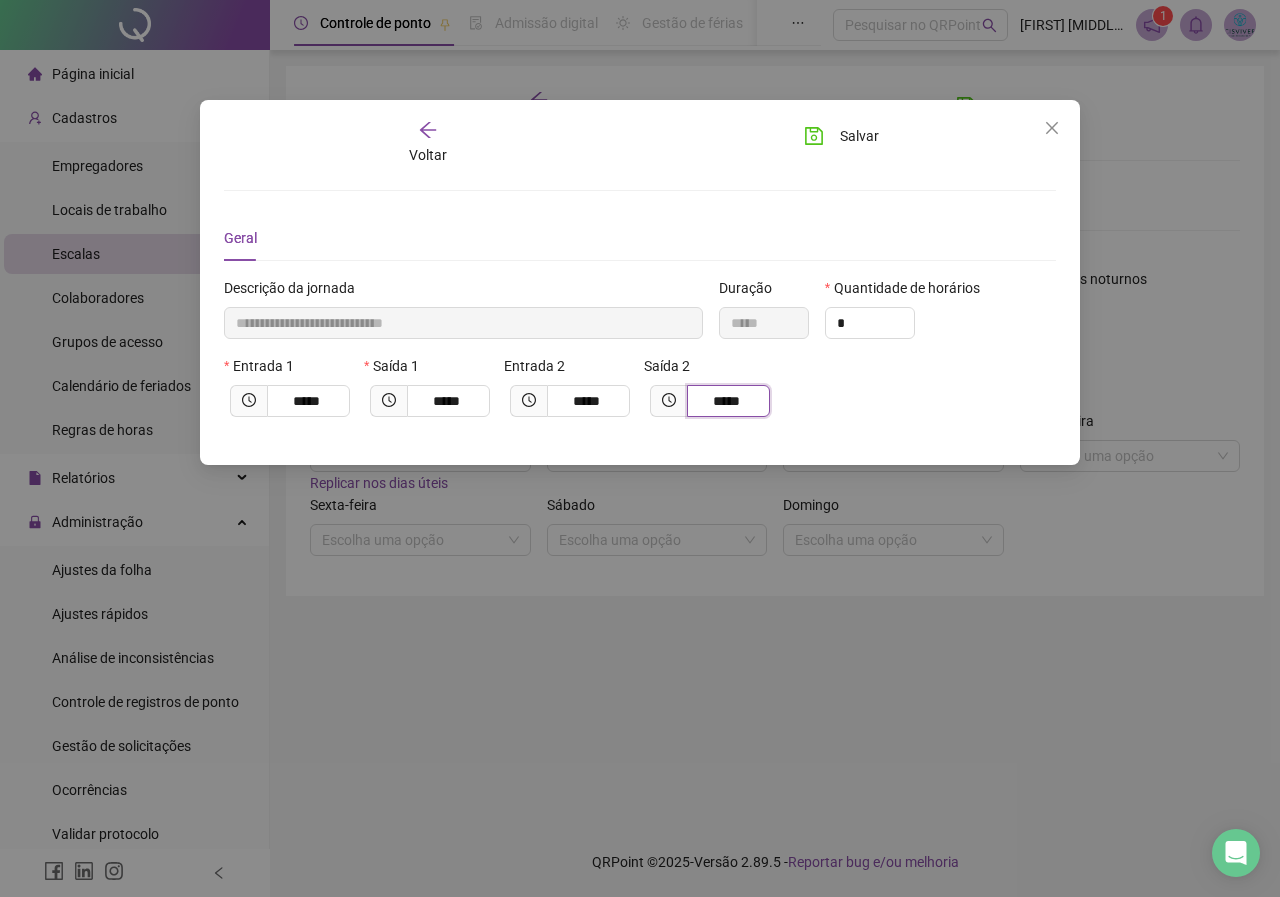 type on "*****" 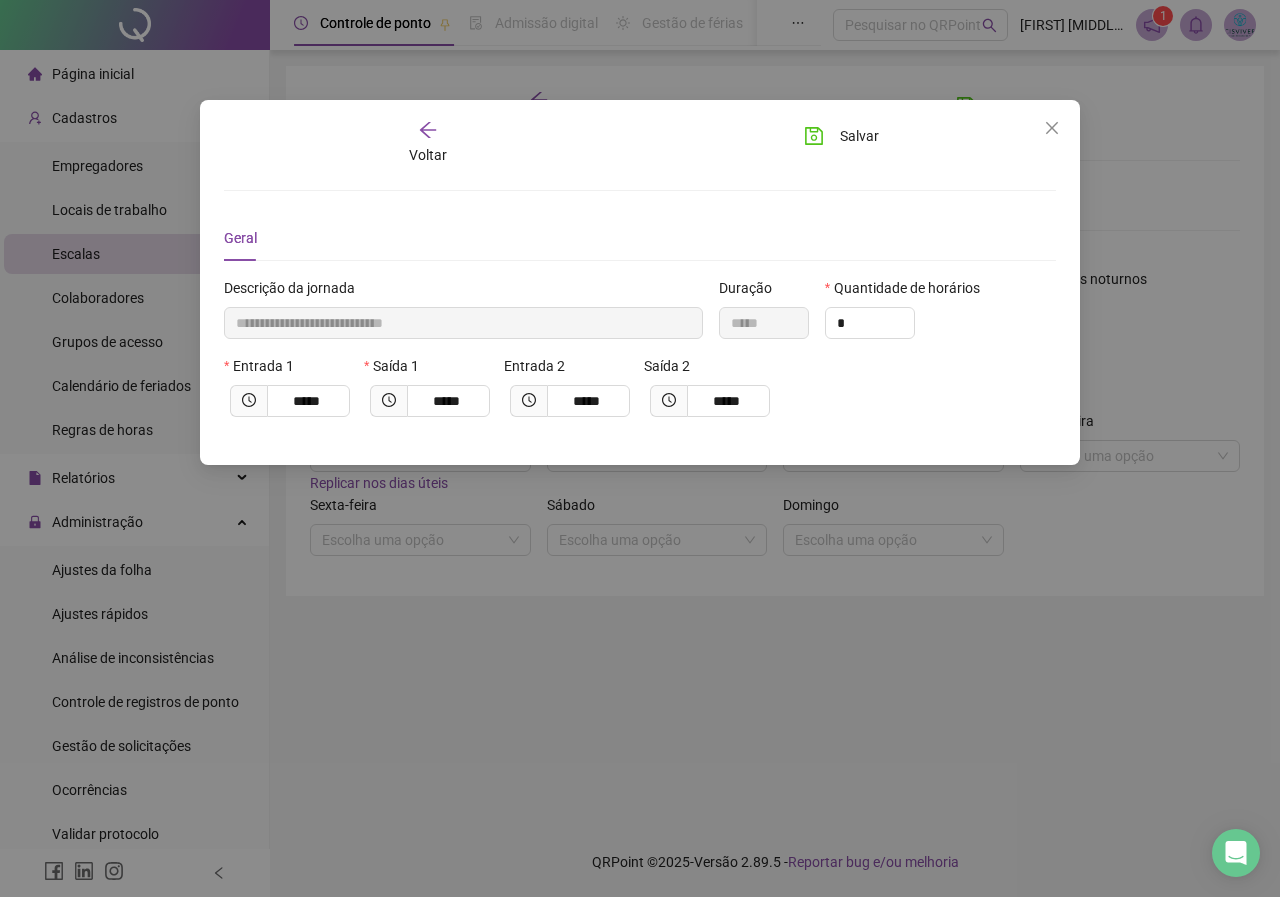 click on "Entrada 1 ***** Saída 1 ***** Entrada 2 ***** Saída 2 *****" at bounding box center (640, 394) 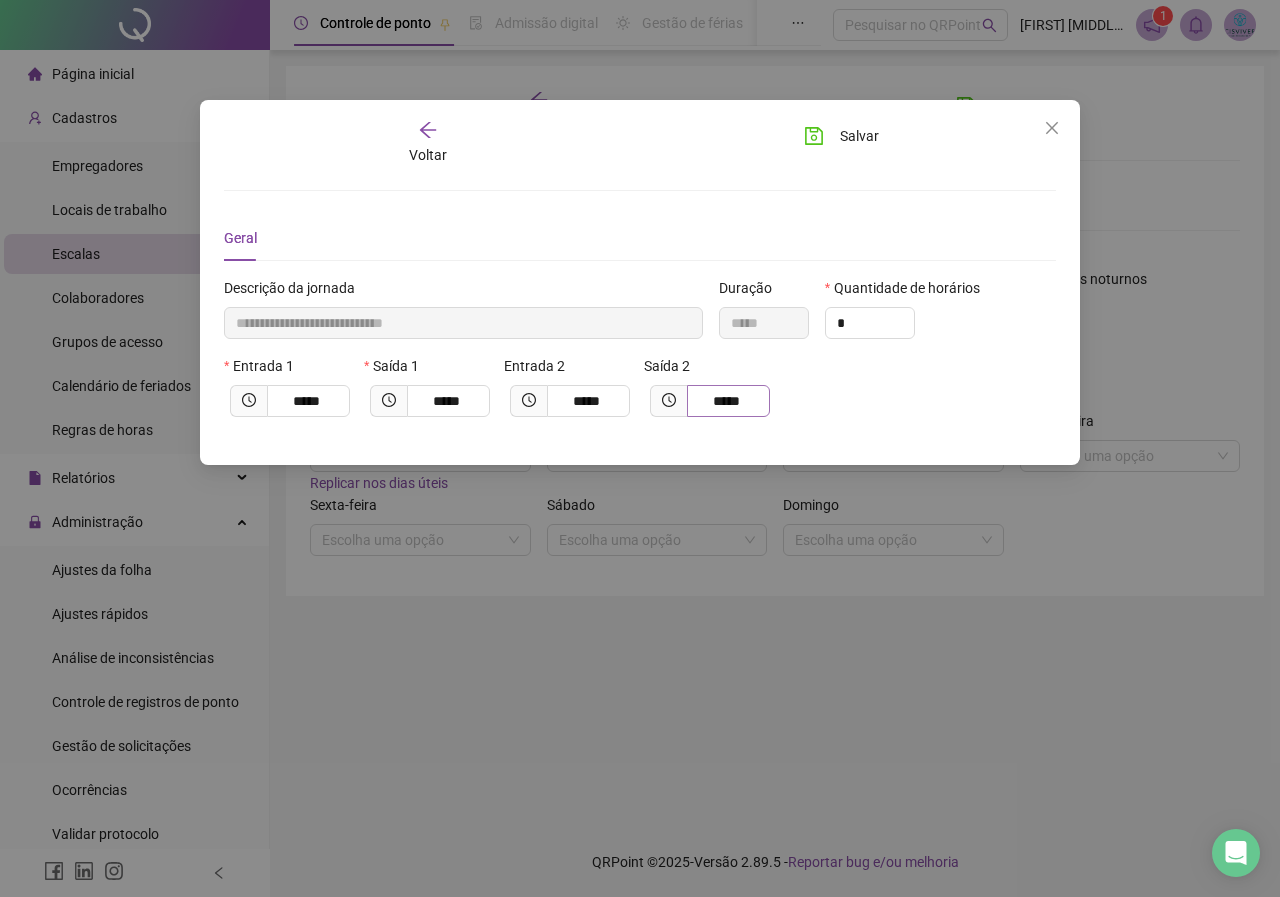 click on "*****" at bounding box center [728, 401] 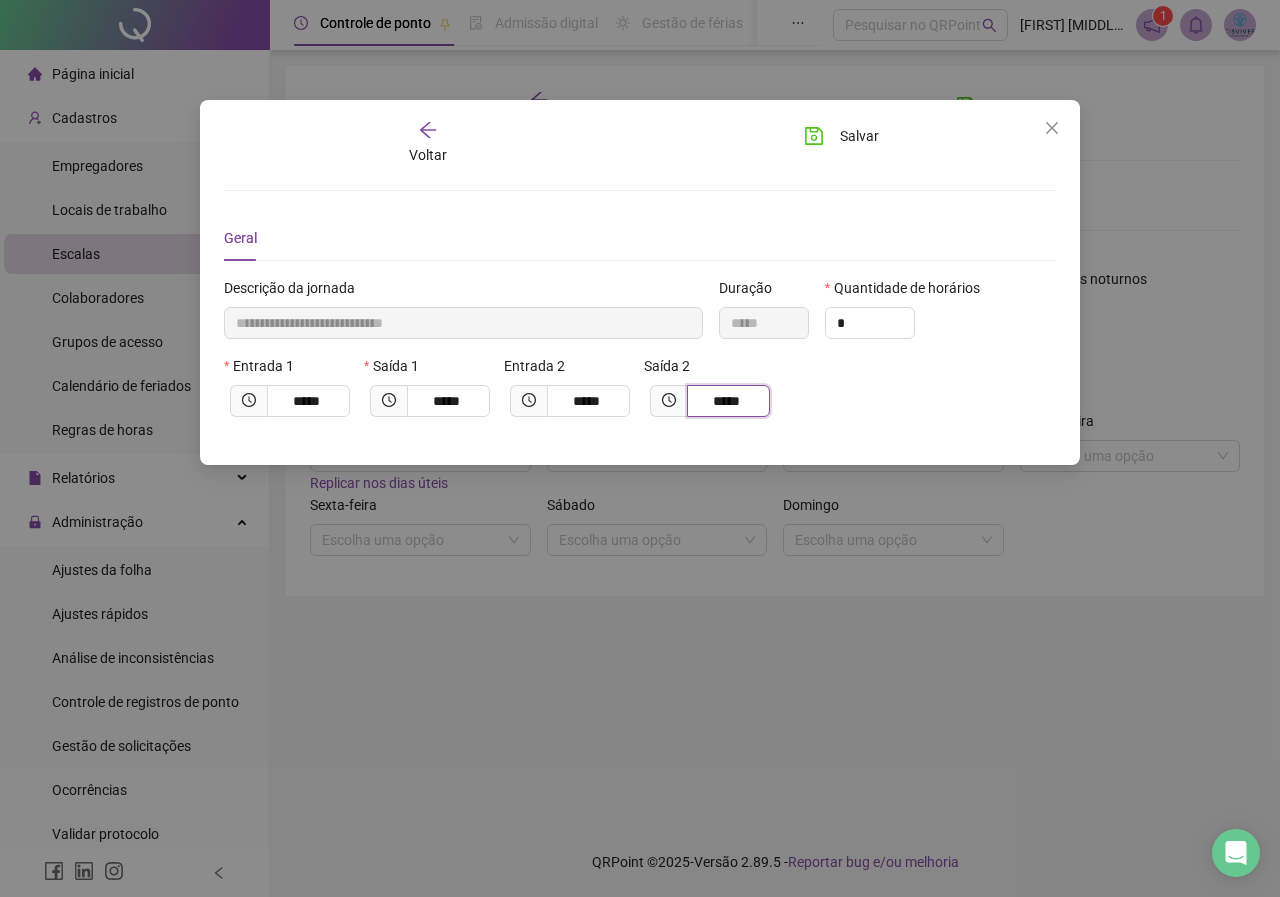 type on "**********" 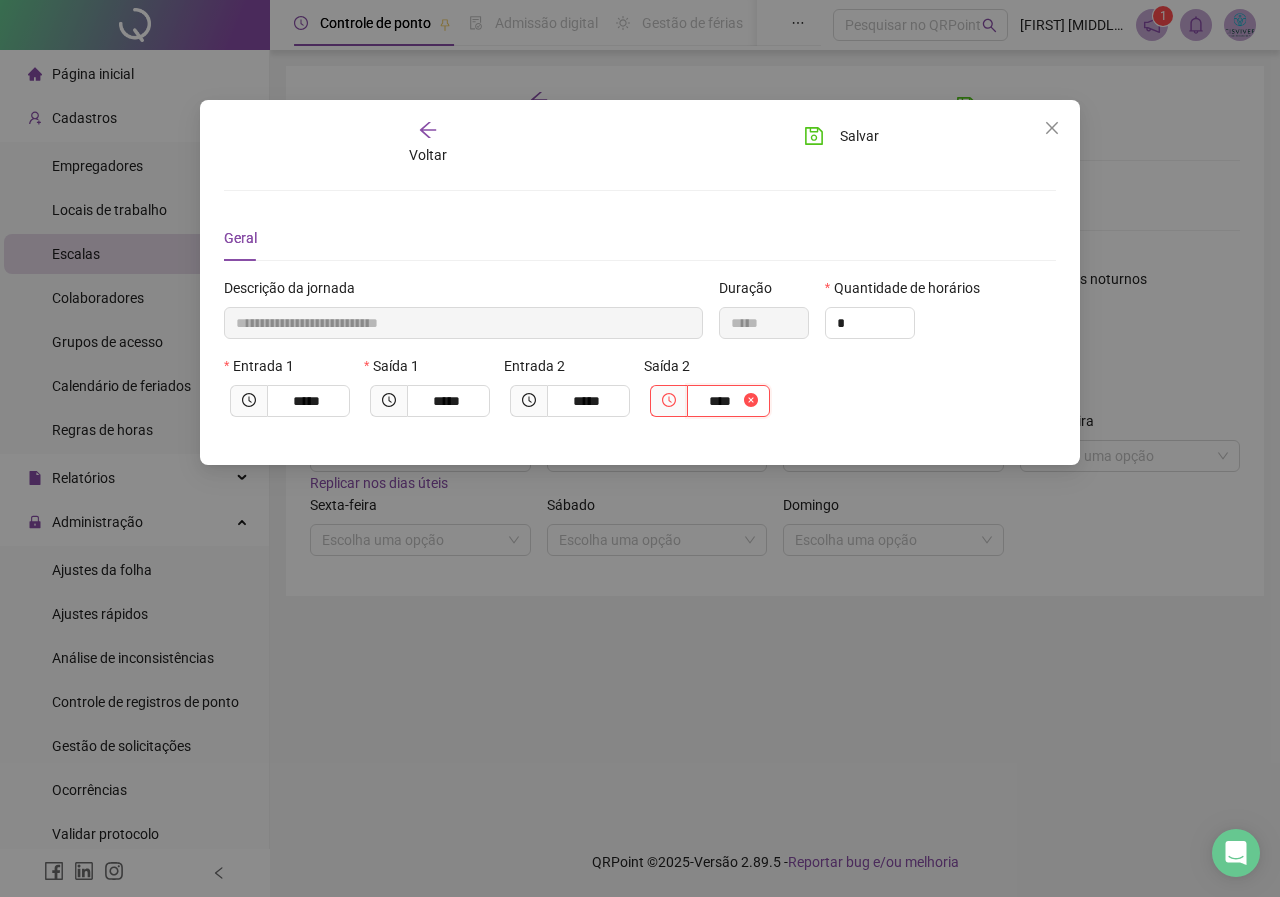 type on "**********" 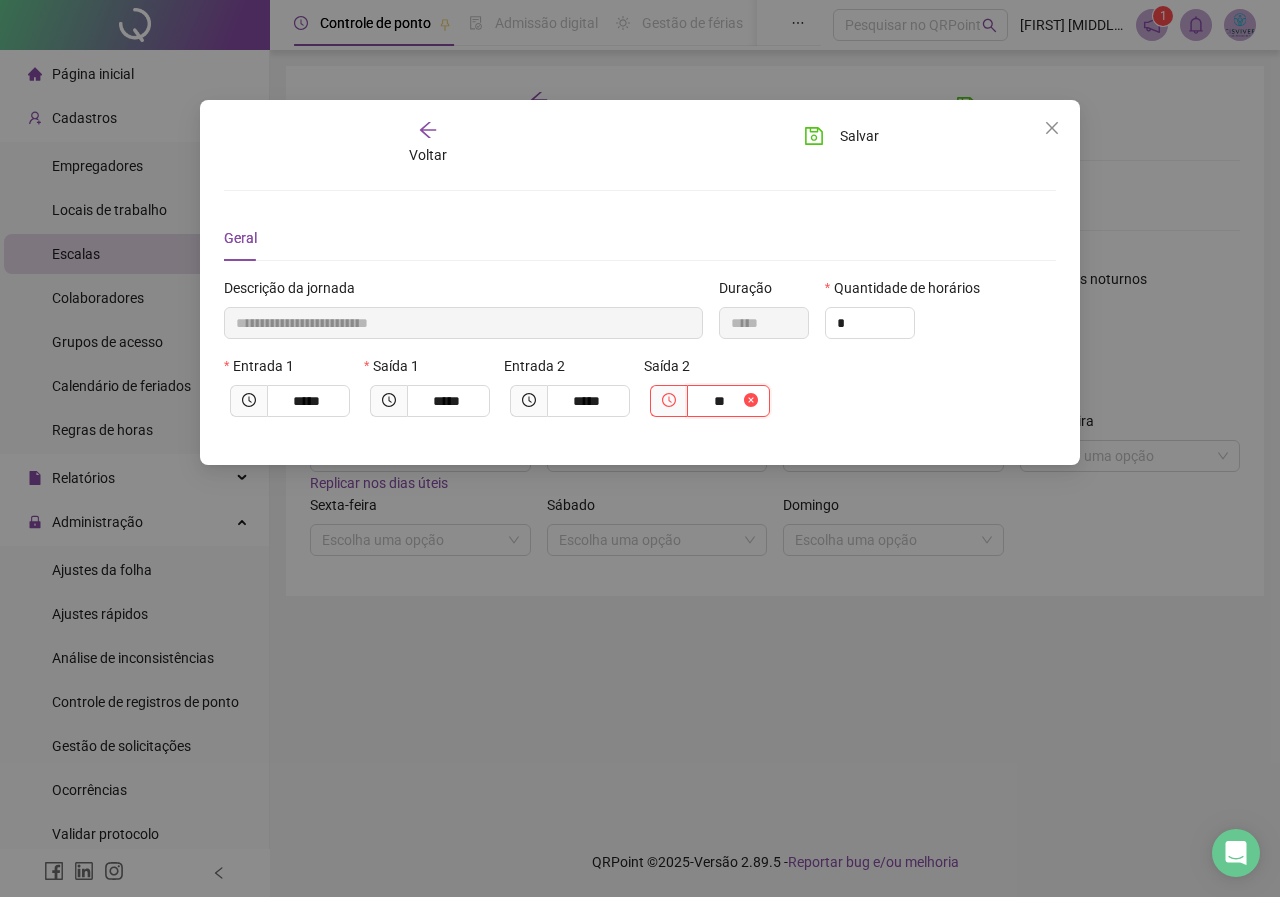 type on "**********" 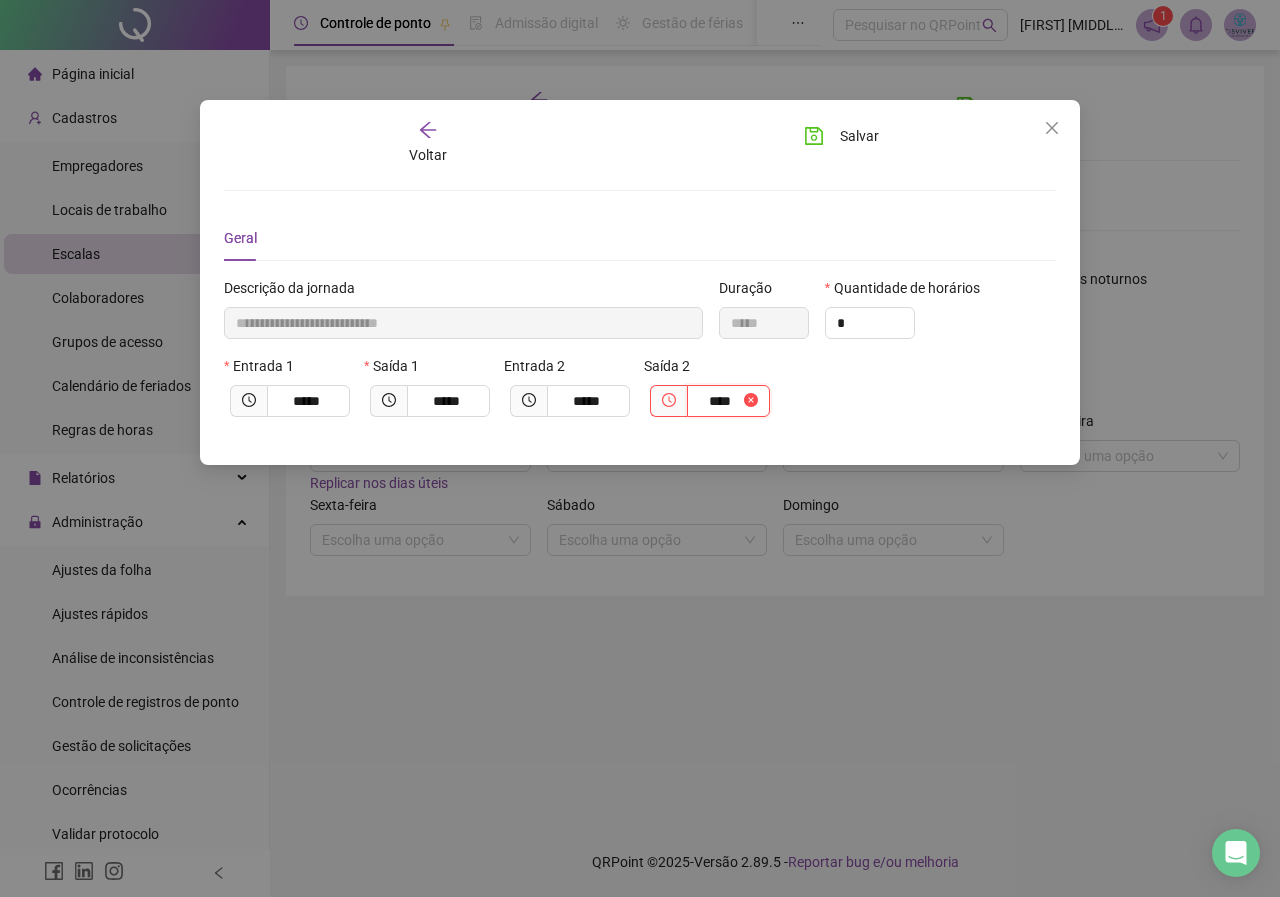 type on "**********" 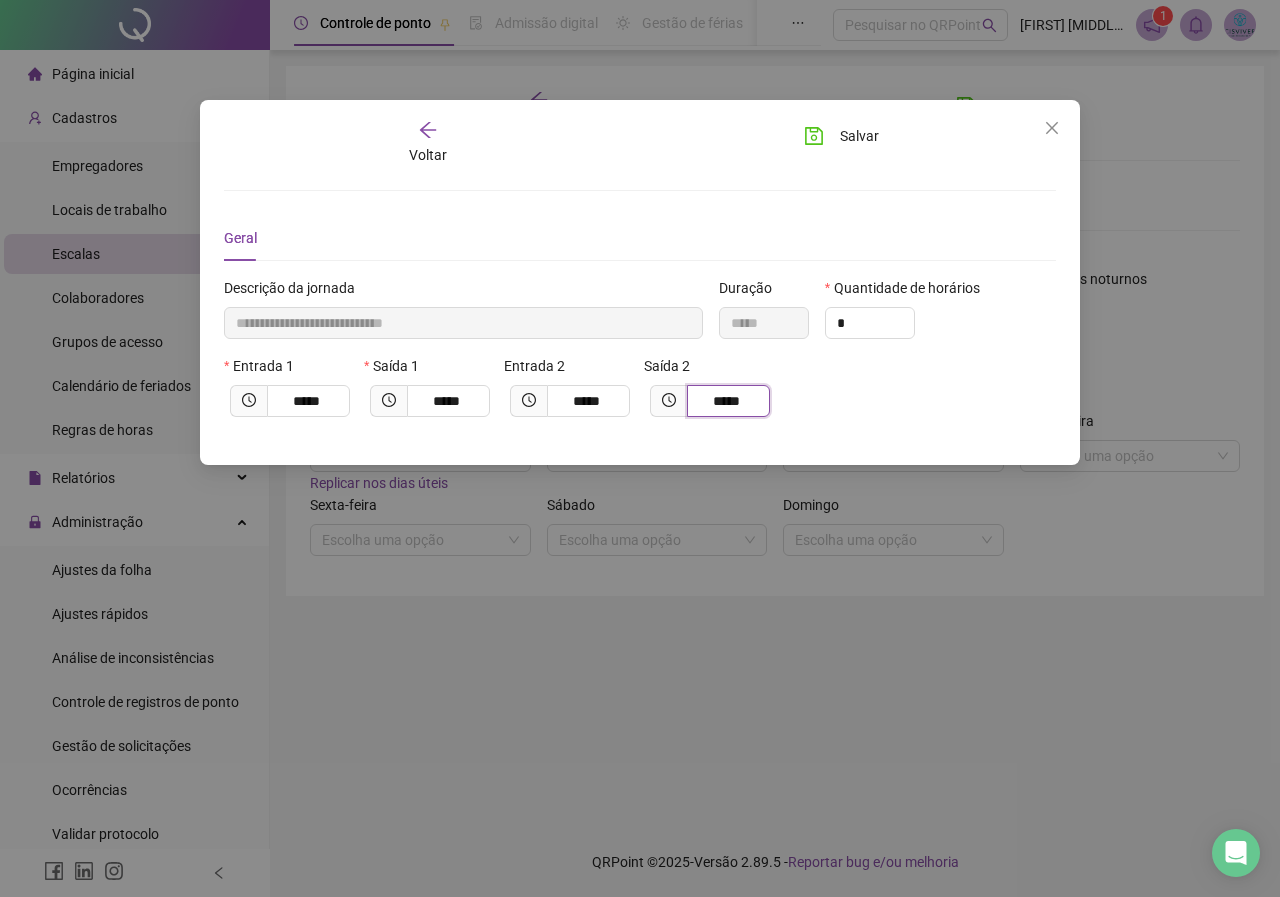 type on "*****" 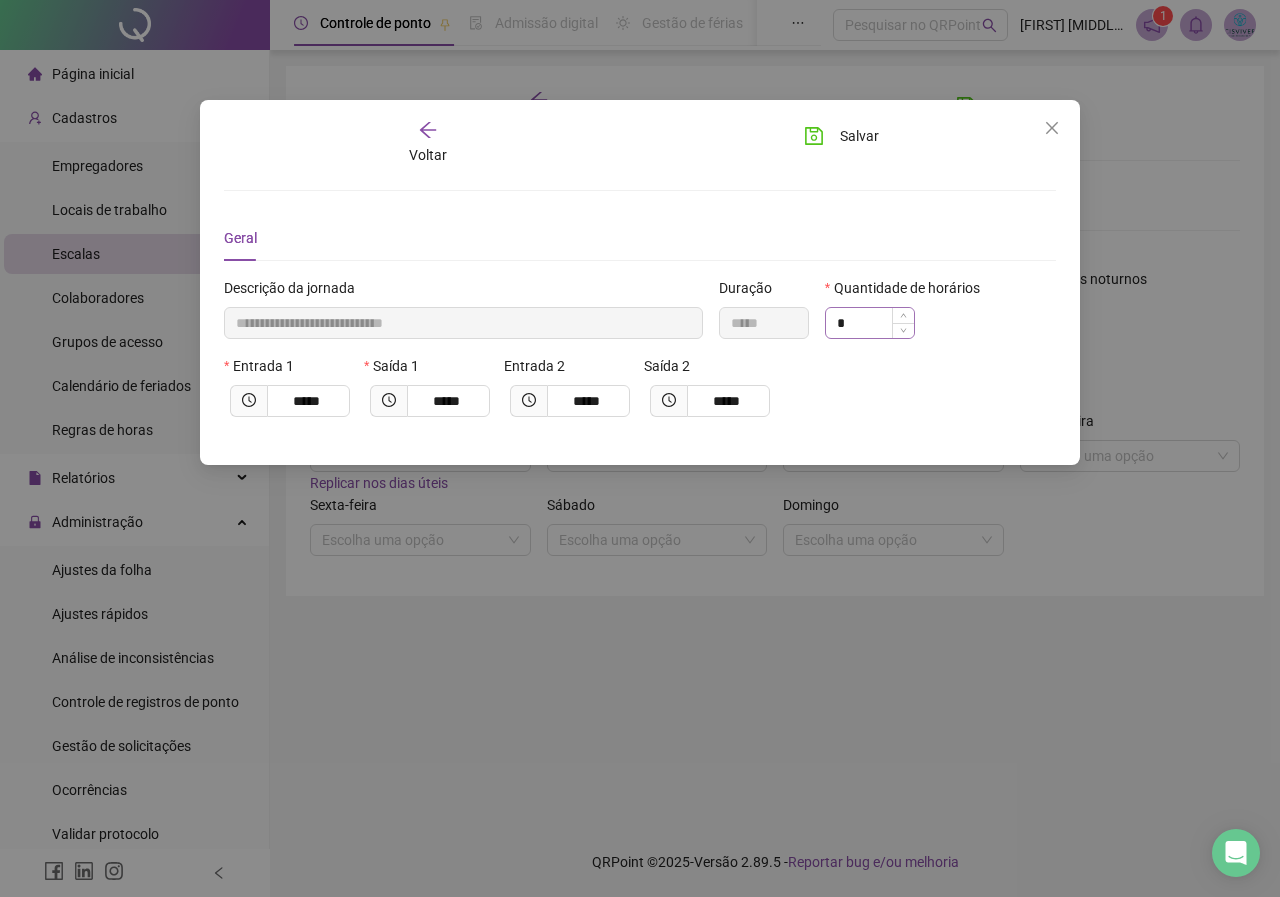 drag, startPoint x: 903, startPoint y: 381, endPoint x: 844, endPoint y: 316, distance: 87.78383 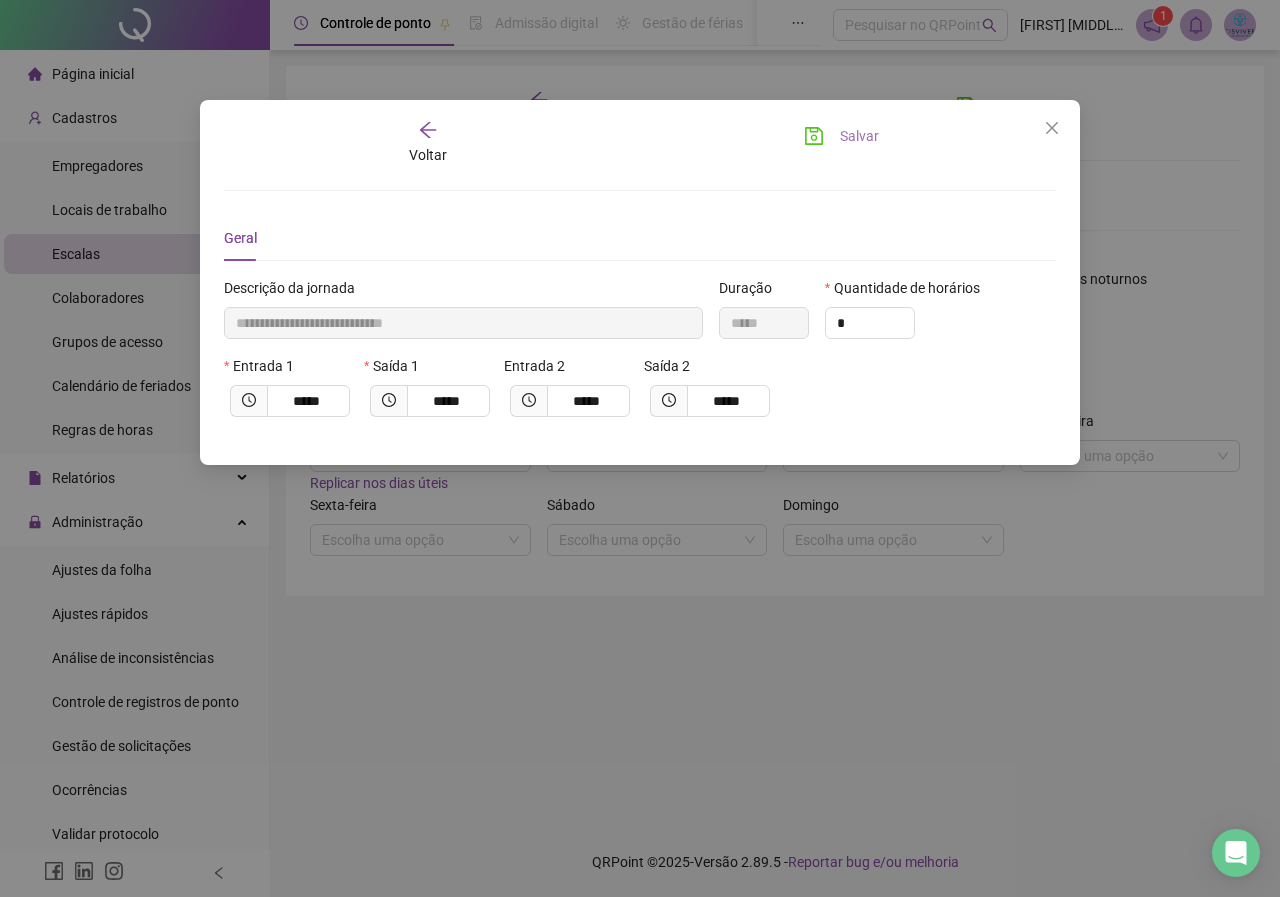 click 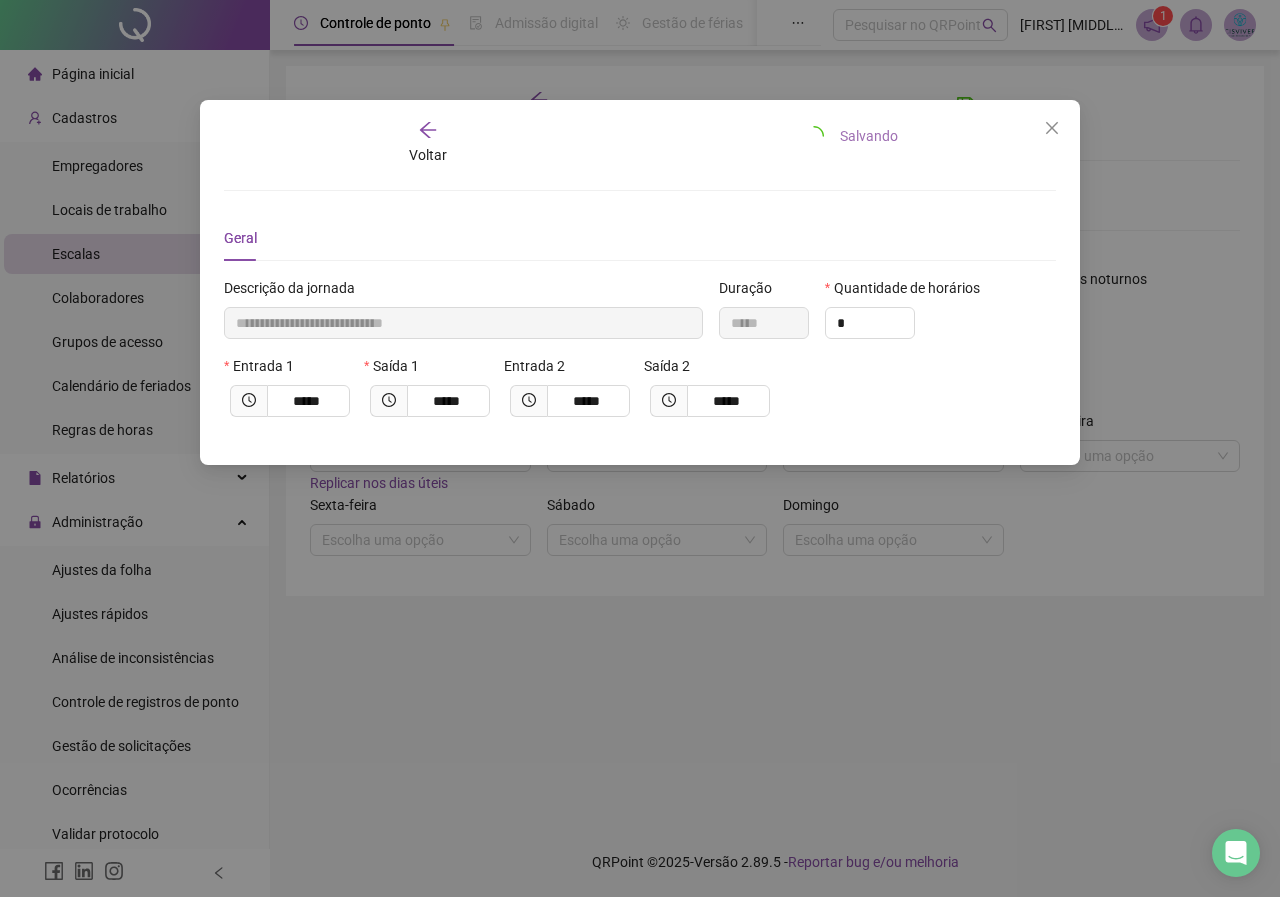 type 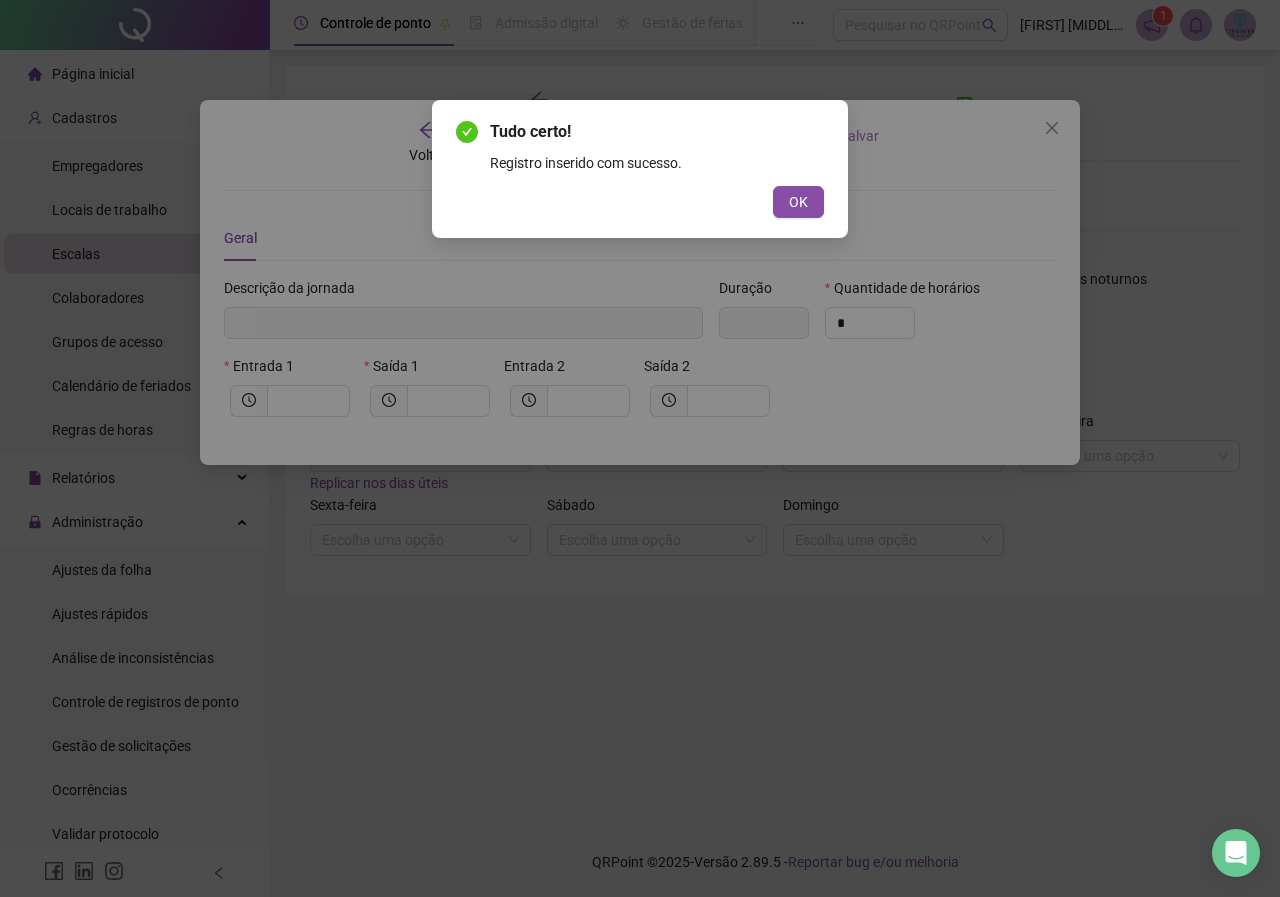 click on "Tudo certo! Registro inserido com sucesso. OK" at bounding box center [640, 169] 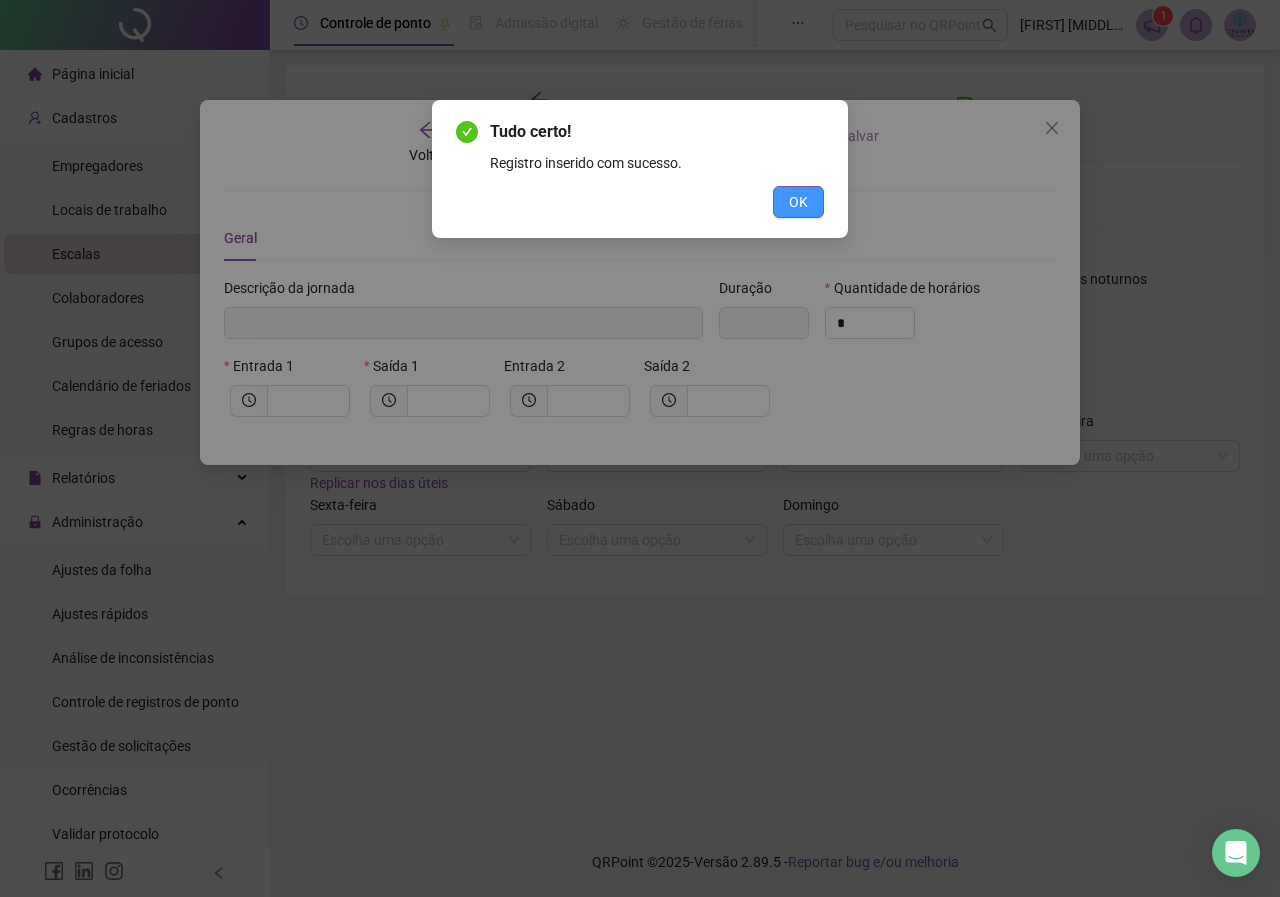 click on "OK" at bounding box center (798, 202) 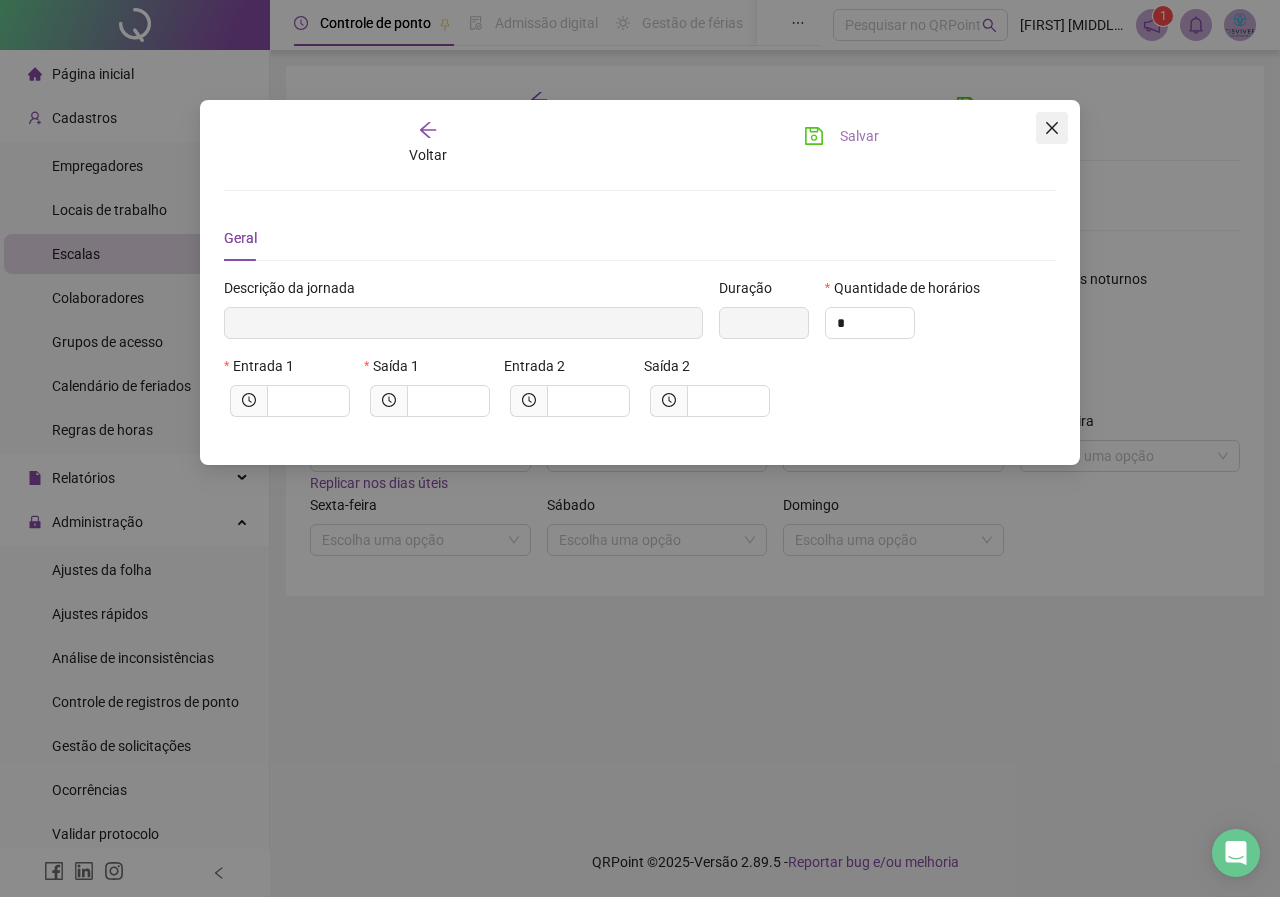 click 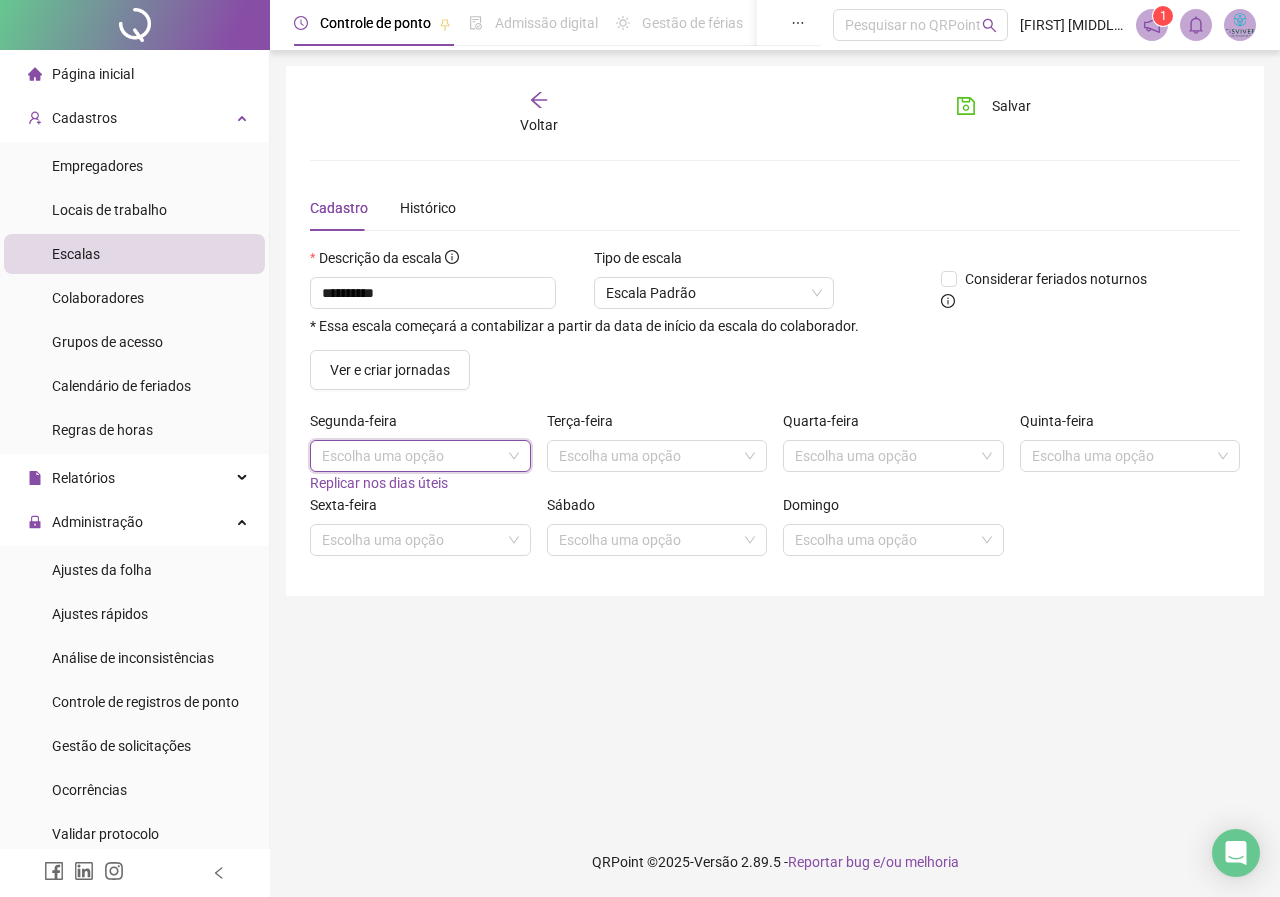 click at bounding box center (411, 456) 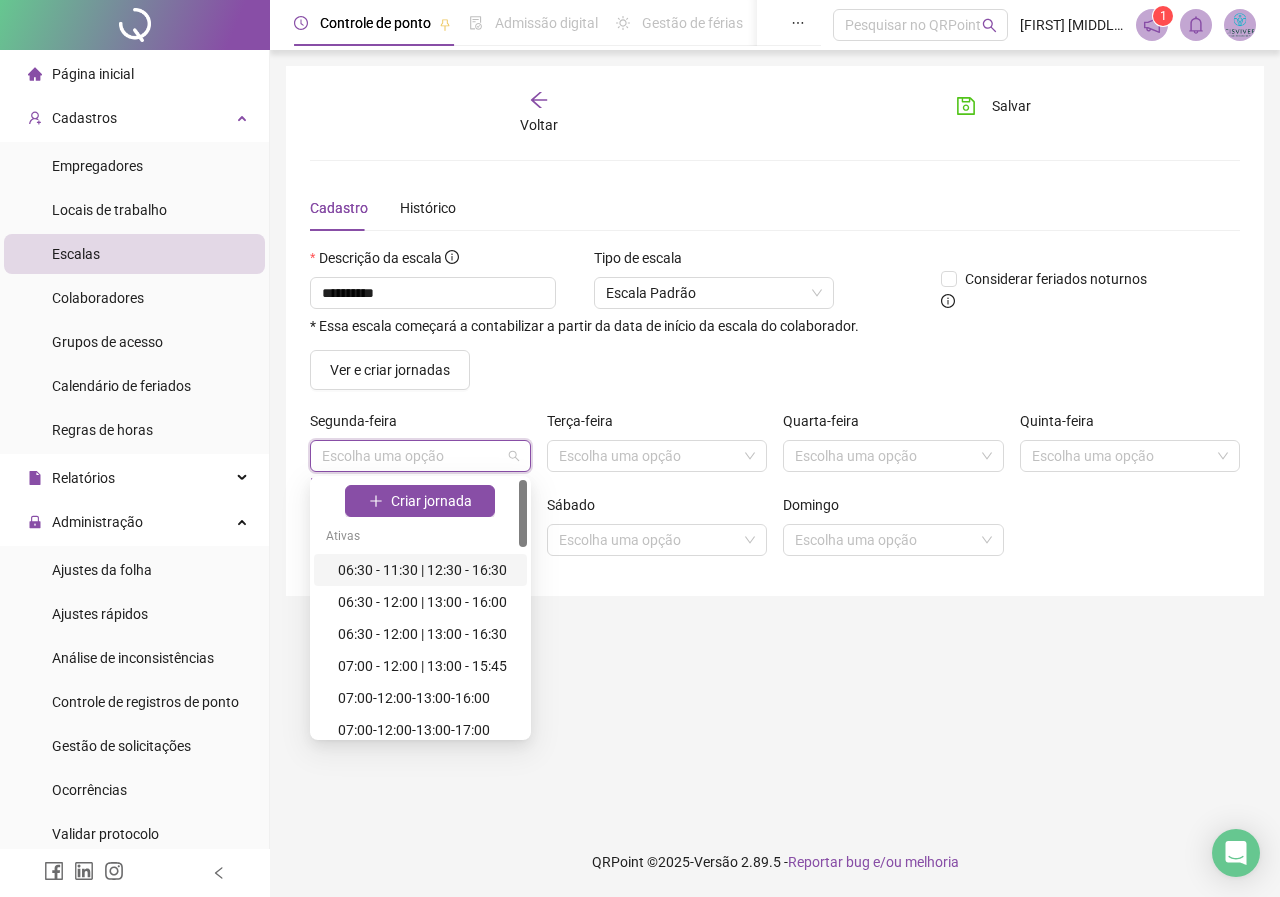 click on "06:30 - 11:30 | 12:30 - 16:30" at bounding box center (426, 570) 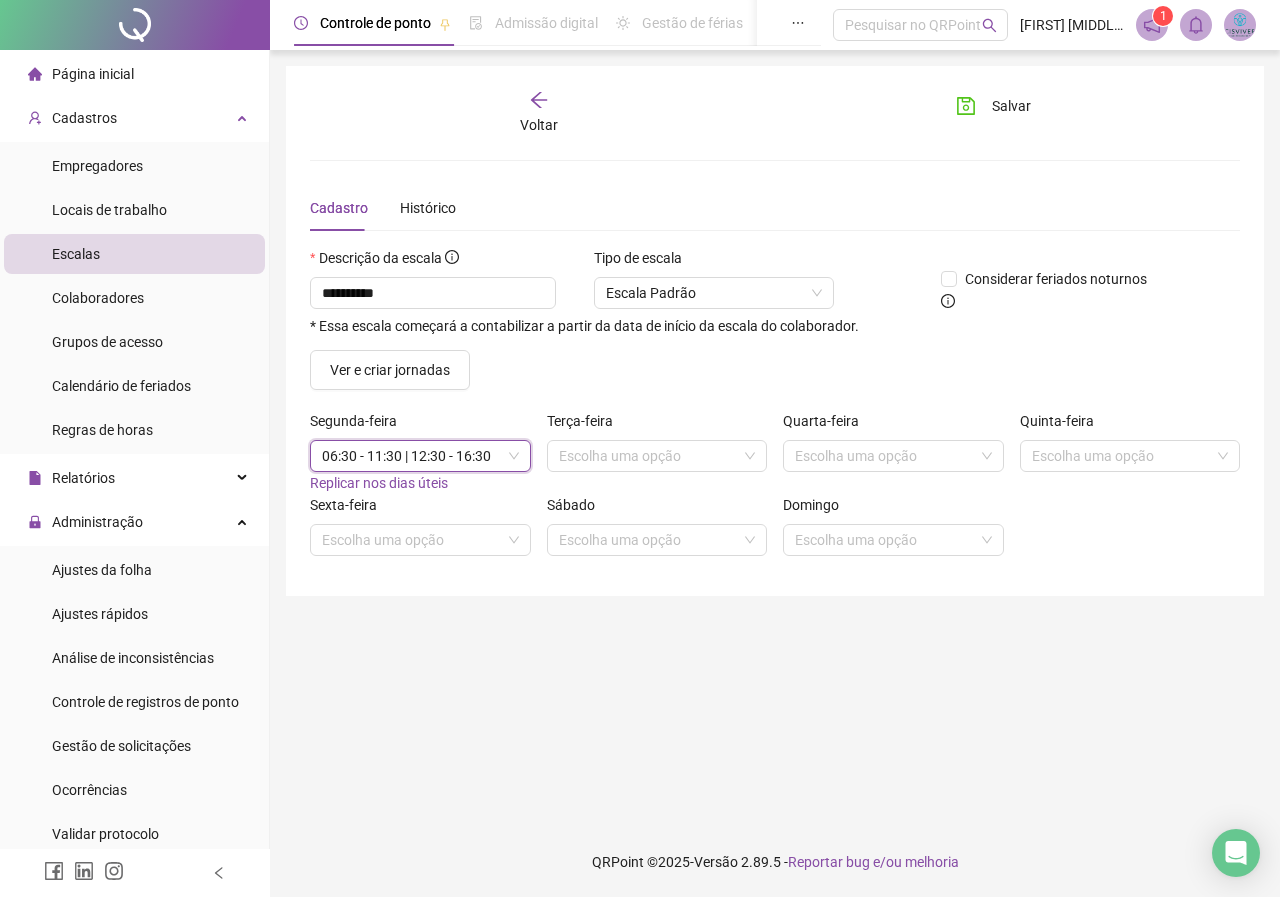 click on "Replicar nos dias úteis" at bounding box center (379, 483) 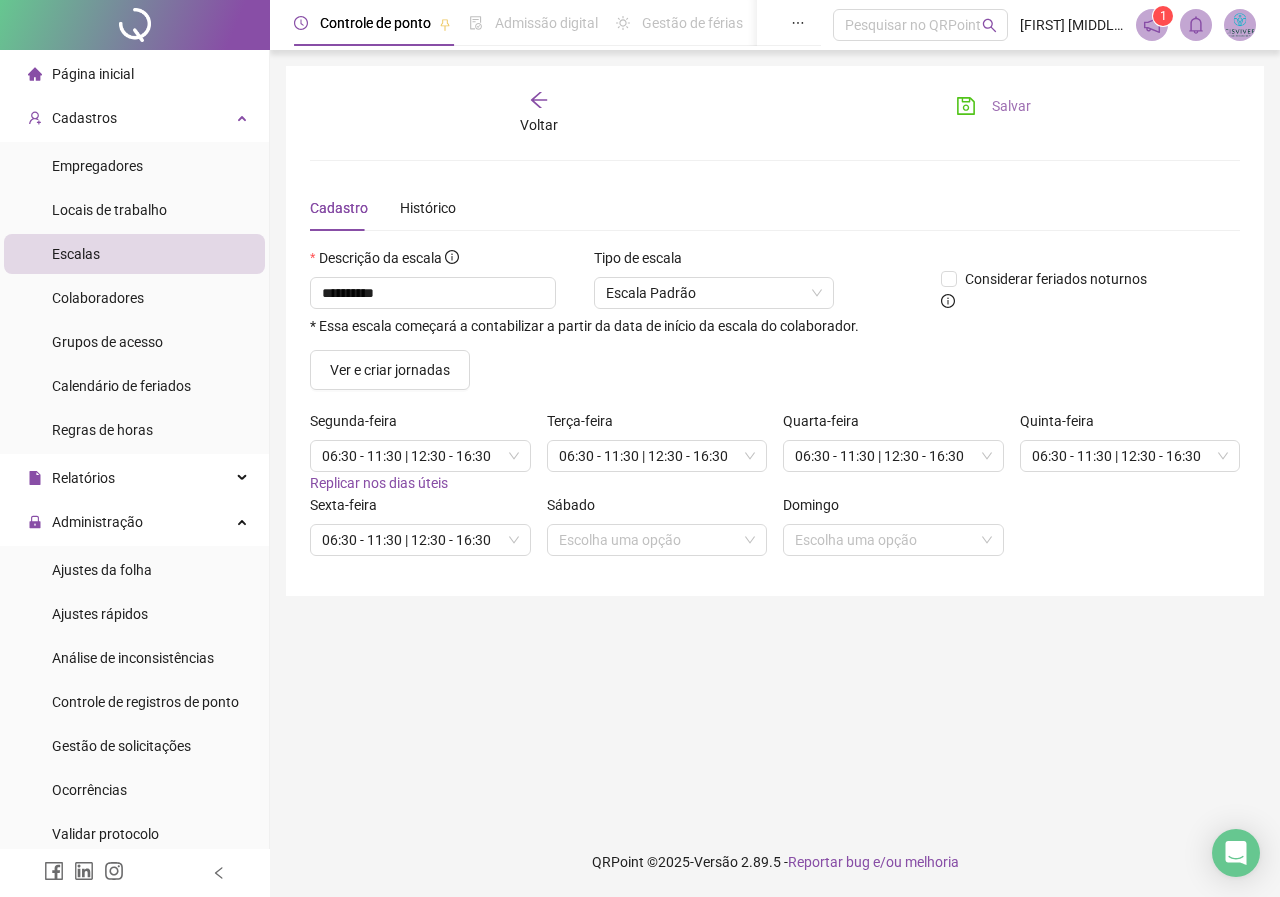 click on "Salvar" at bounding box center (1011, 106) 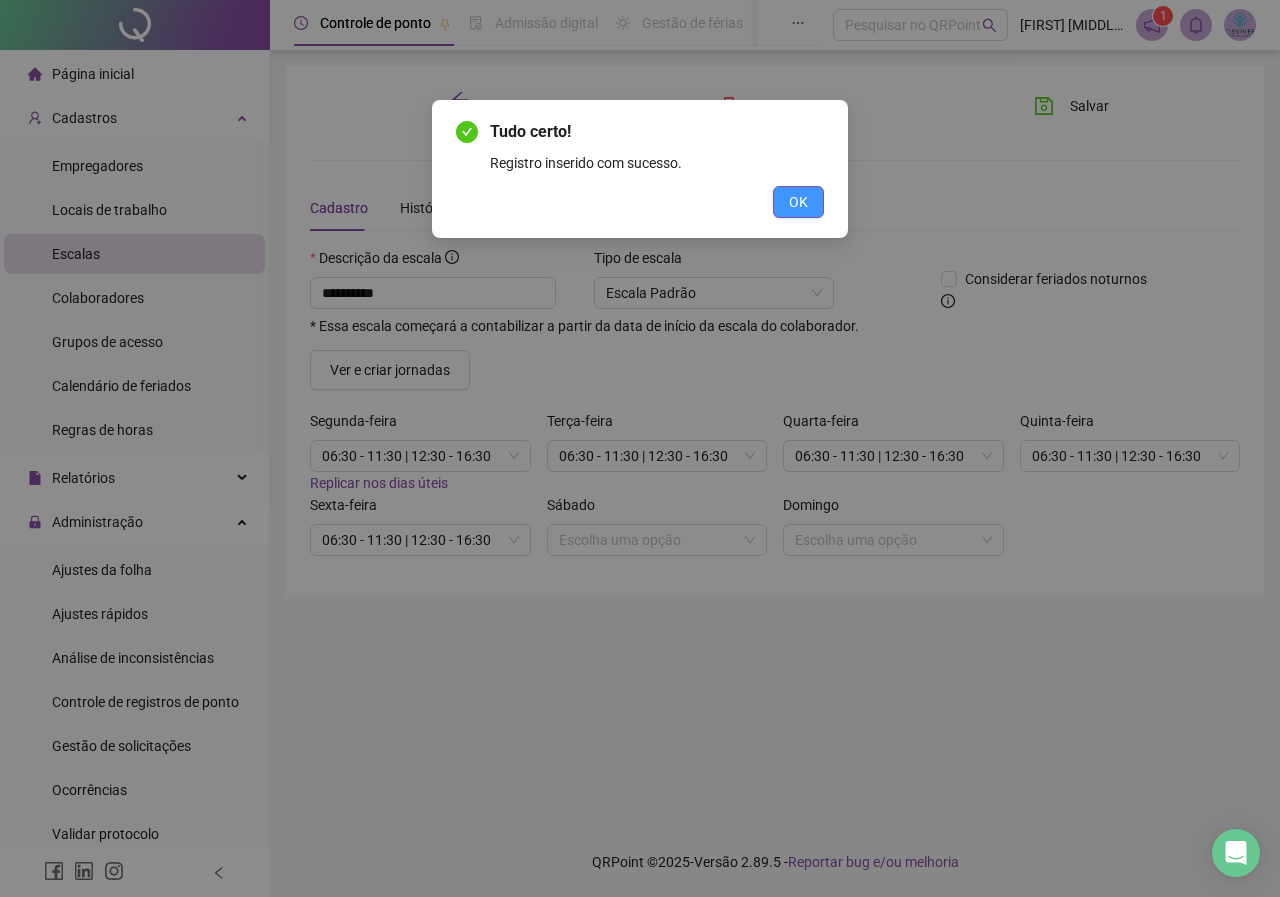 click on "OK" at bounding box center (798, 202) 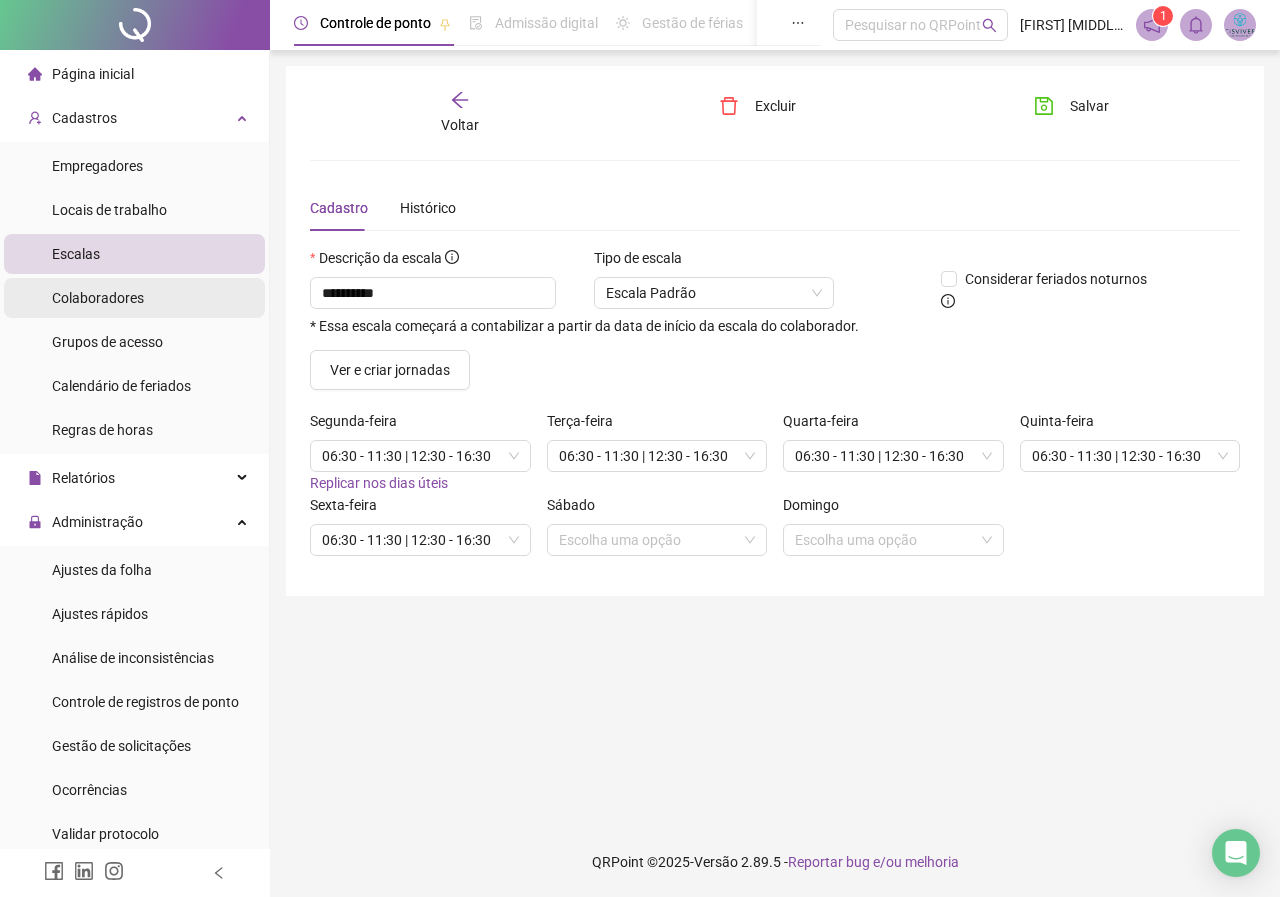 click on "Colaboradores" at bounding box center [98, 298] 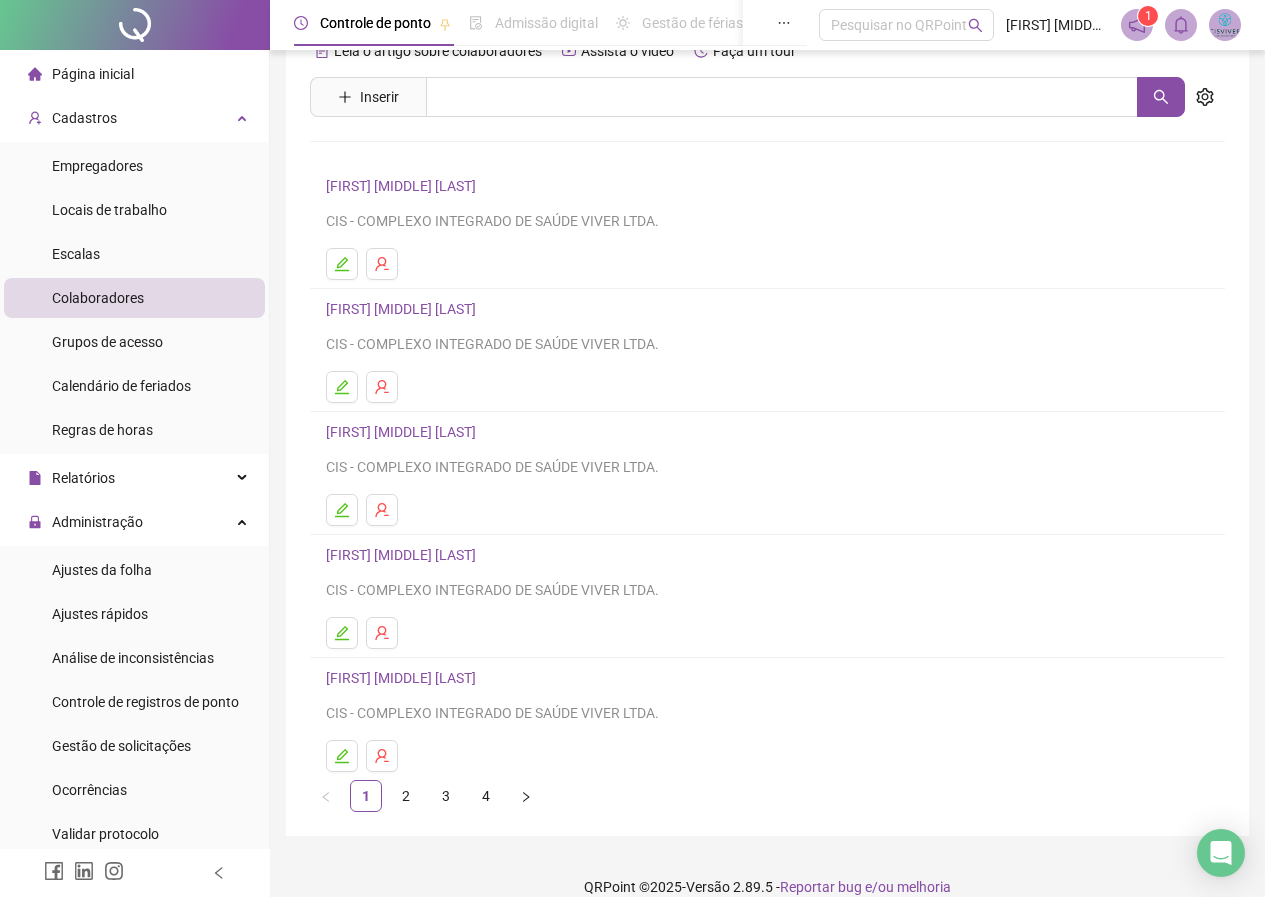 scroll, scrollTop: 70, scrollLeft: 0, axis: vertical 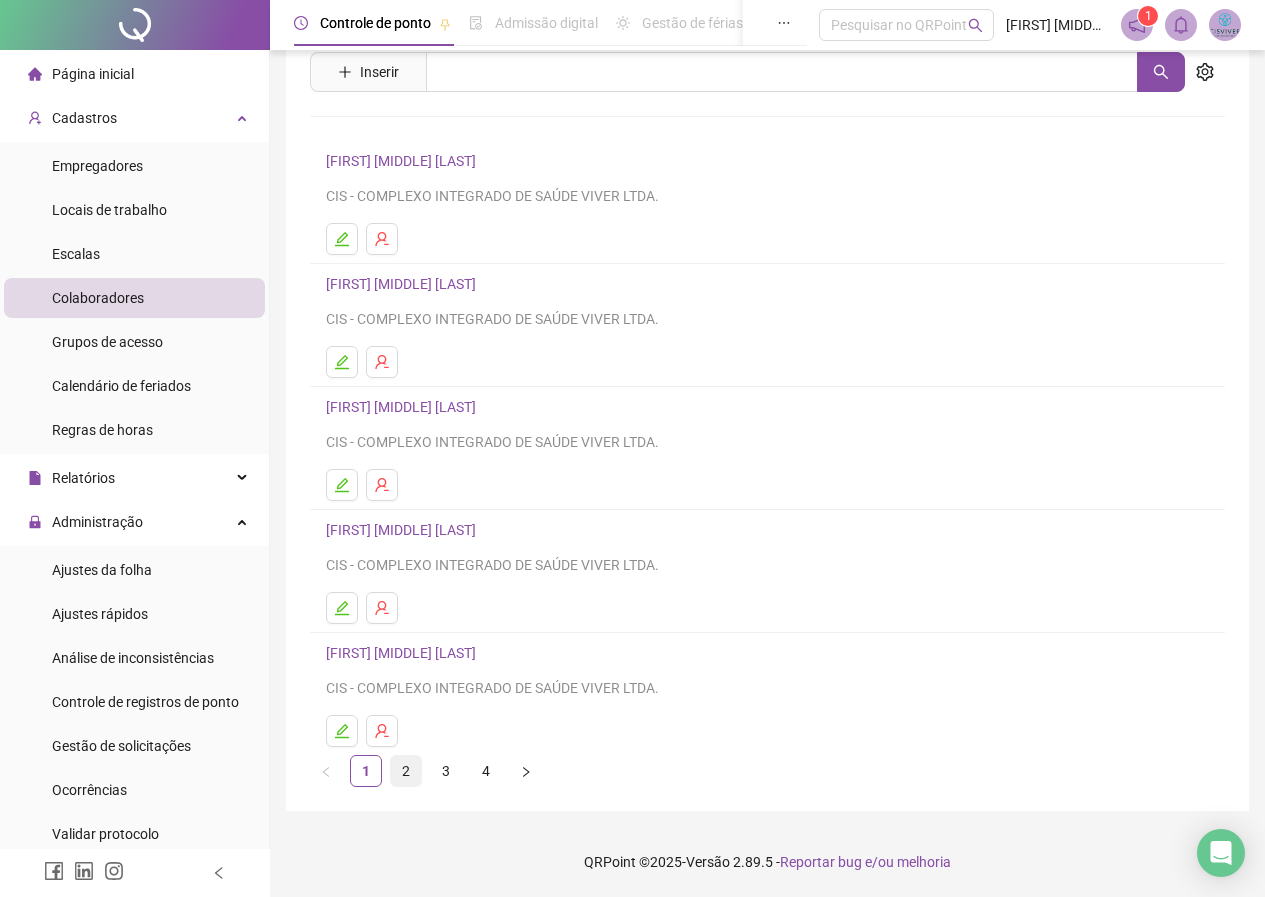 click on "2" at bounding box center [406, 771] 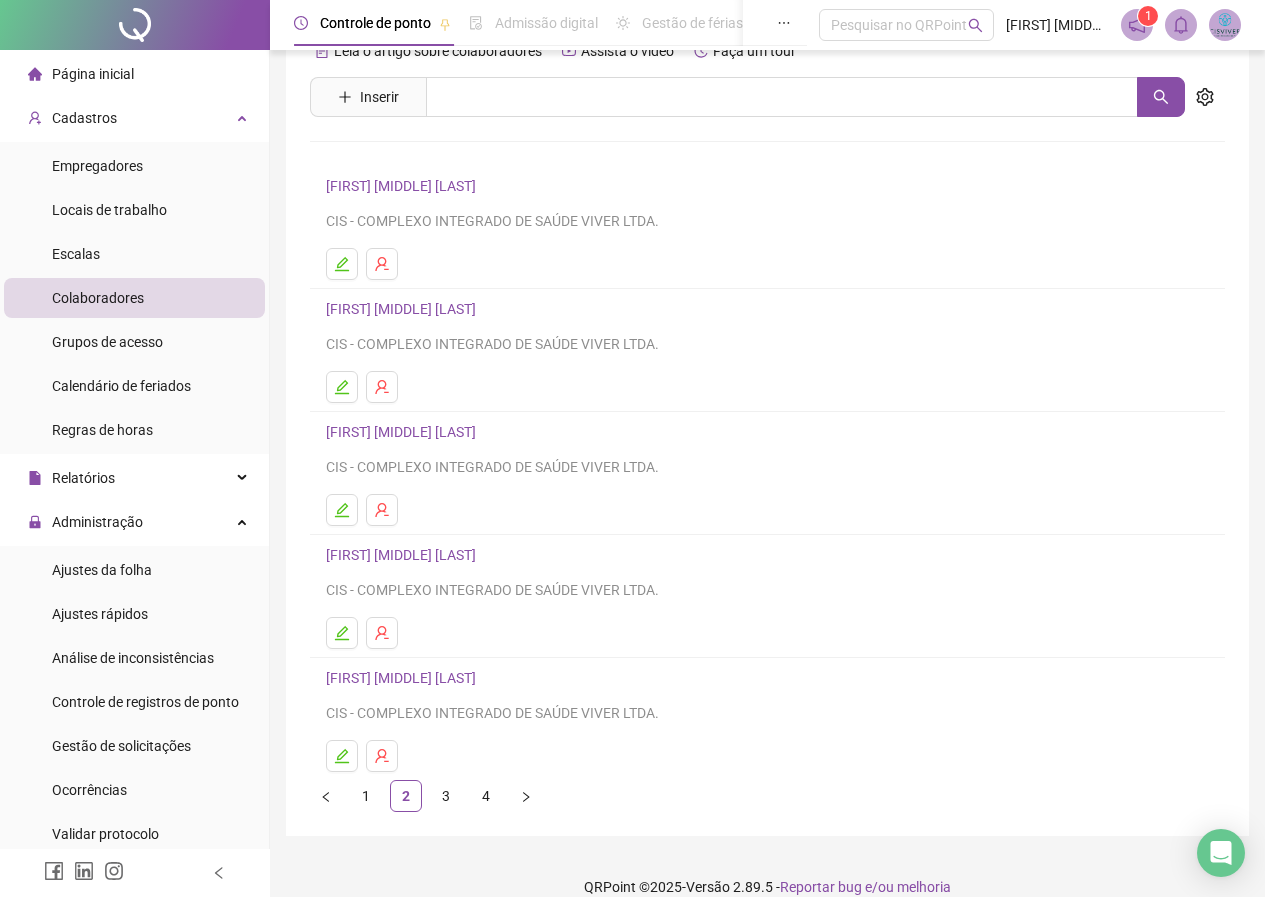 scroll, scrollTop: 70, scrollLeft: 0, axis: vertical 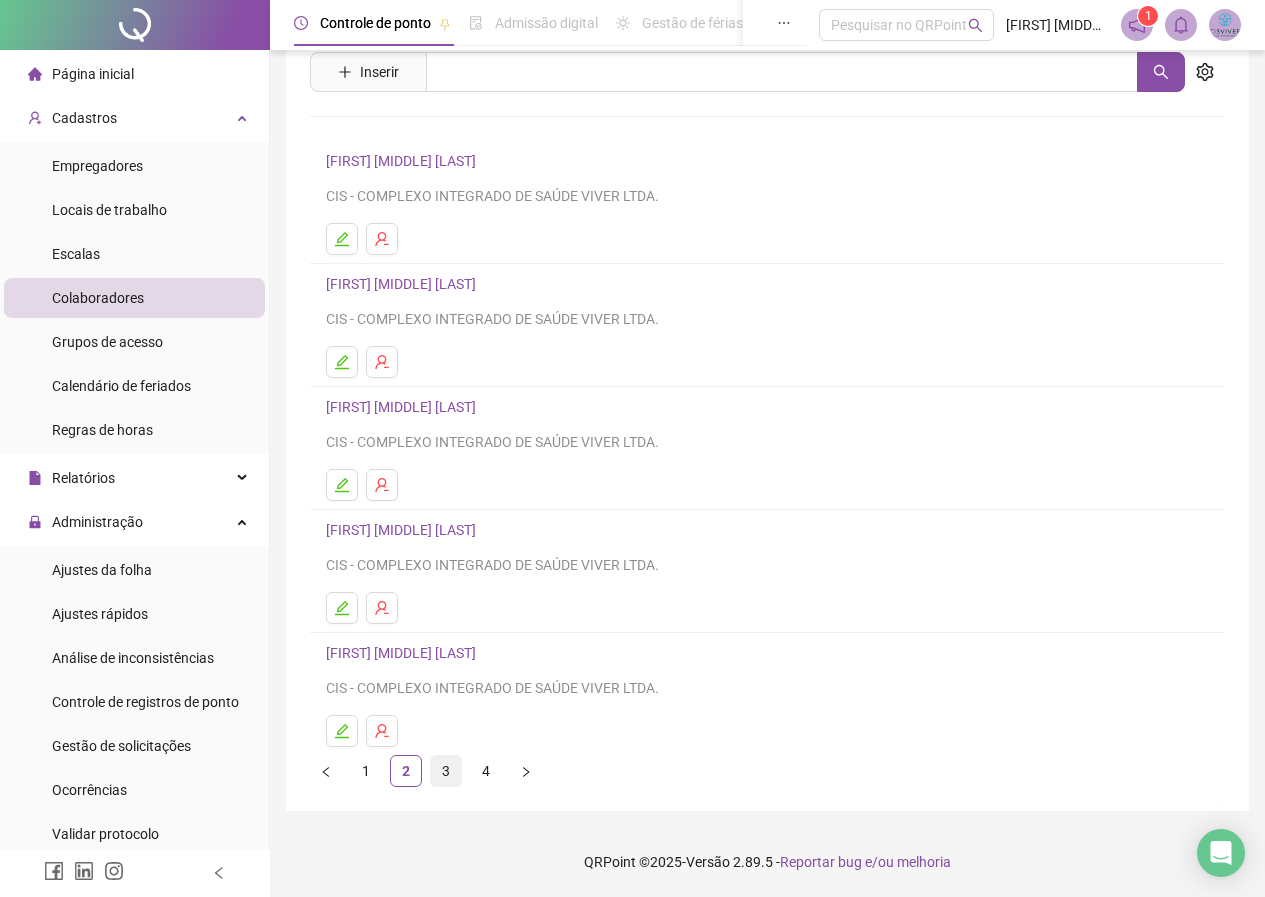 click on "3" at bounding box center (446, 771) 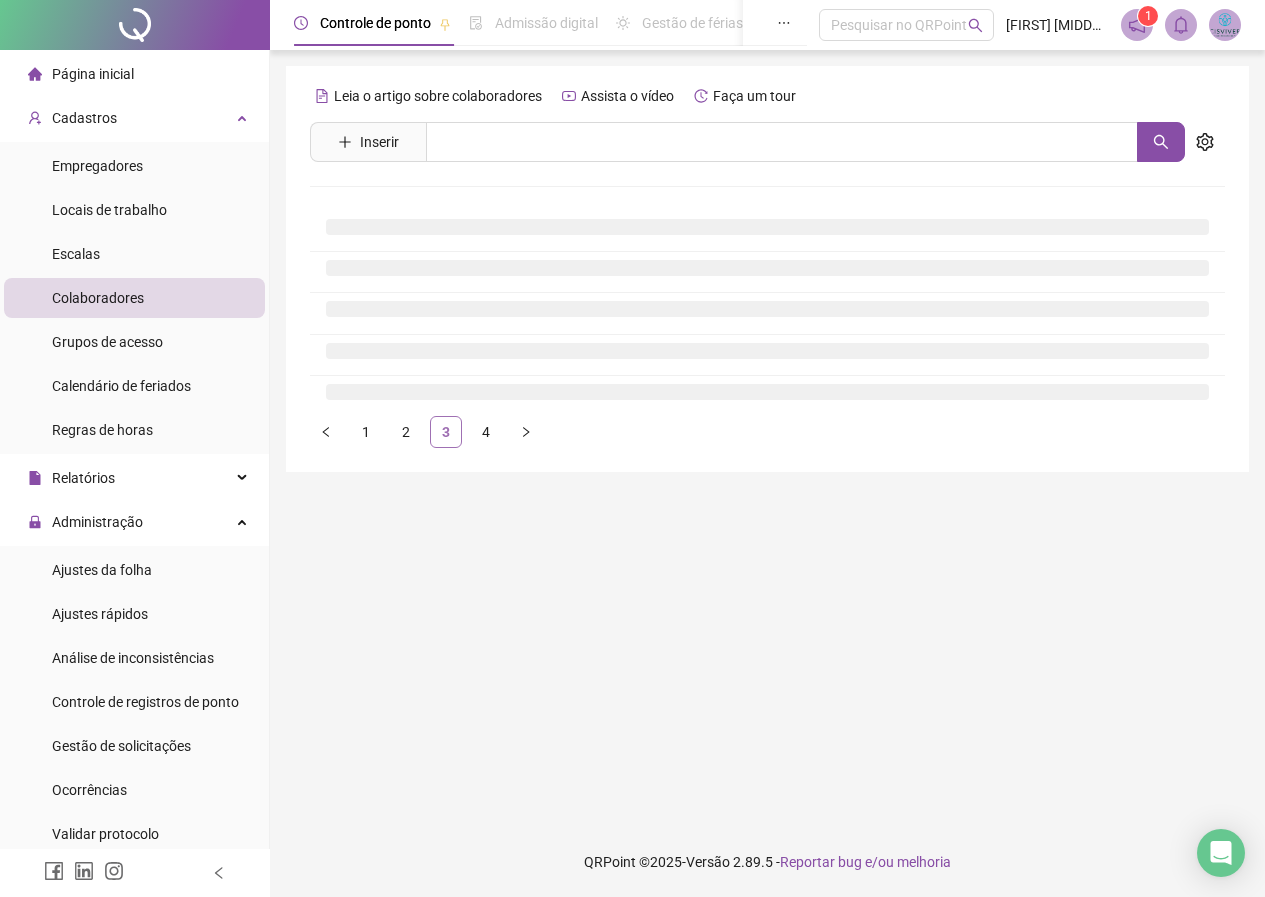 scroll, scrollTop: 0, scrollLeft: 0, axis: both 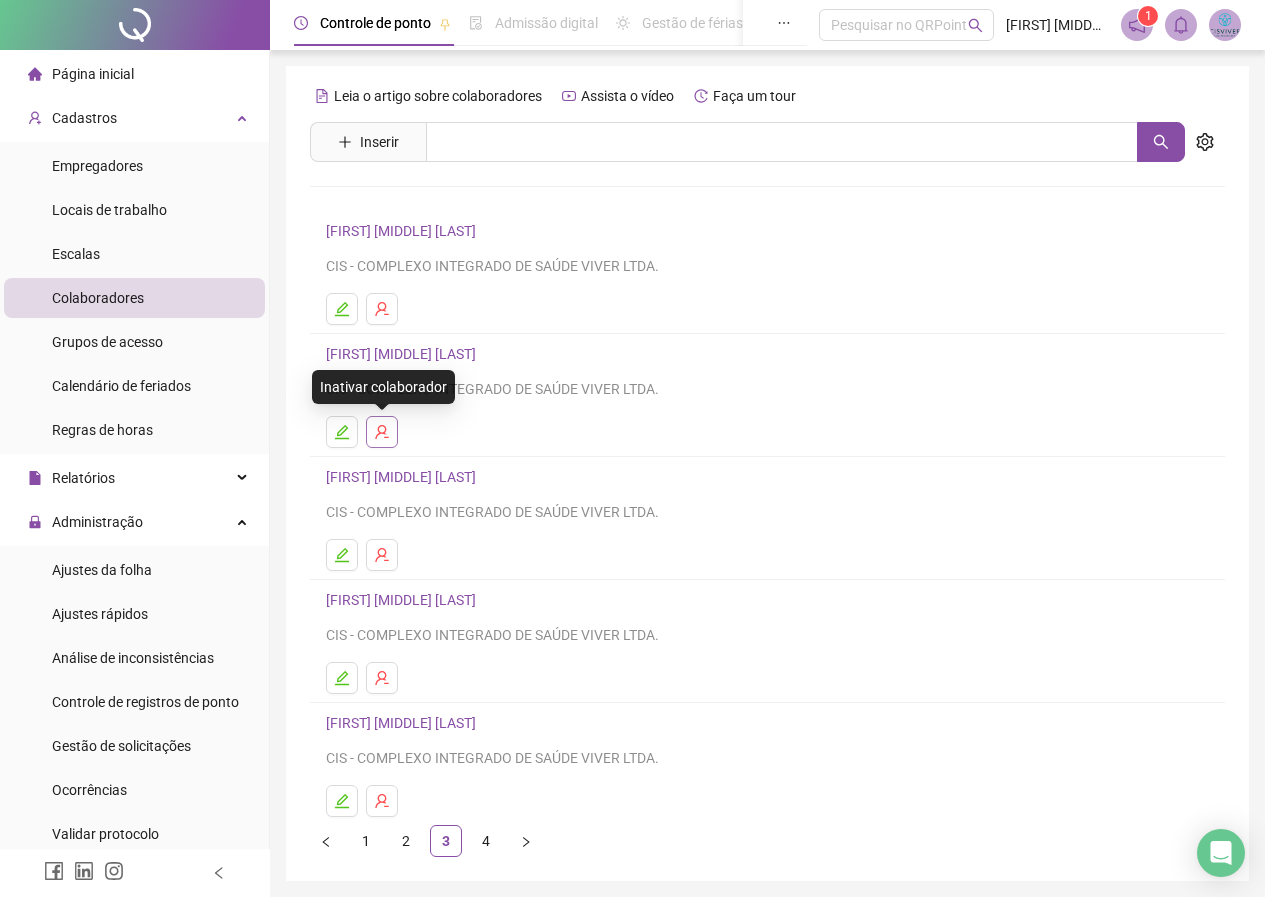 click 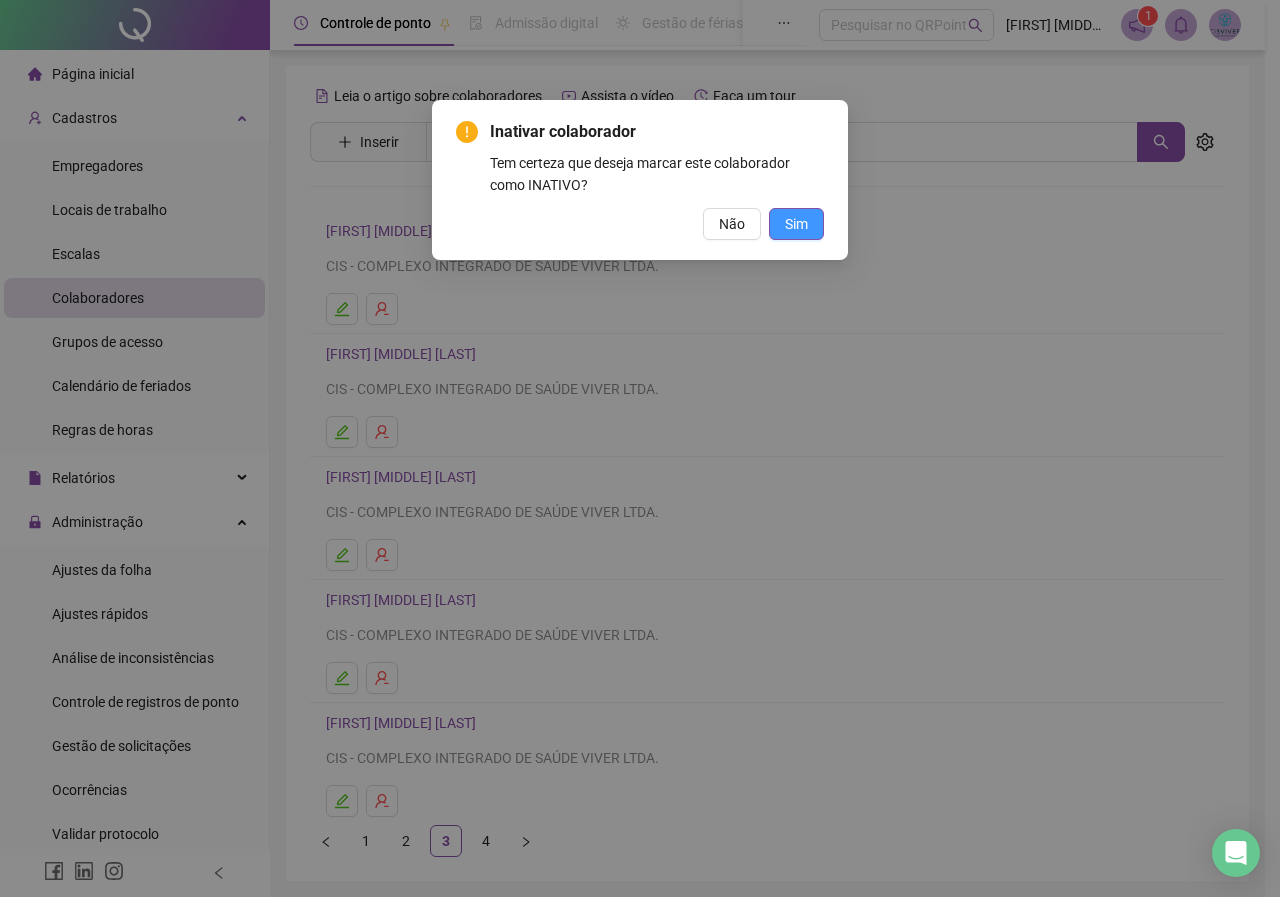 click on "Sim" at bounding box center [796, 224] 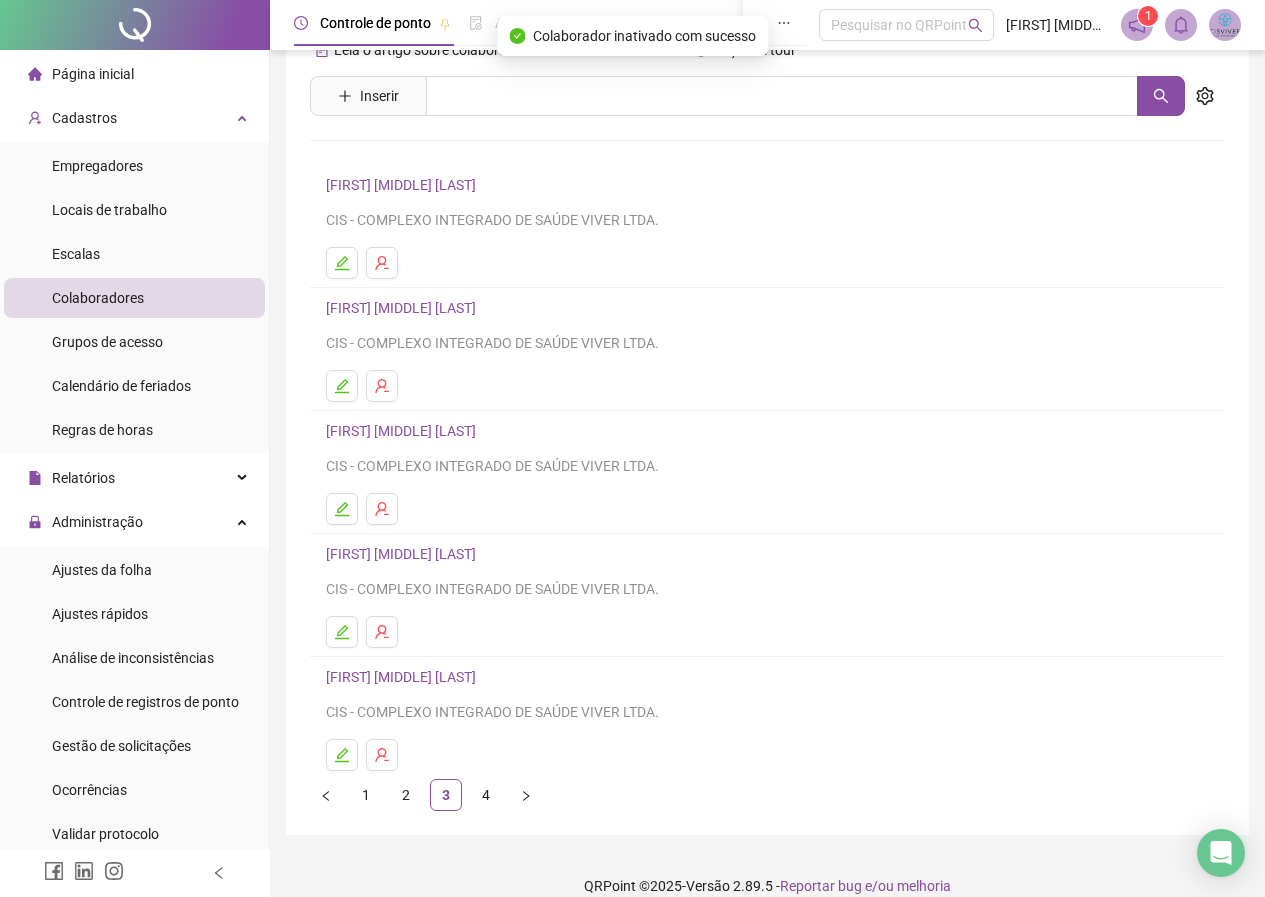 scroll, scrollTop: 70, scrollLeft: 0, axis: vertical 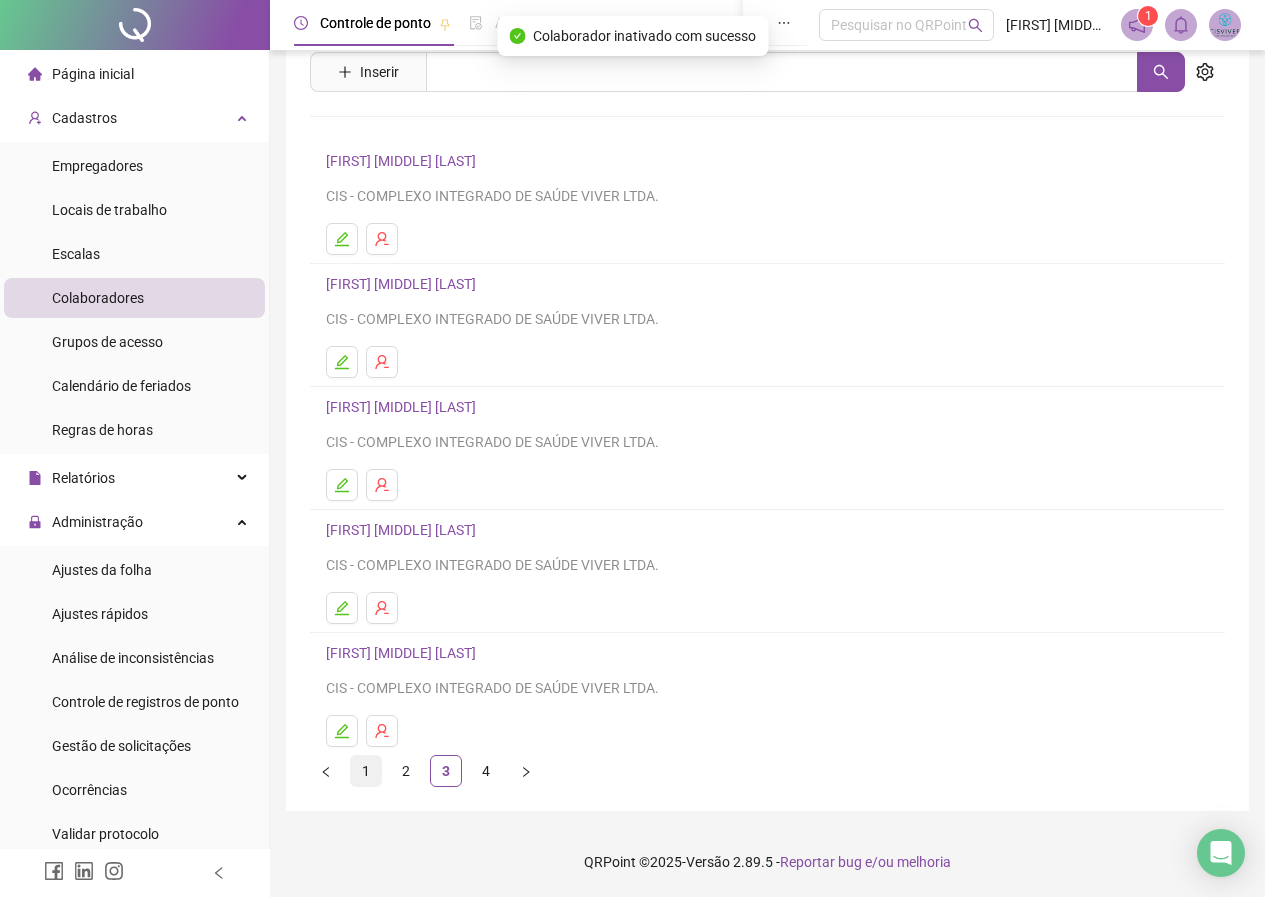 click on "1" at bounding box center [366, 771] 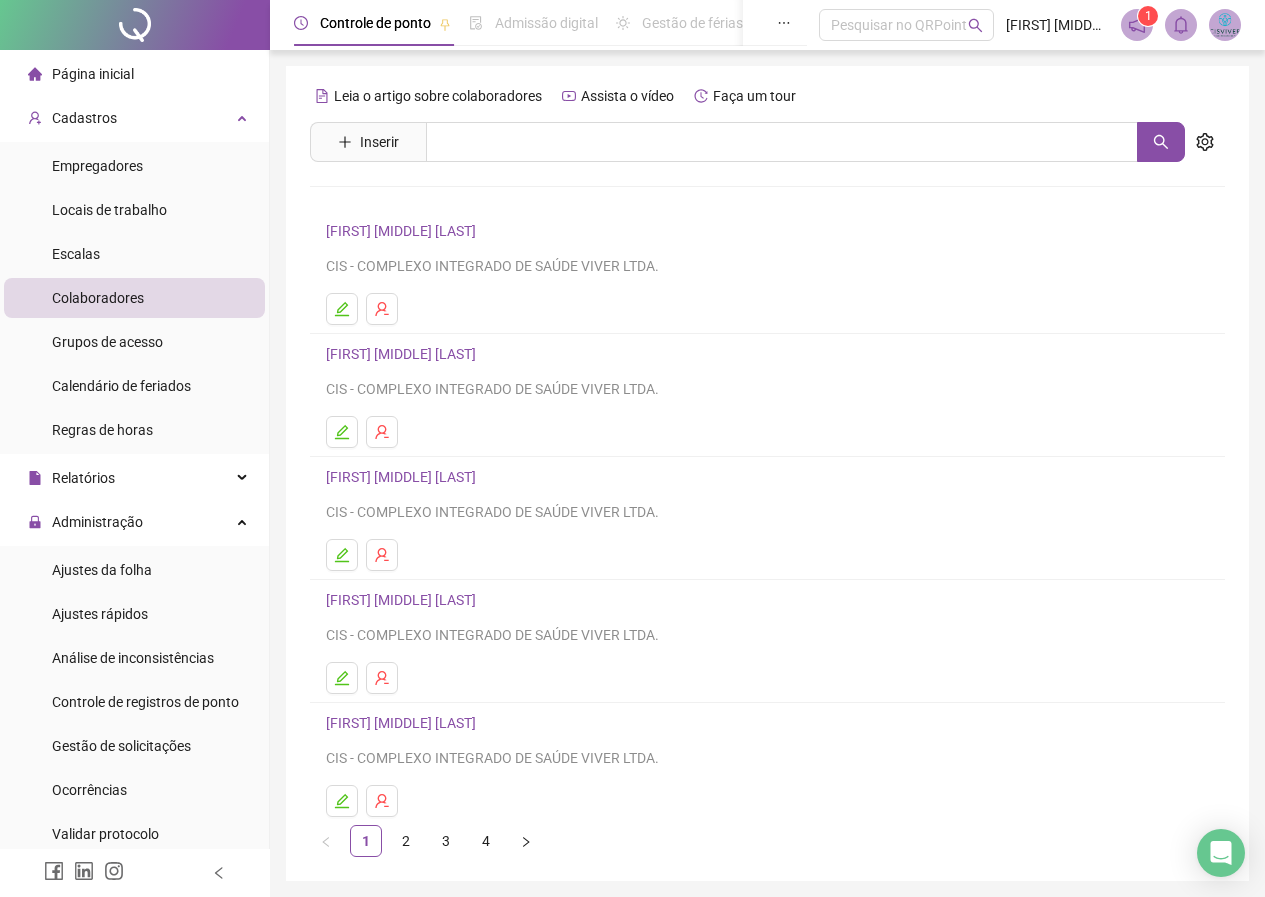 scroll, scrollTop: 70, scrollLeft: 0, axis: vertical 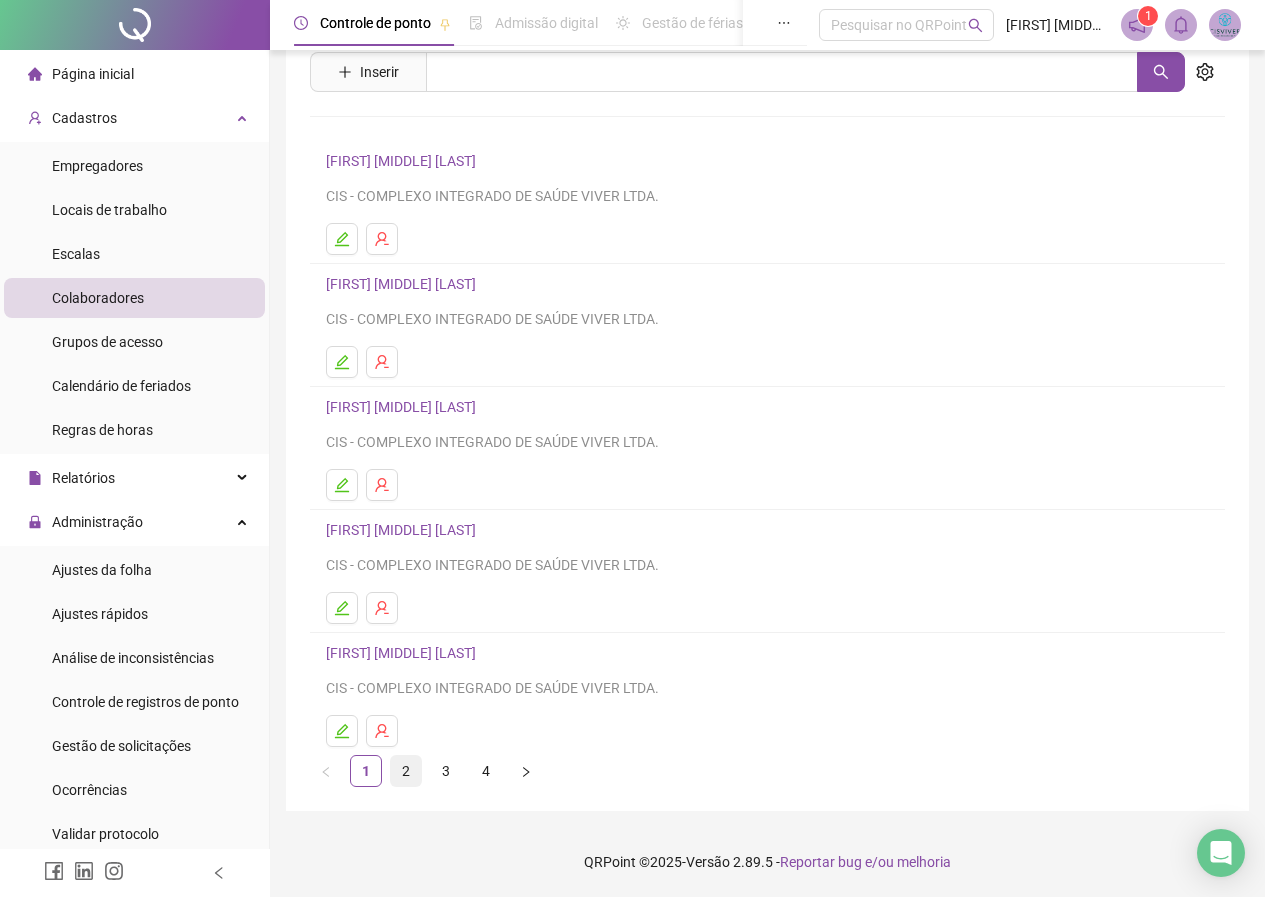 click on "2" at bounding box center (406, 771) 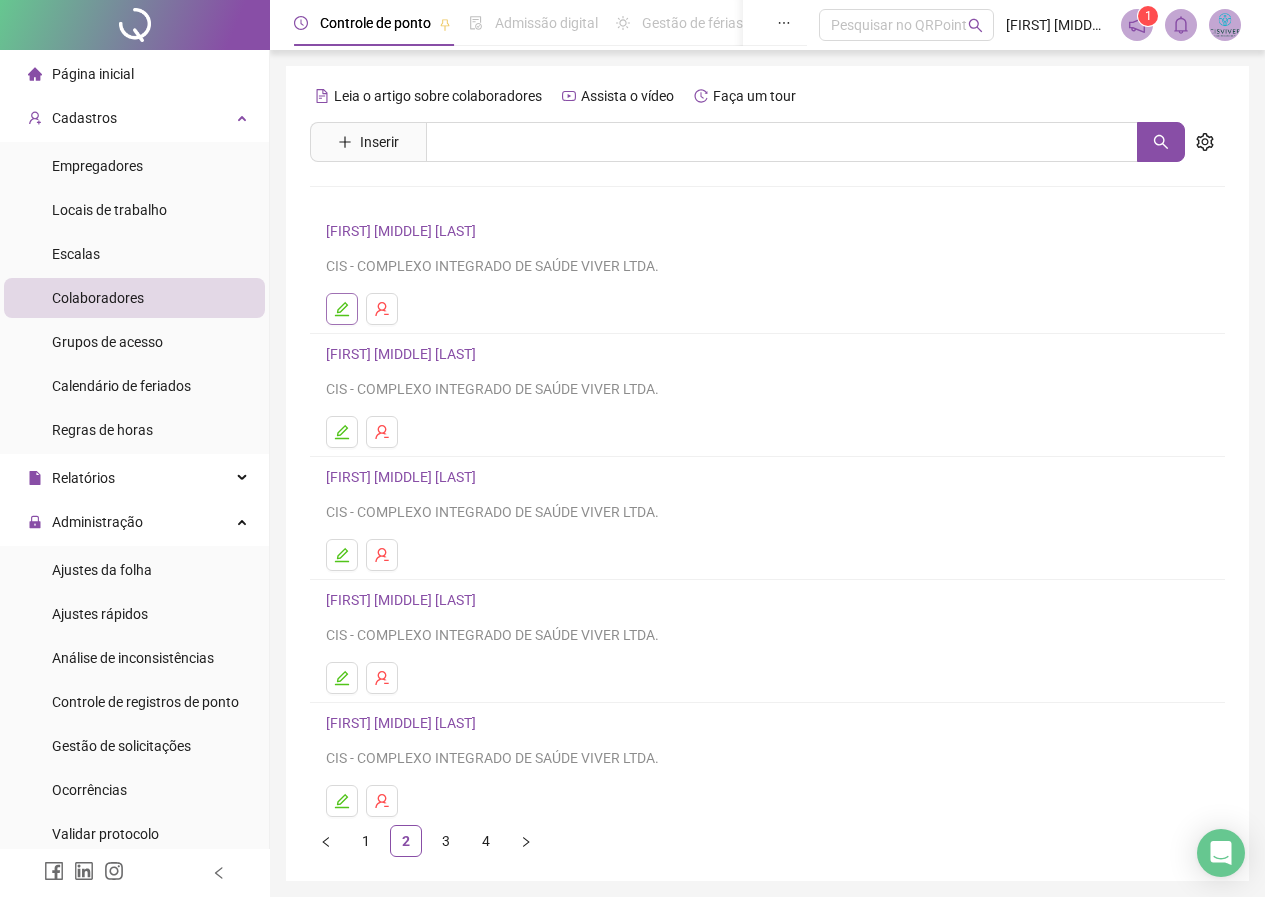 click 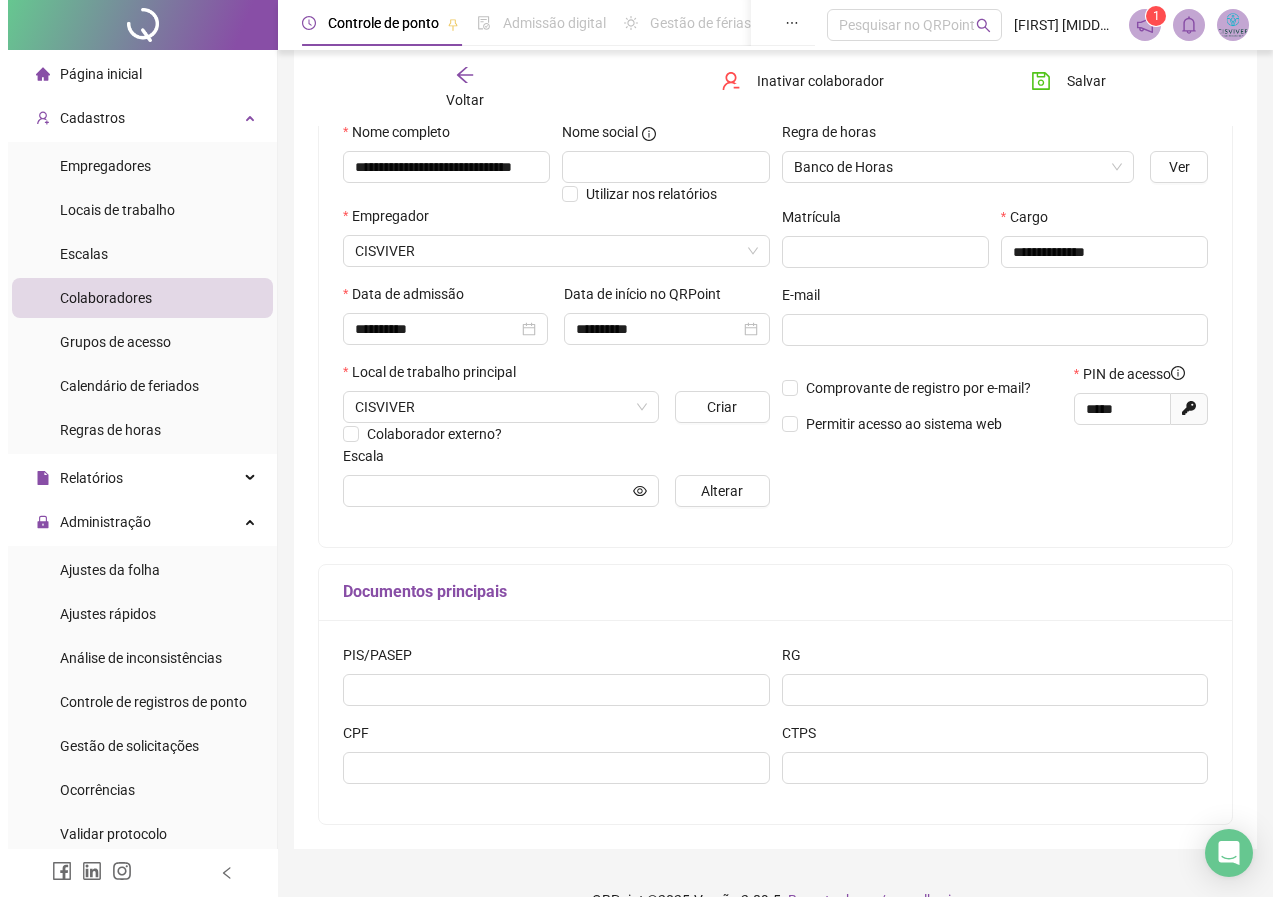 scroll, scrollTop: 244, scrollLeft: 0, axis: vertical 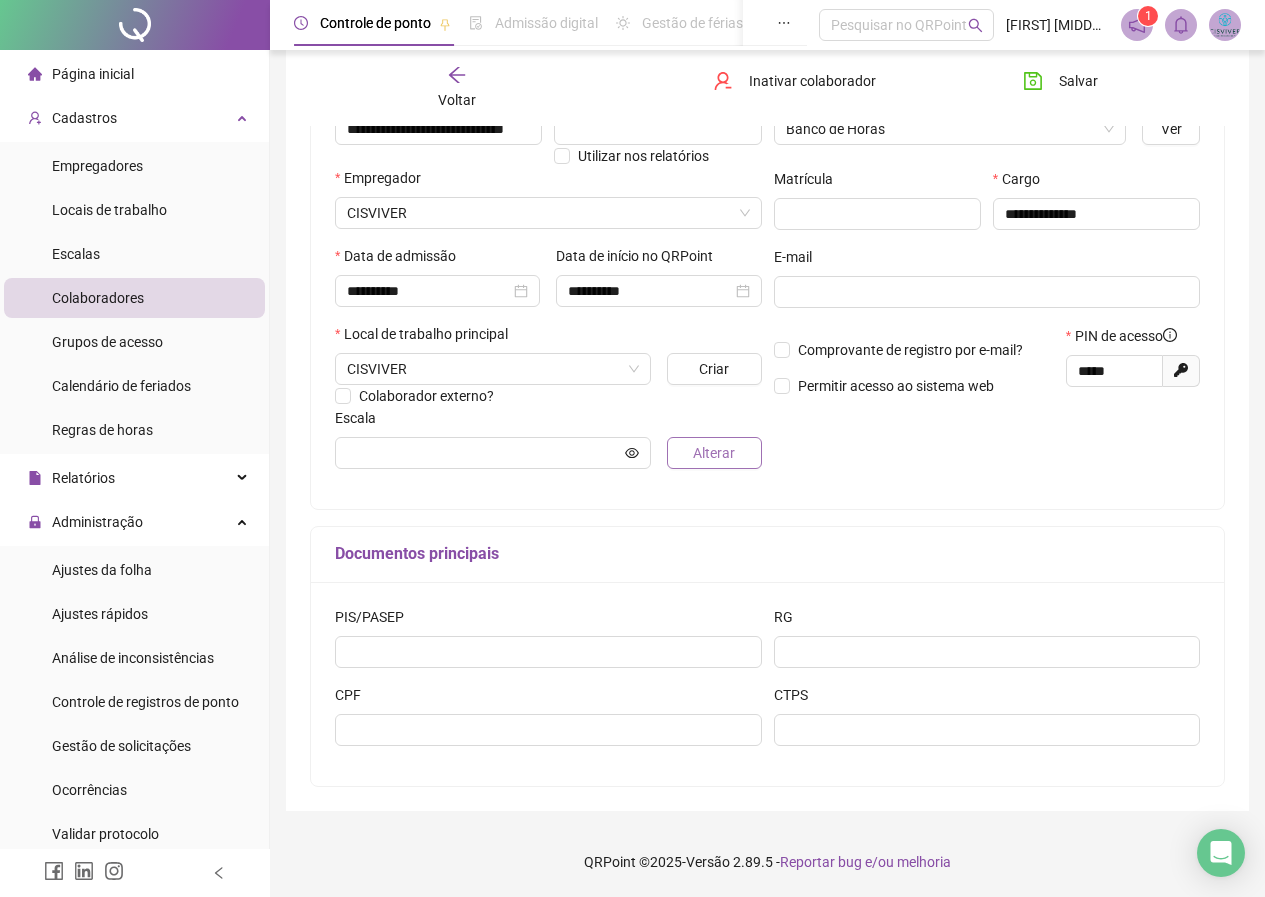 click on "Alterar" at bounding box center (714, 453) 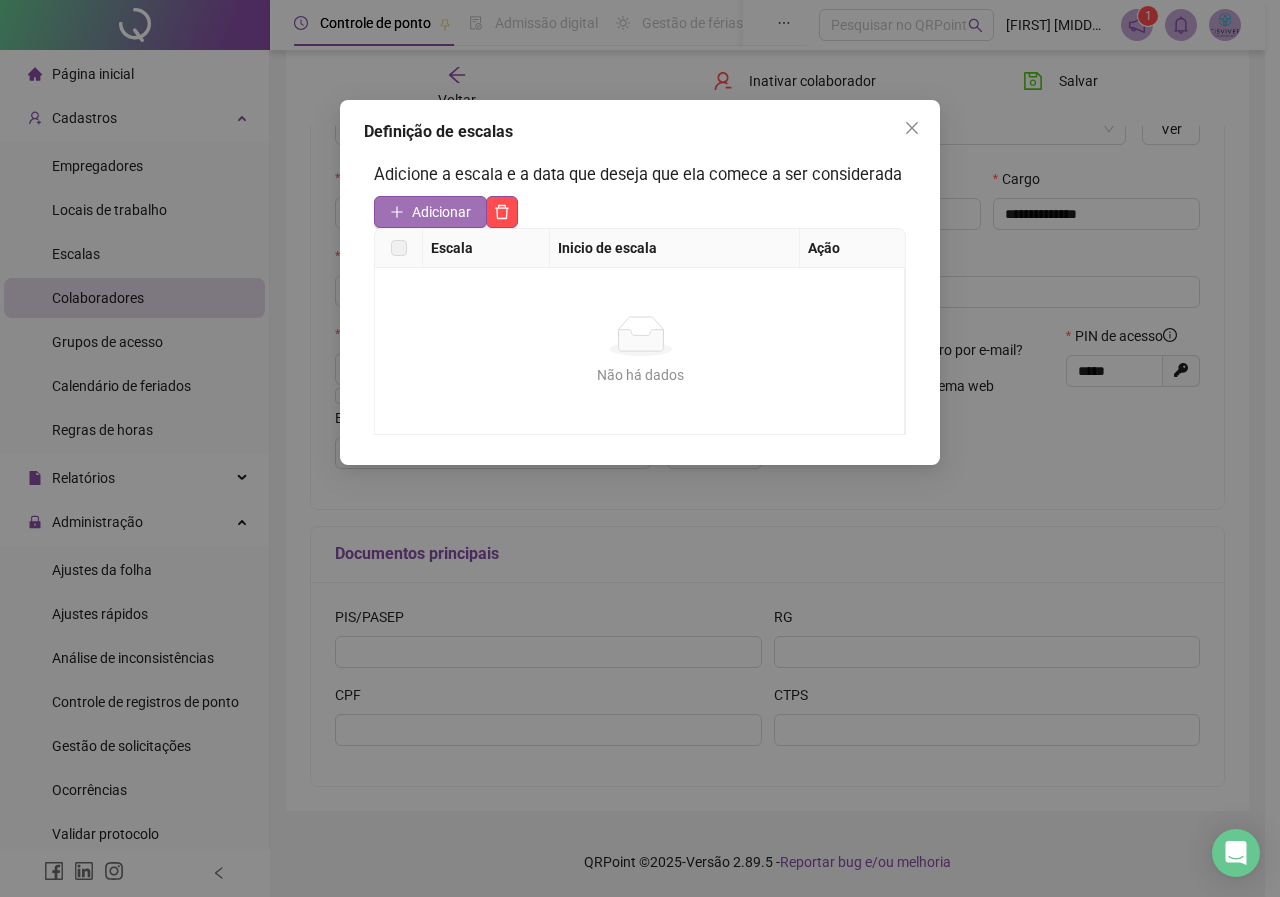 click on "Adicionar" at bounding box center [430, 212] 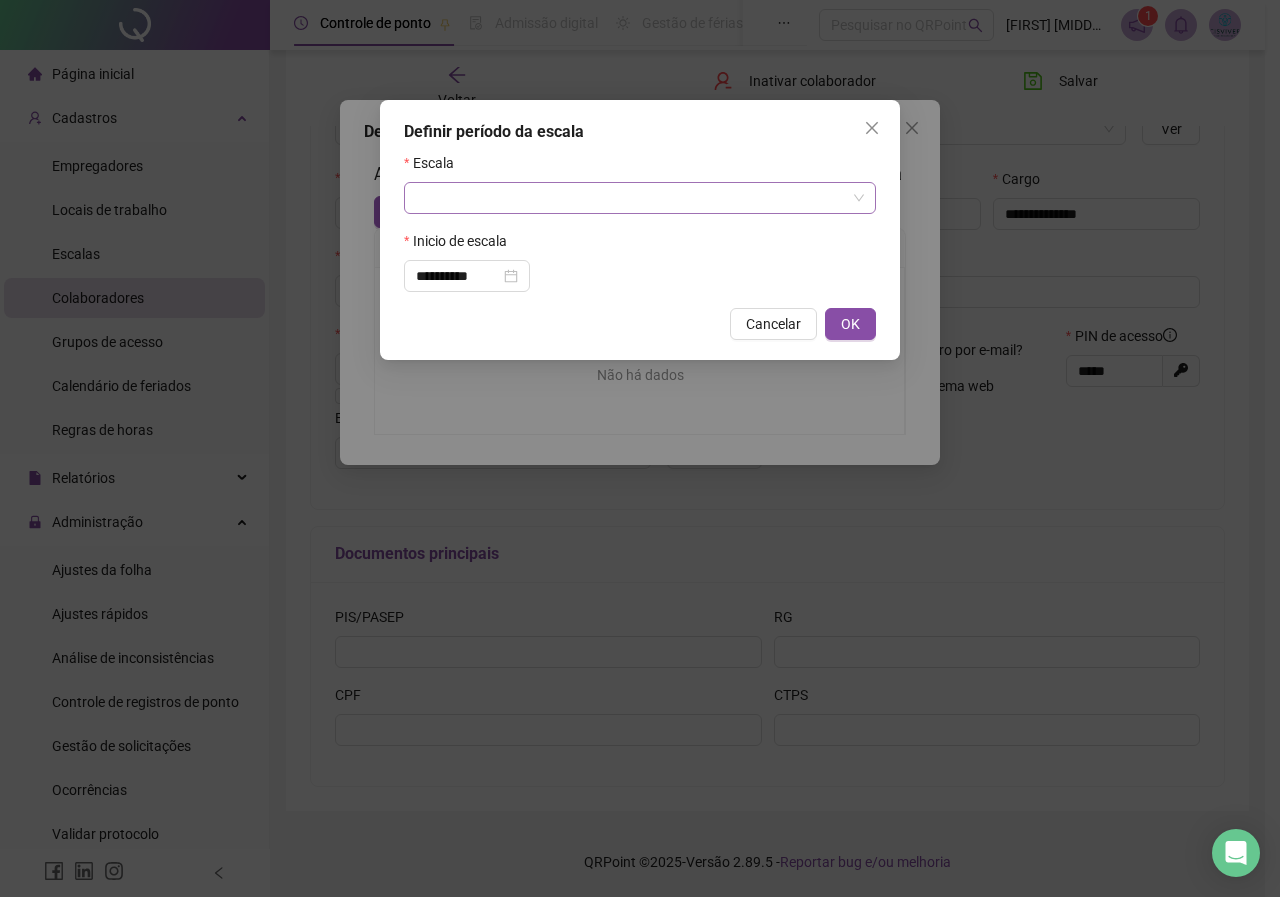 click at bounding box center [631, 198] 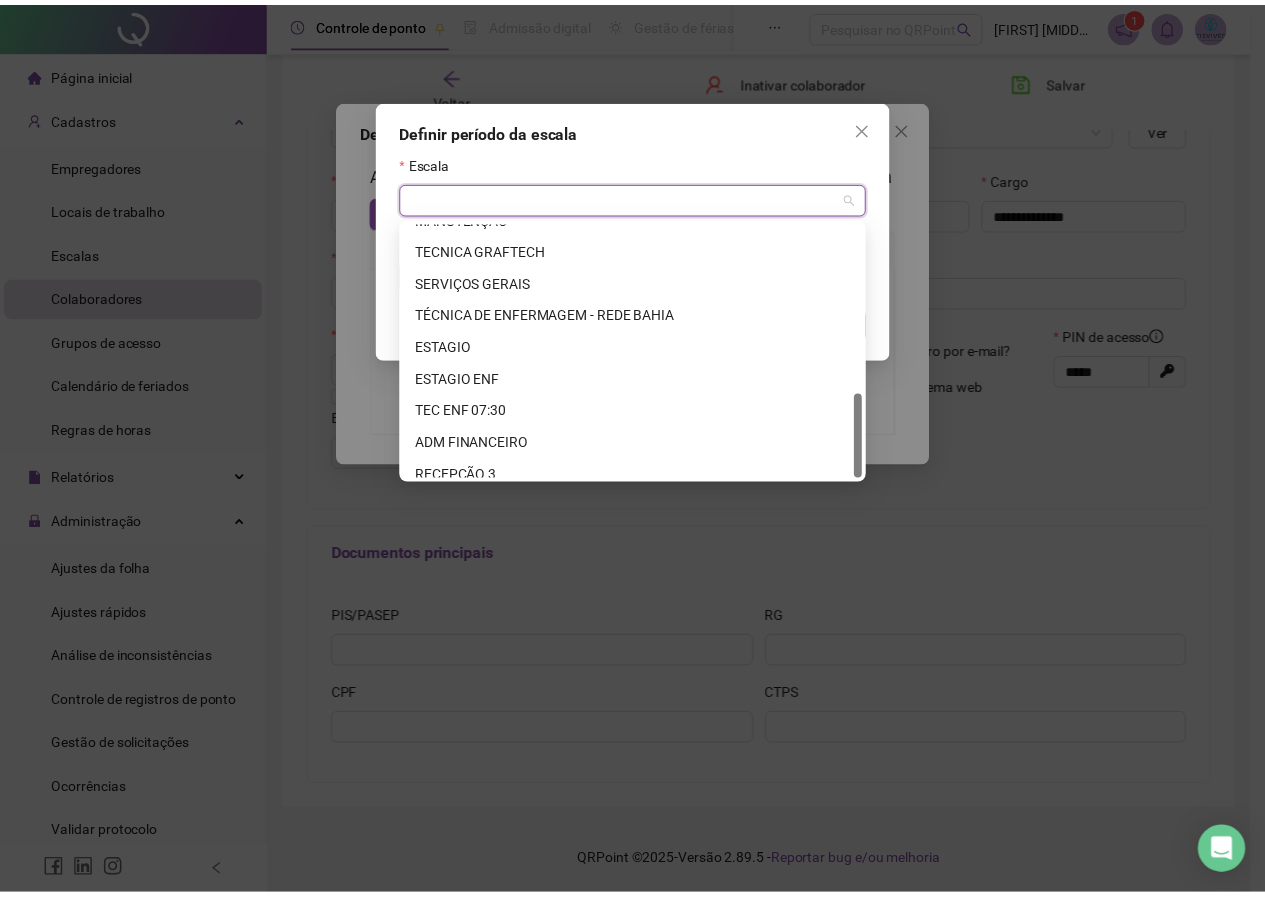 scroll, scrollTop: 512, scrollLeft: 0, axis: vertical 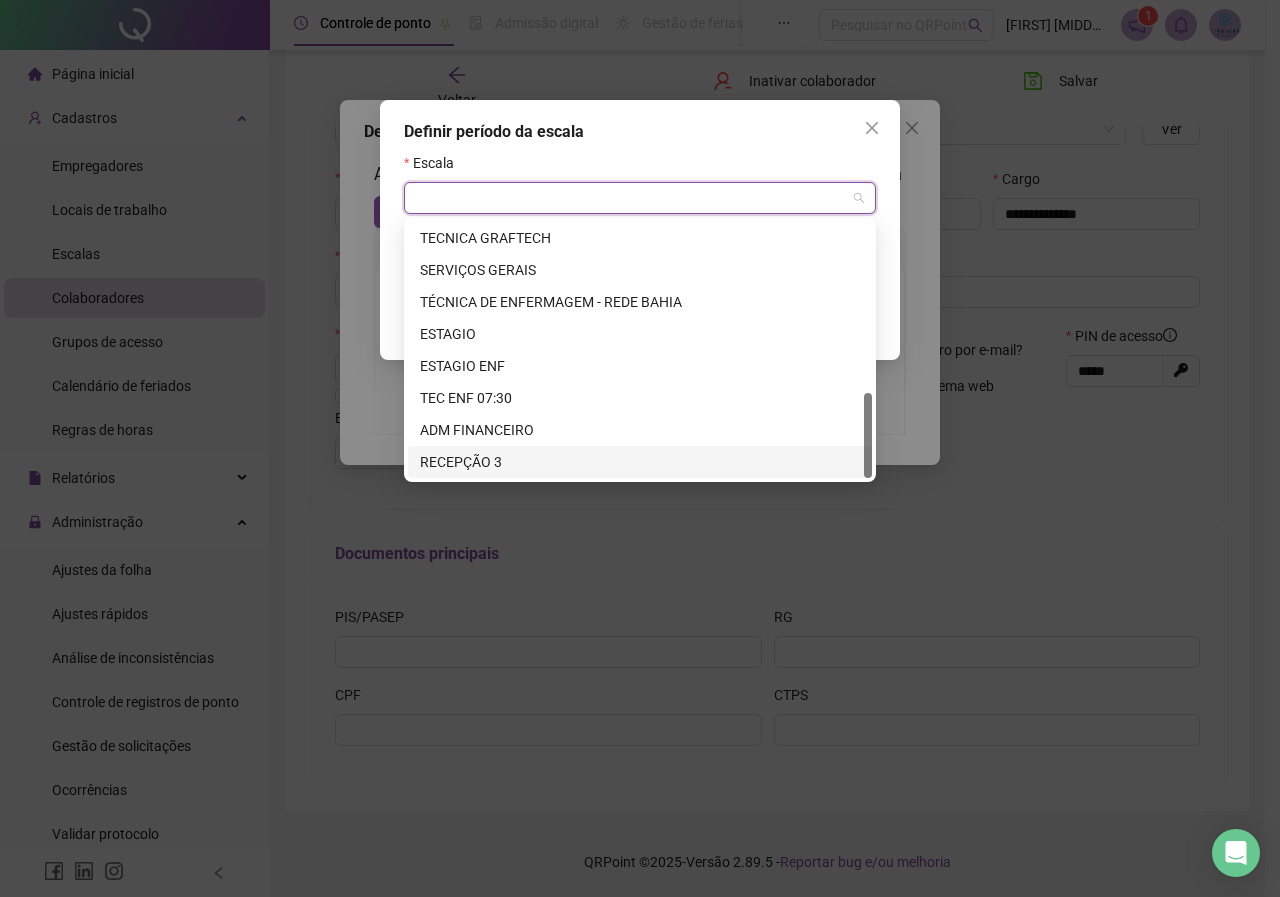 click on "RECEPÇÃO 3" at bounding box center [640, 462] 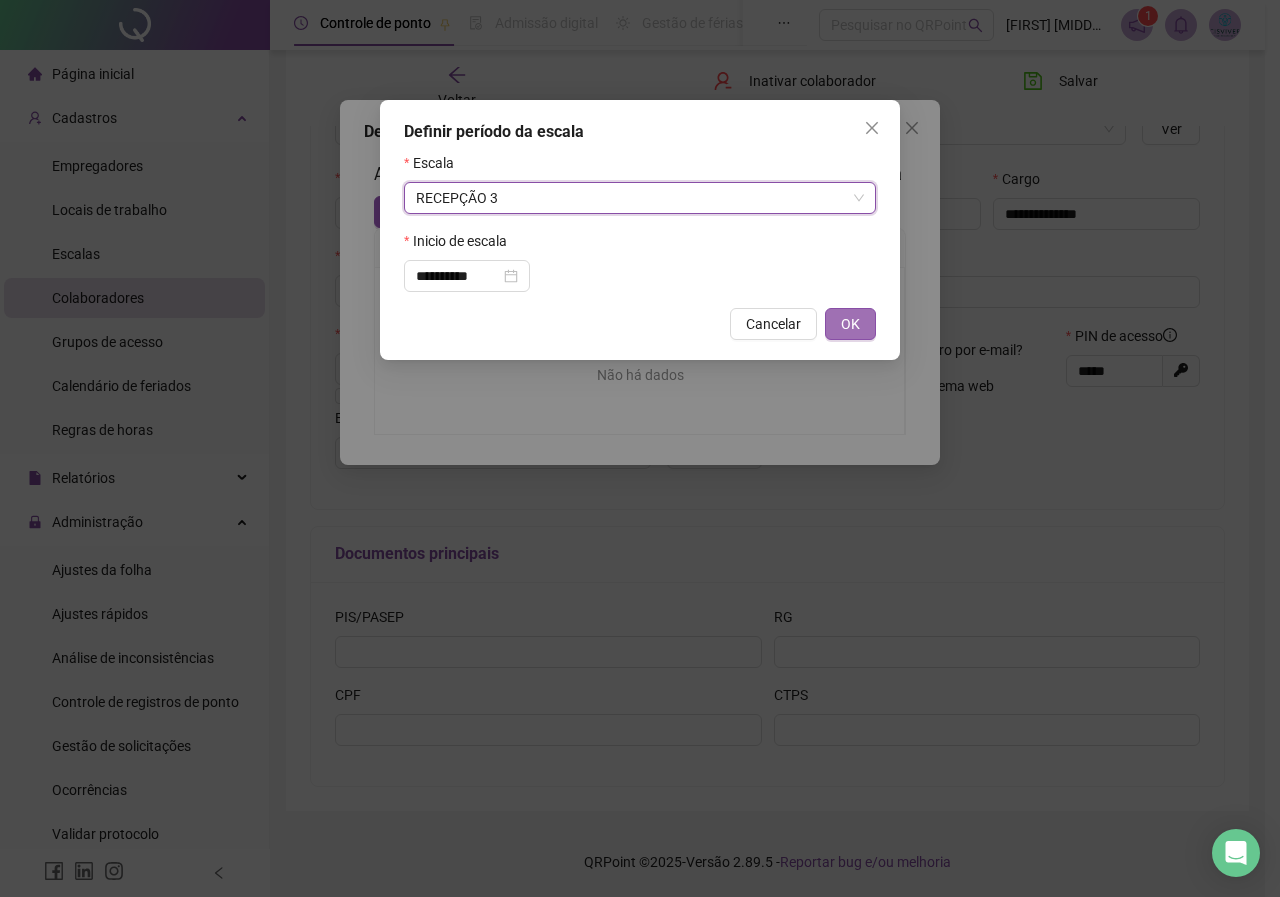 click on "OK" at bounding box center (850, 324) 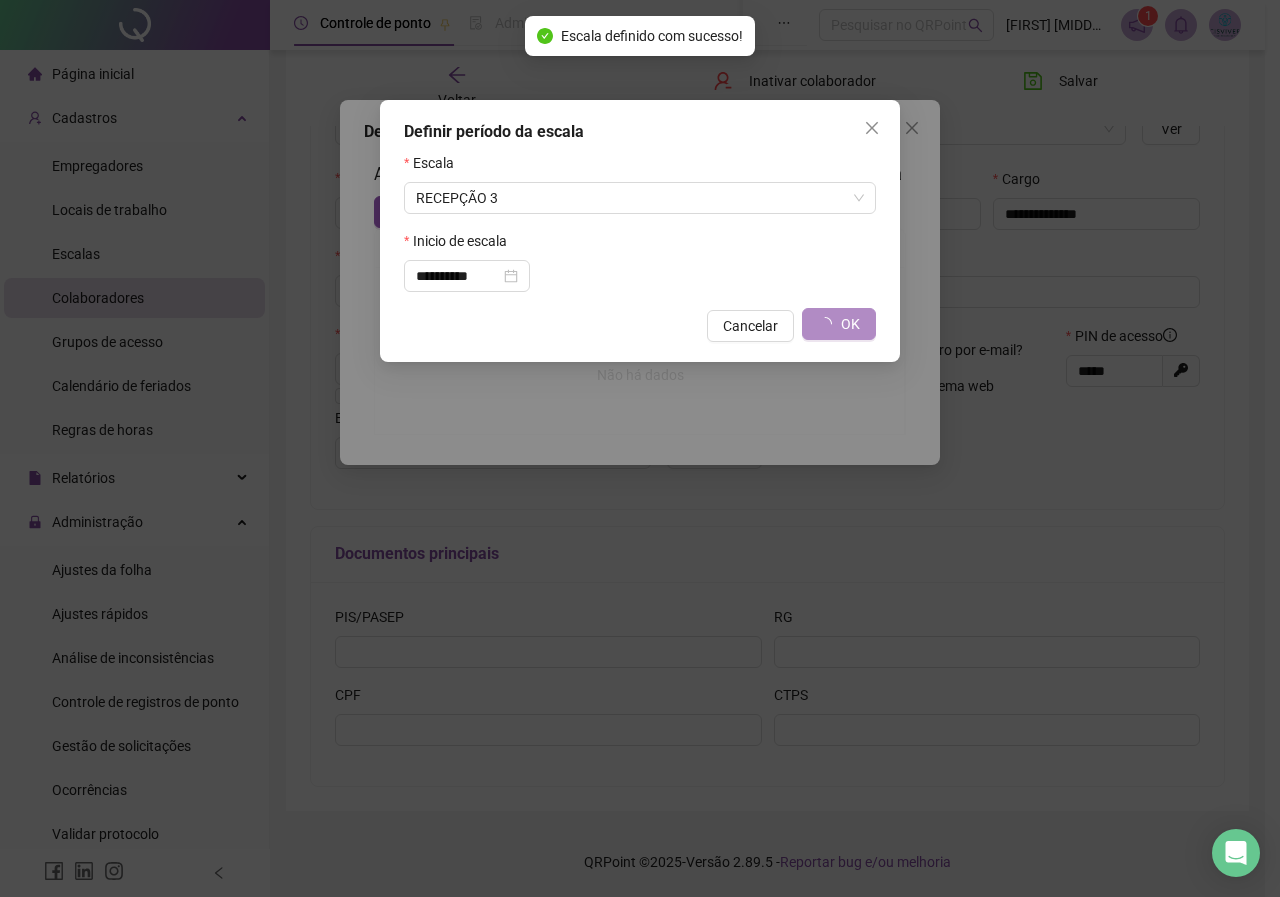 type on "**********" 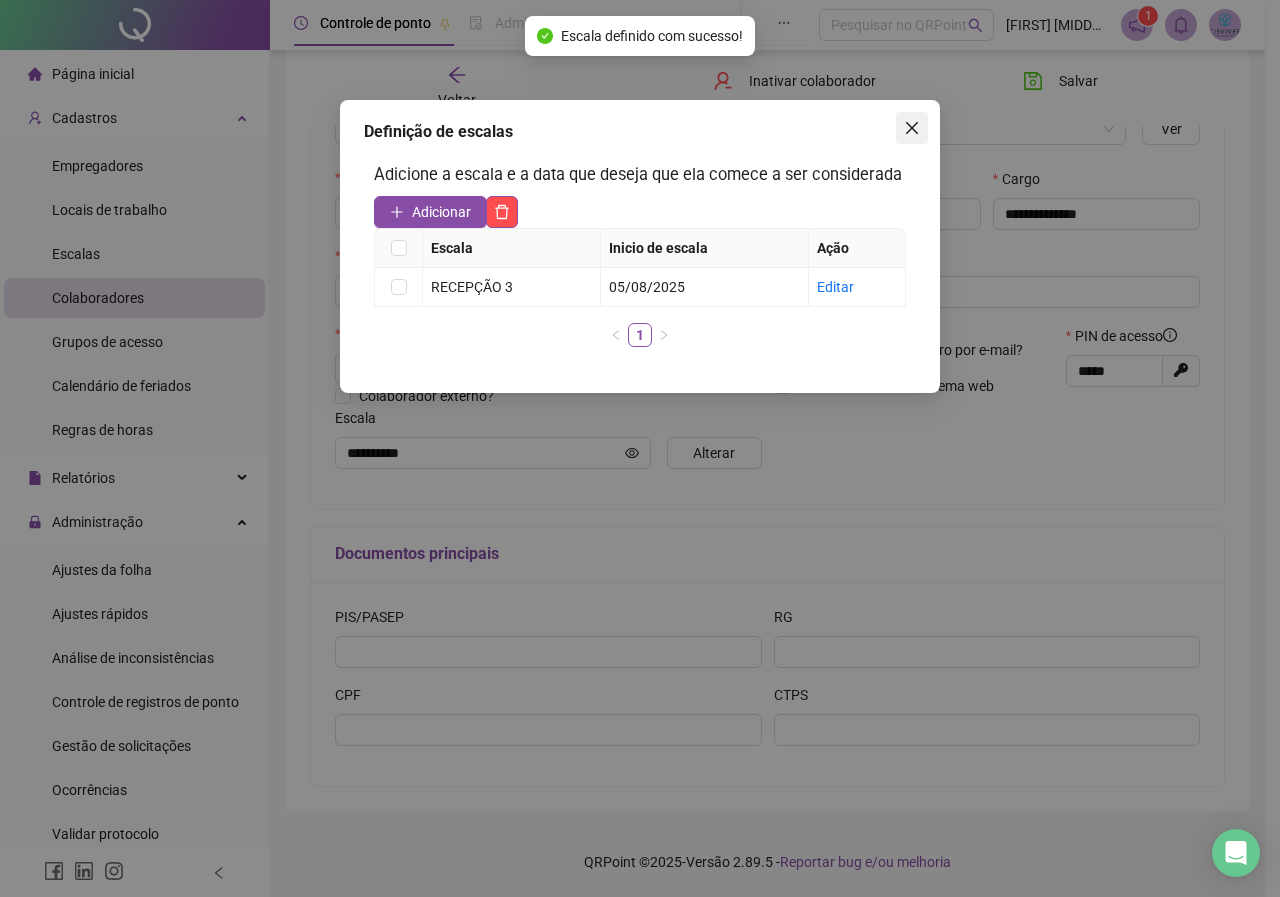 click 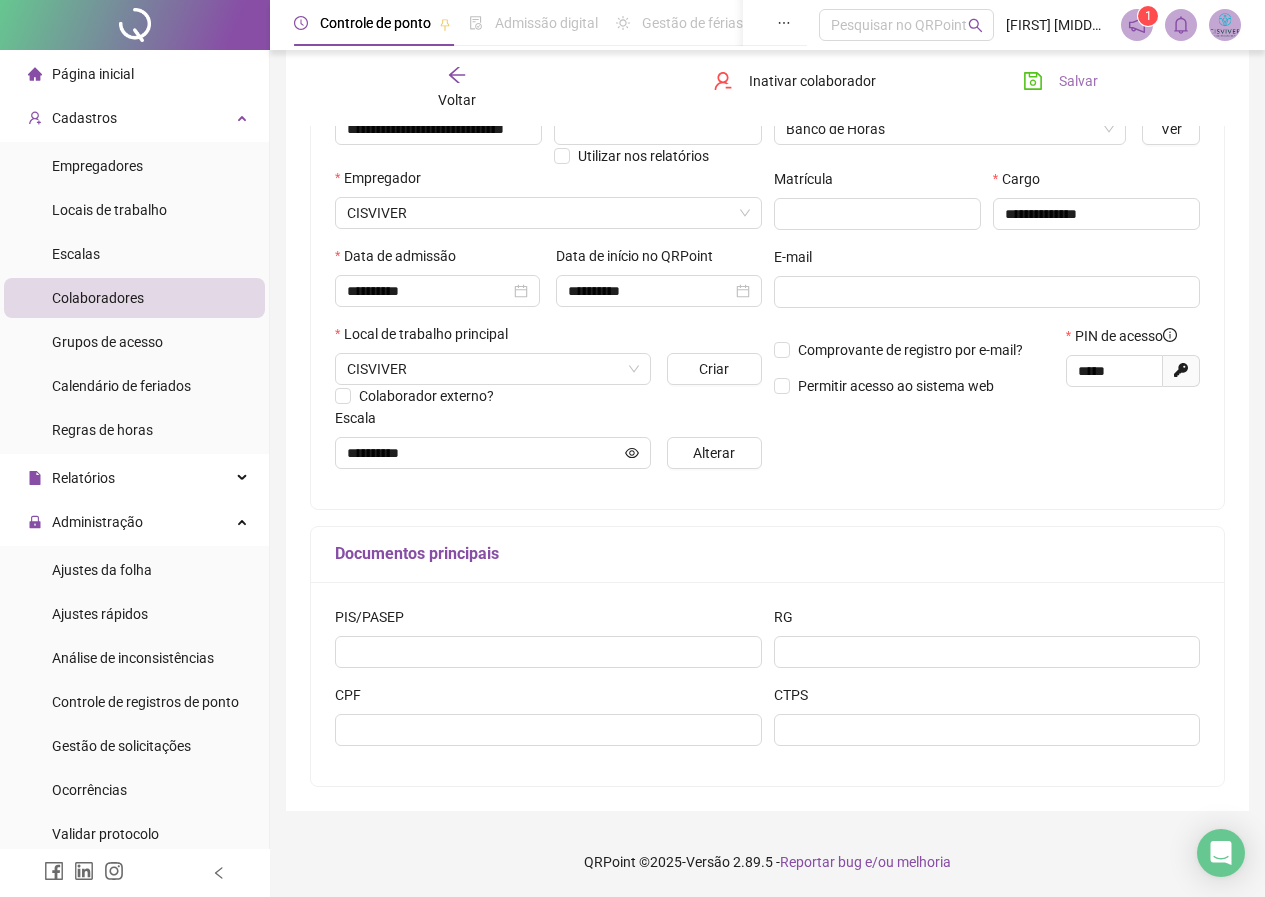 click on "Salvar" at bounding box center (1060, 81) 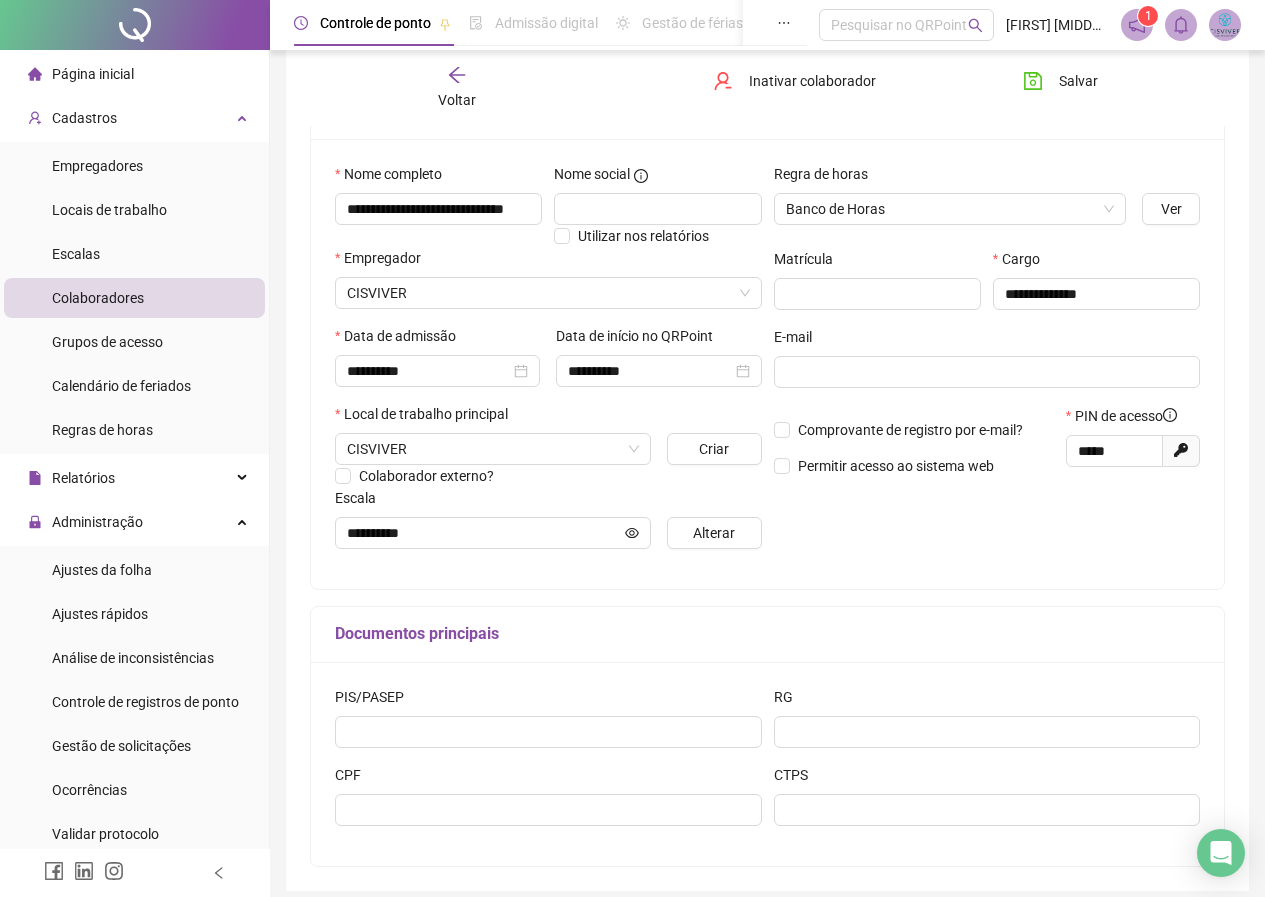 scroll, scrollTop: 244, scrollLeft: 0, axis: vertical 